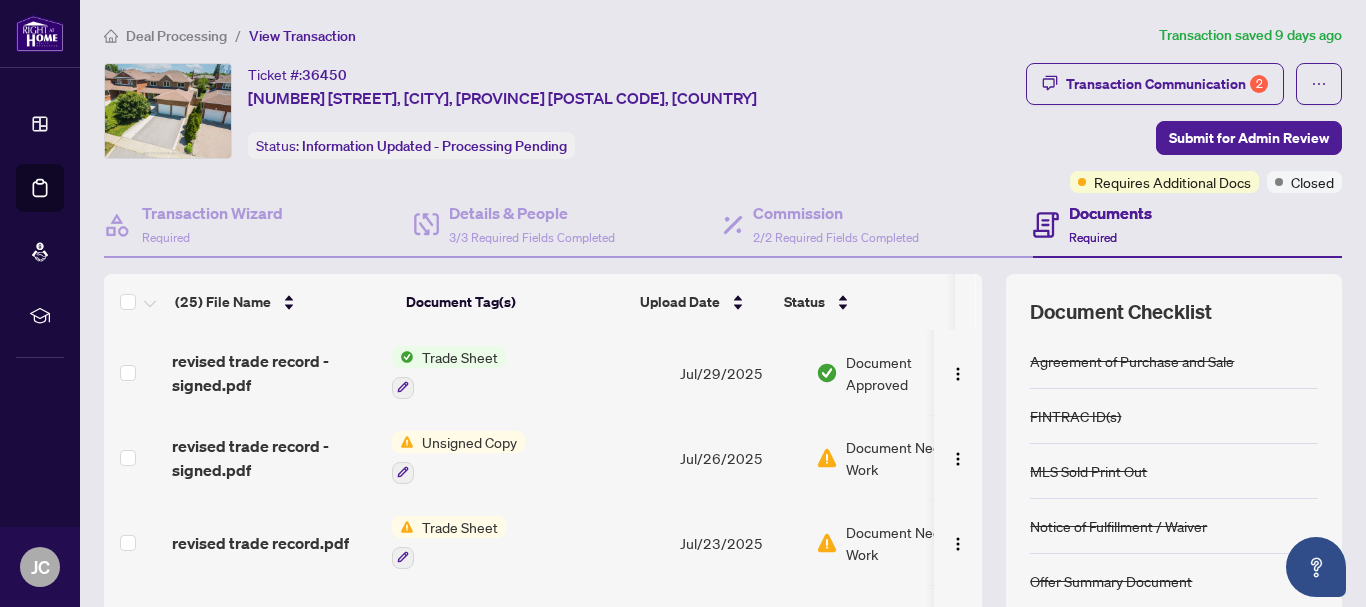 scroll, scrollTop: 0, scrollLeft: 0, axis: both 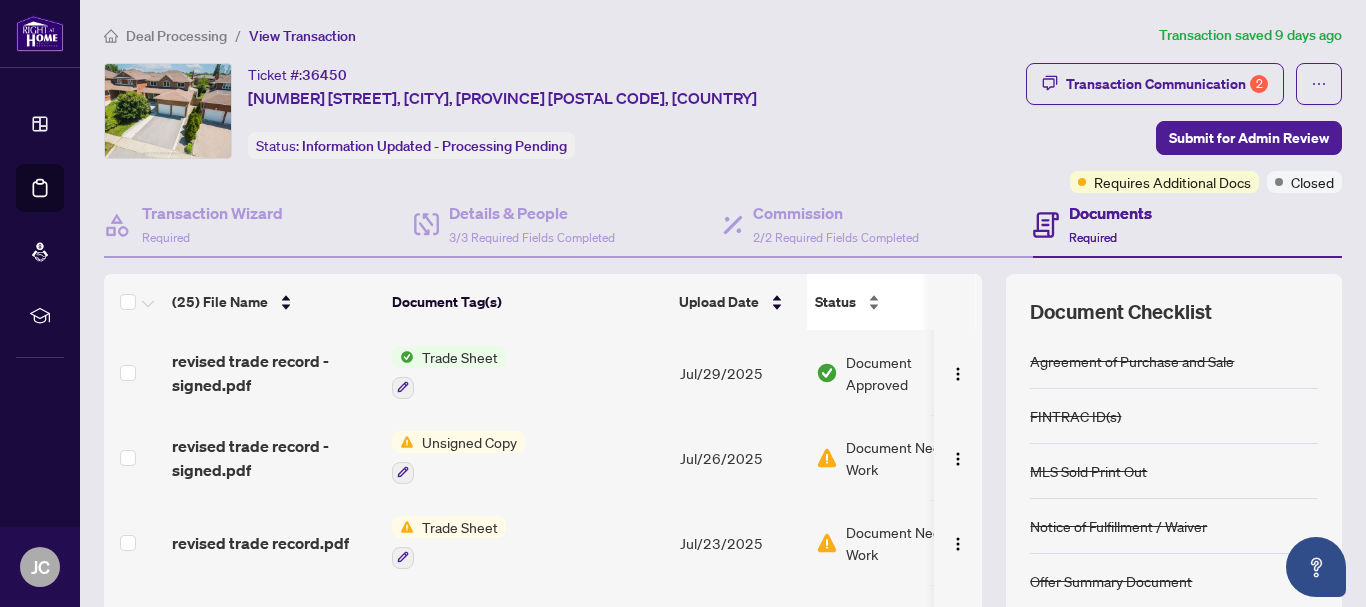 click on "Status" at bounding box center (892, 302) 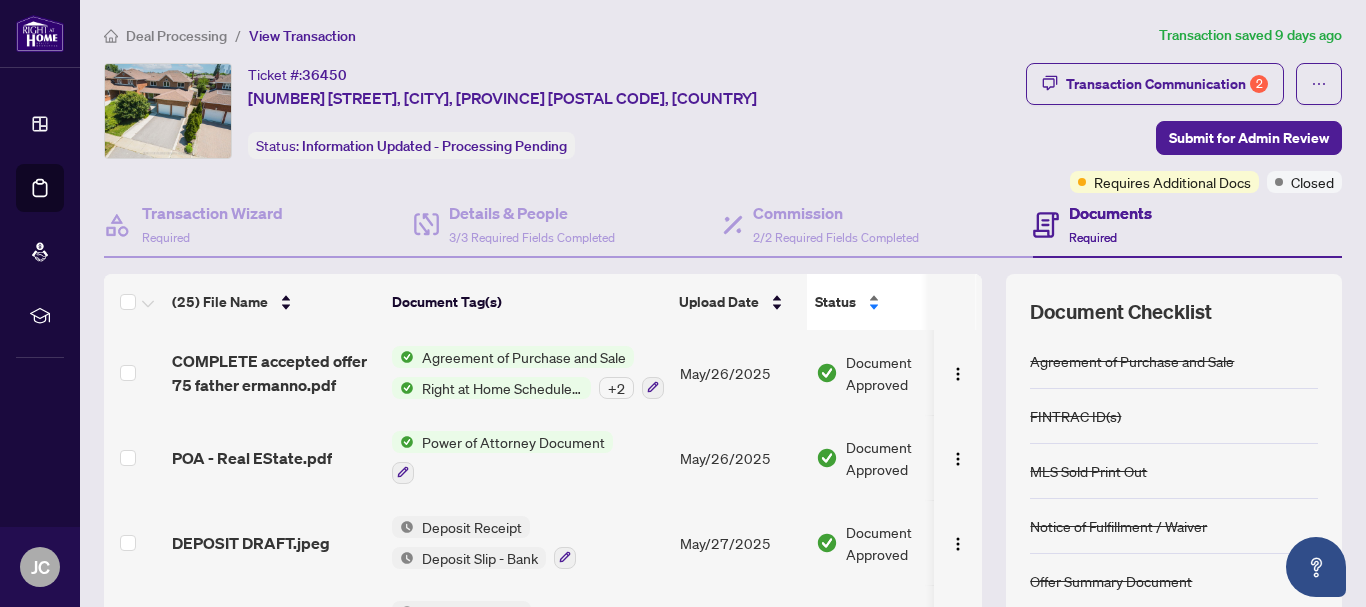 click on "Status" at bounding box center (892, 302) 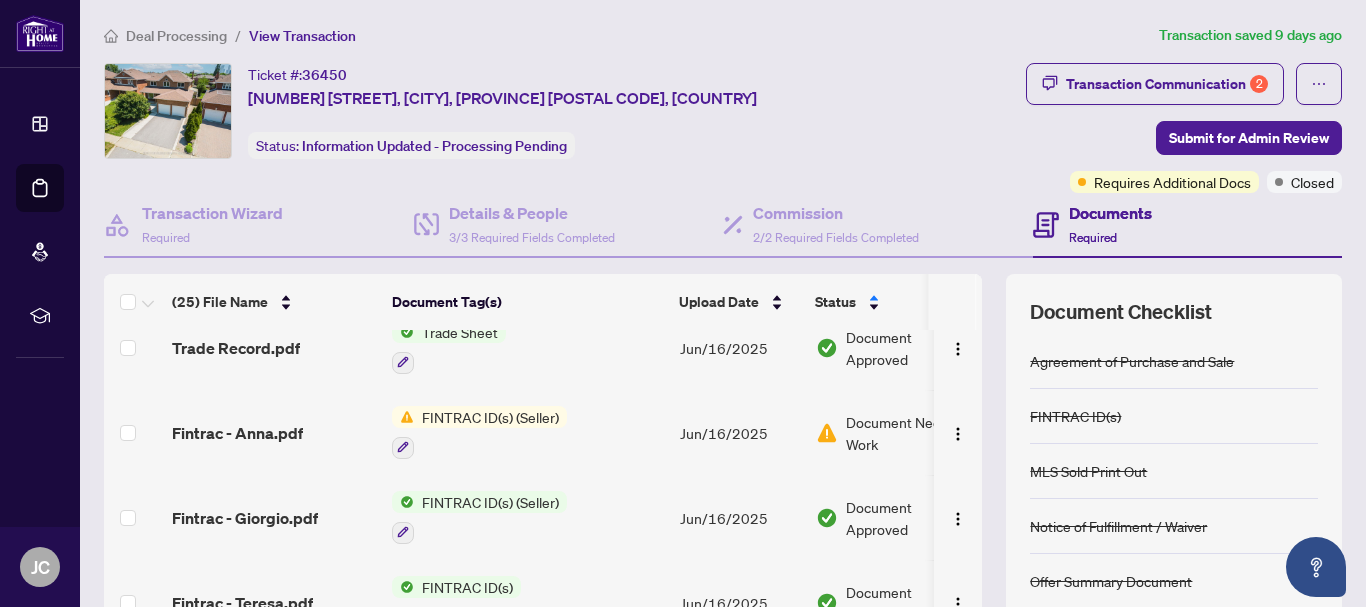 scroll, scrollTop: 742, scrollLeft: 0, axis: vertical 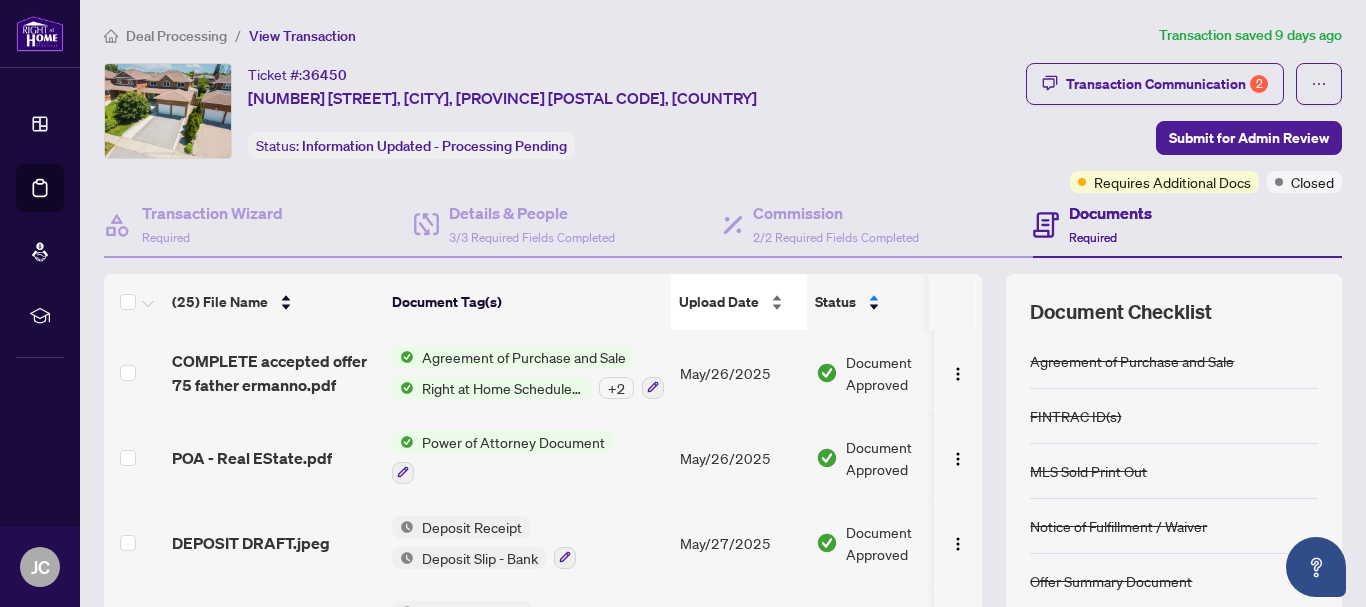 click on "Upload Date" at bounding box center [719, 302] 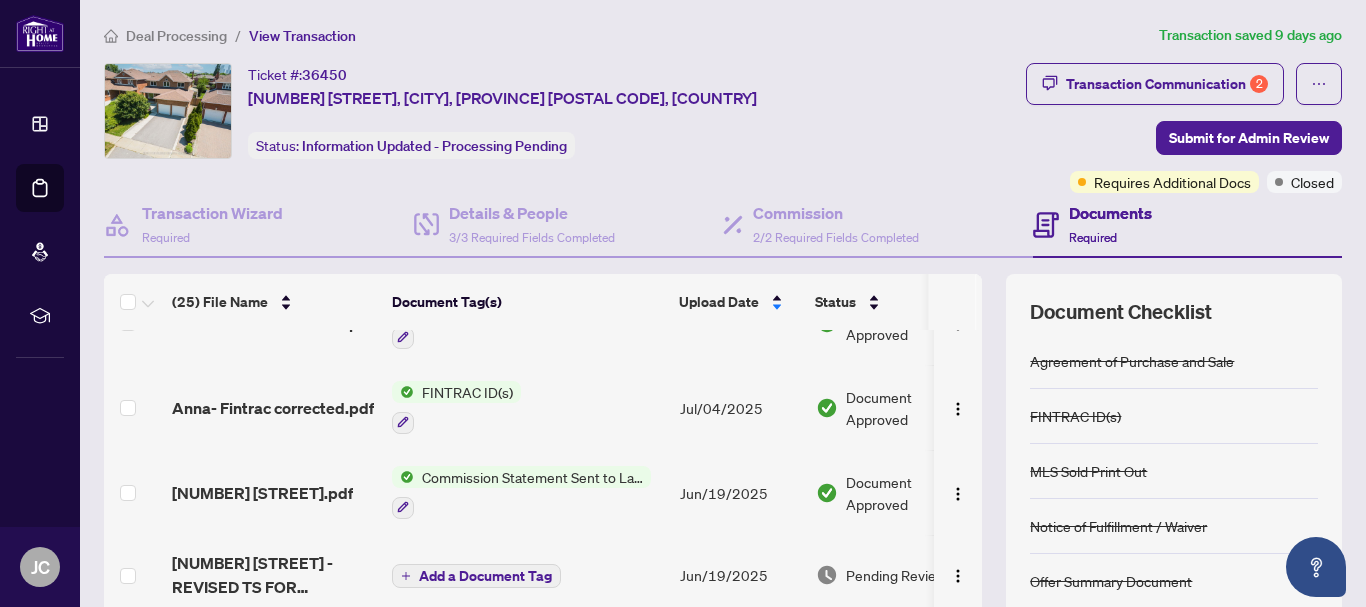 scroll, scrollTop: 449, scrollLeft: 0, axis: vertical 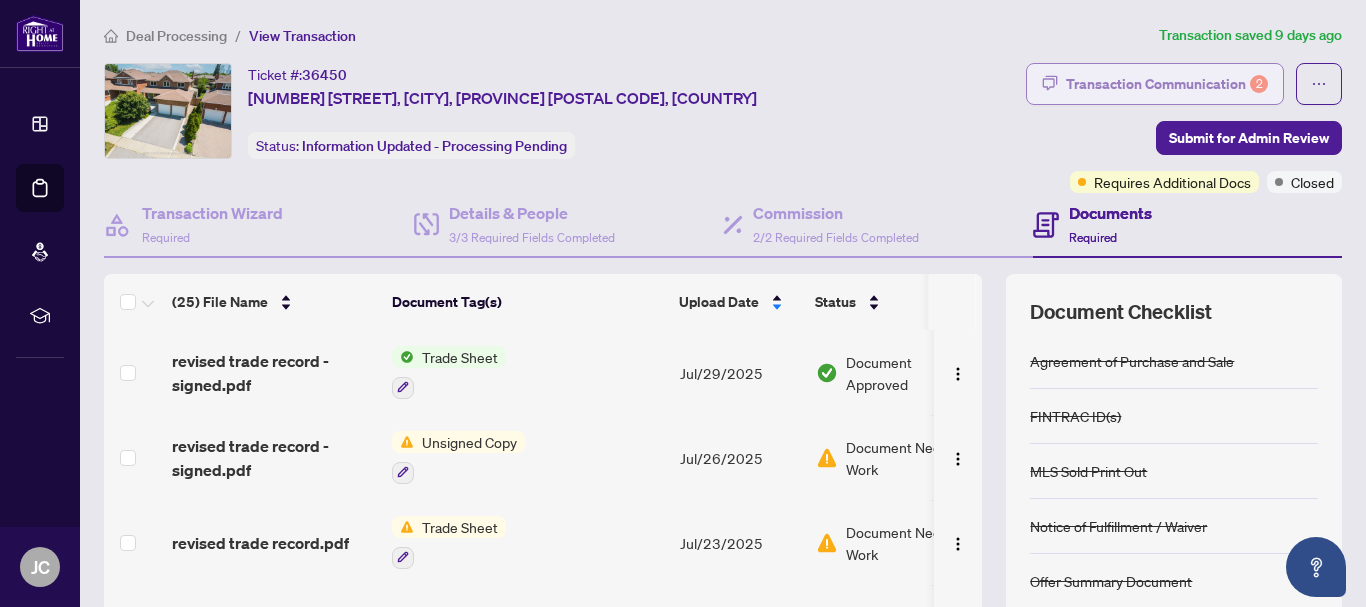 click on "Transaction Communication 2" at bounding box center [1167, 84] 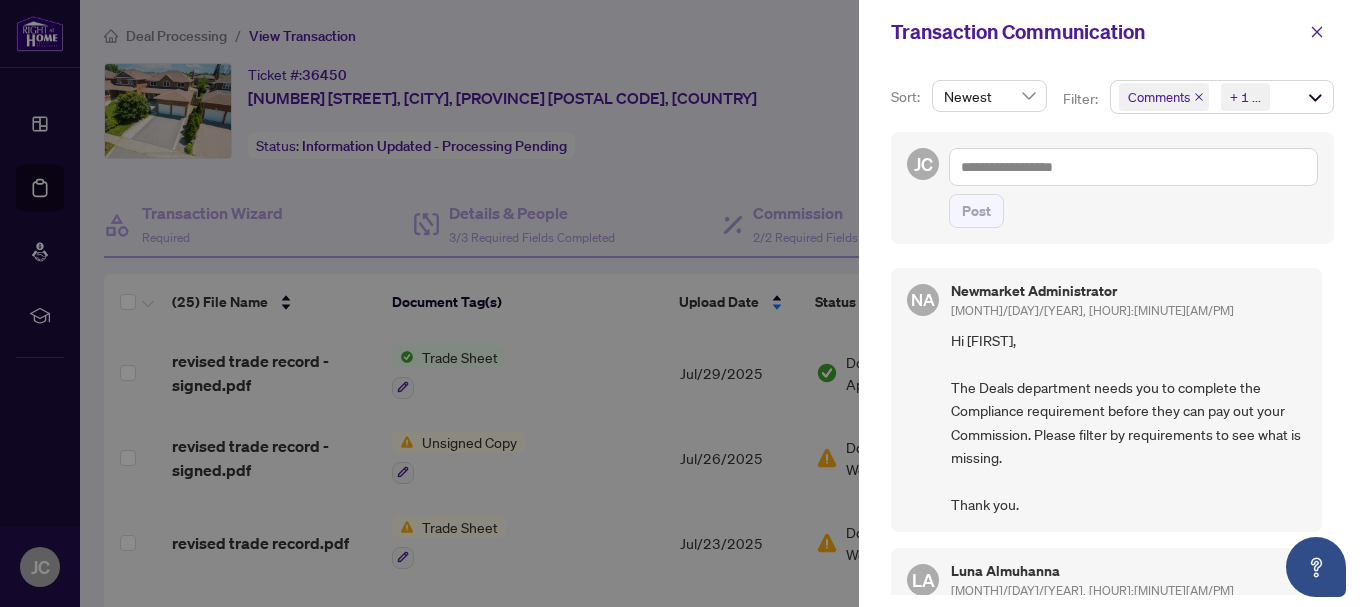 click on "Filter:" at bounding box center [1082, 99] 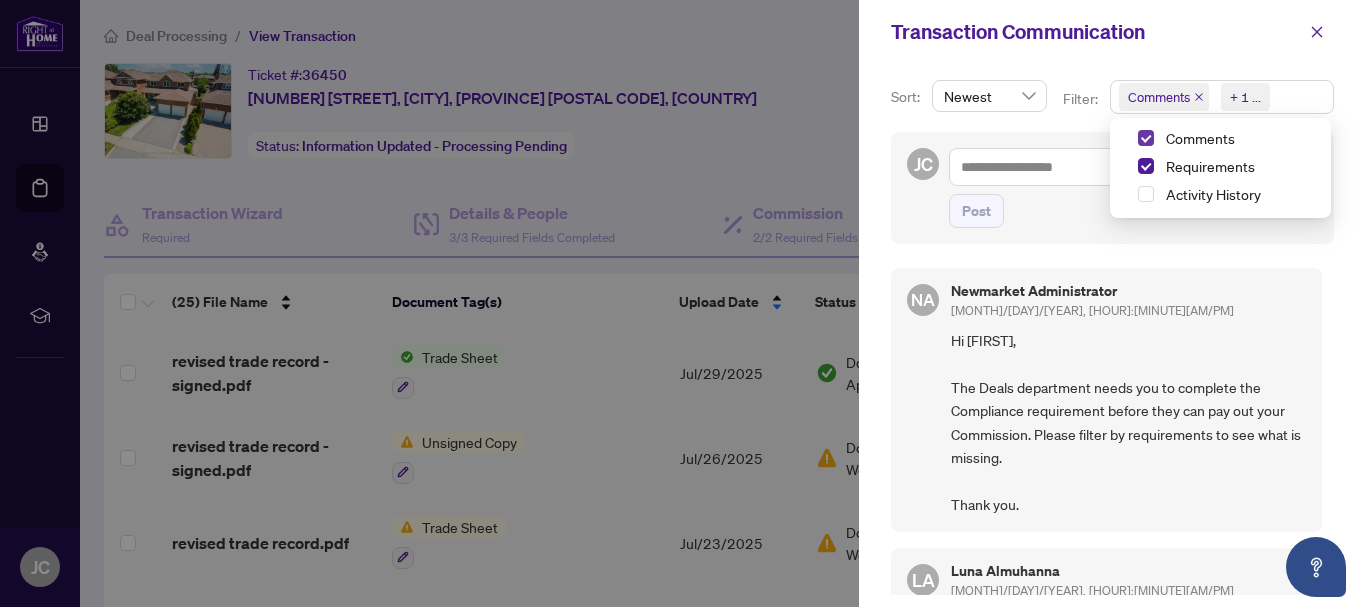 click at bounding box center (1146, 138) 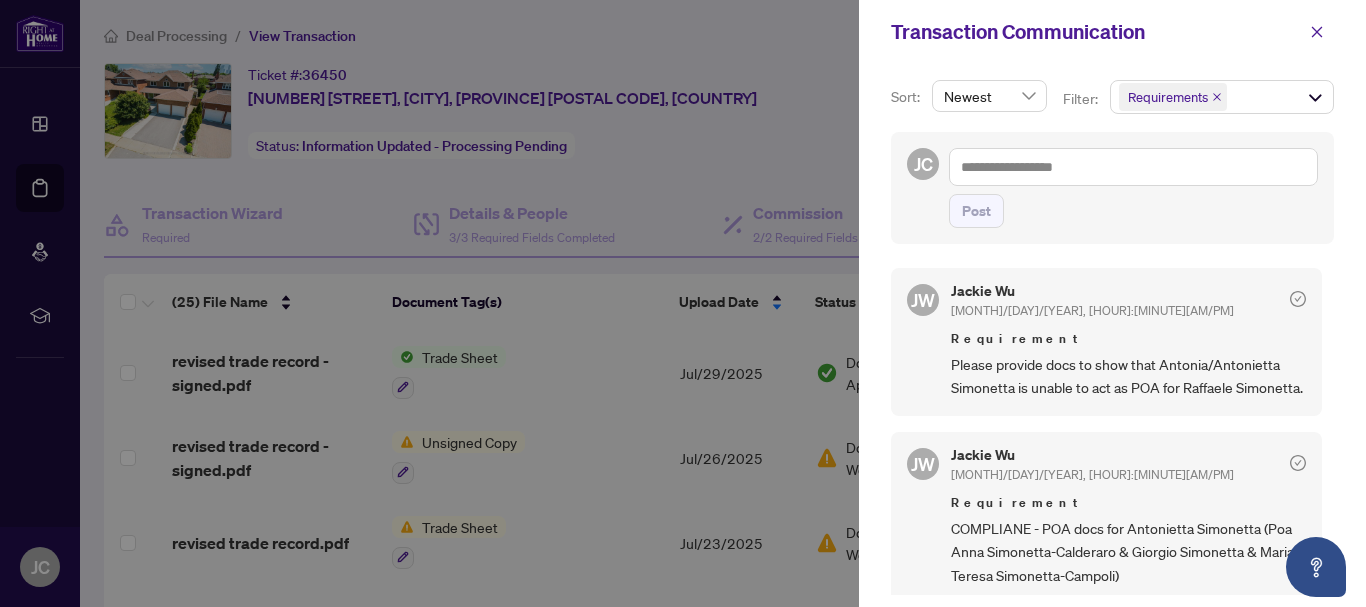 click at bounding box center [683, 303] 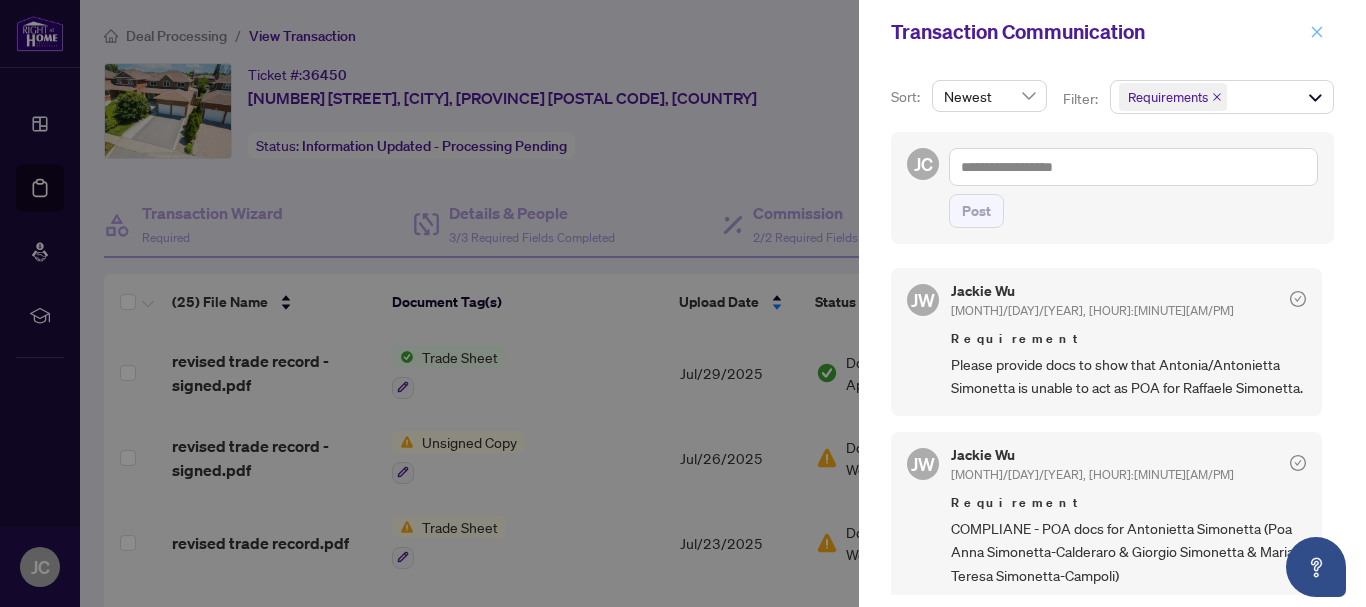 click 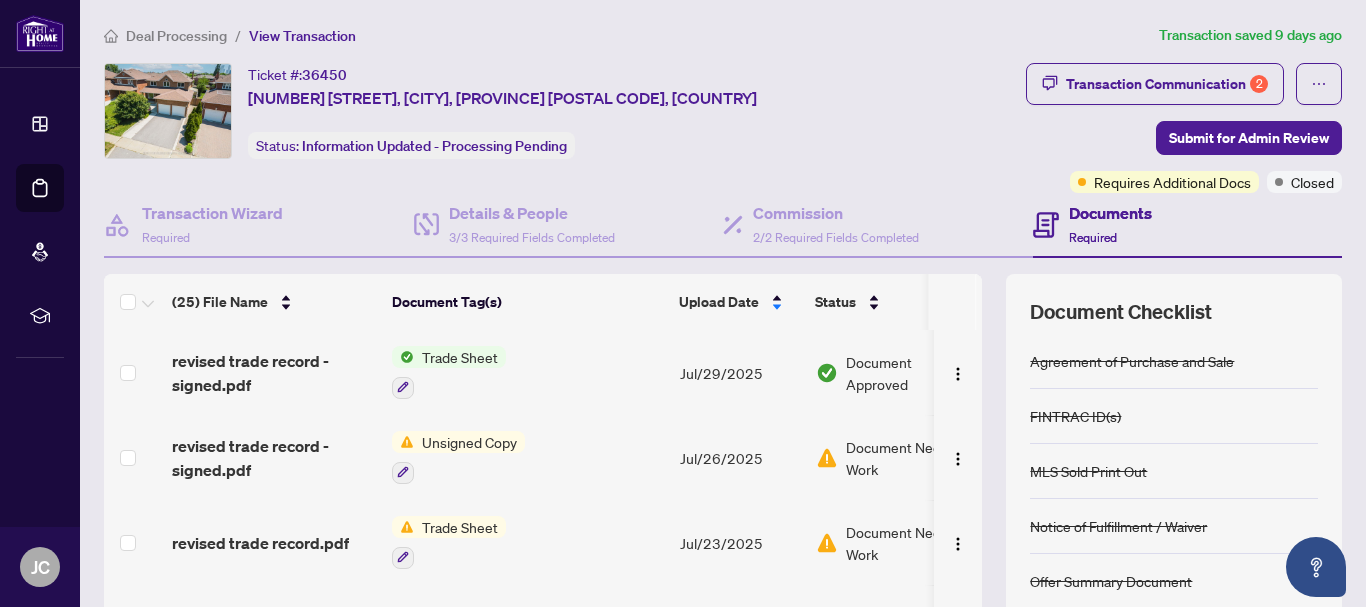 scroll, scrollTop: 268, scrollLeft: 0, axis: vertical 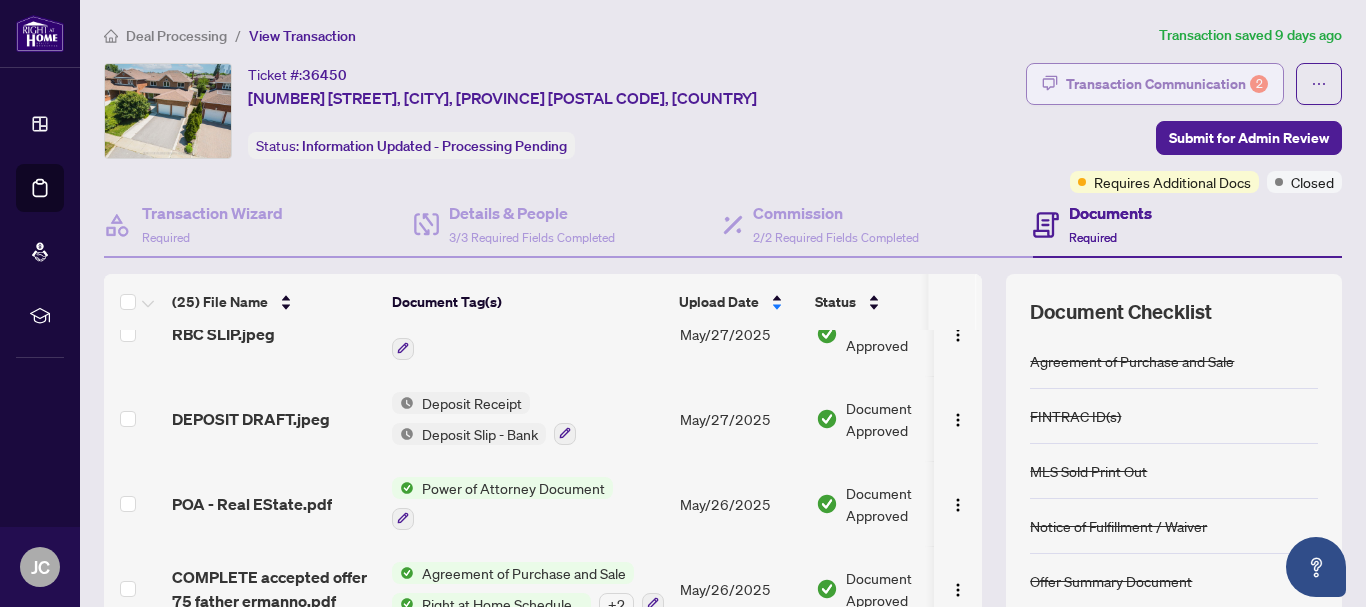 click on "Transaction Communication 2" at bounding box center (1167, 84) 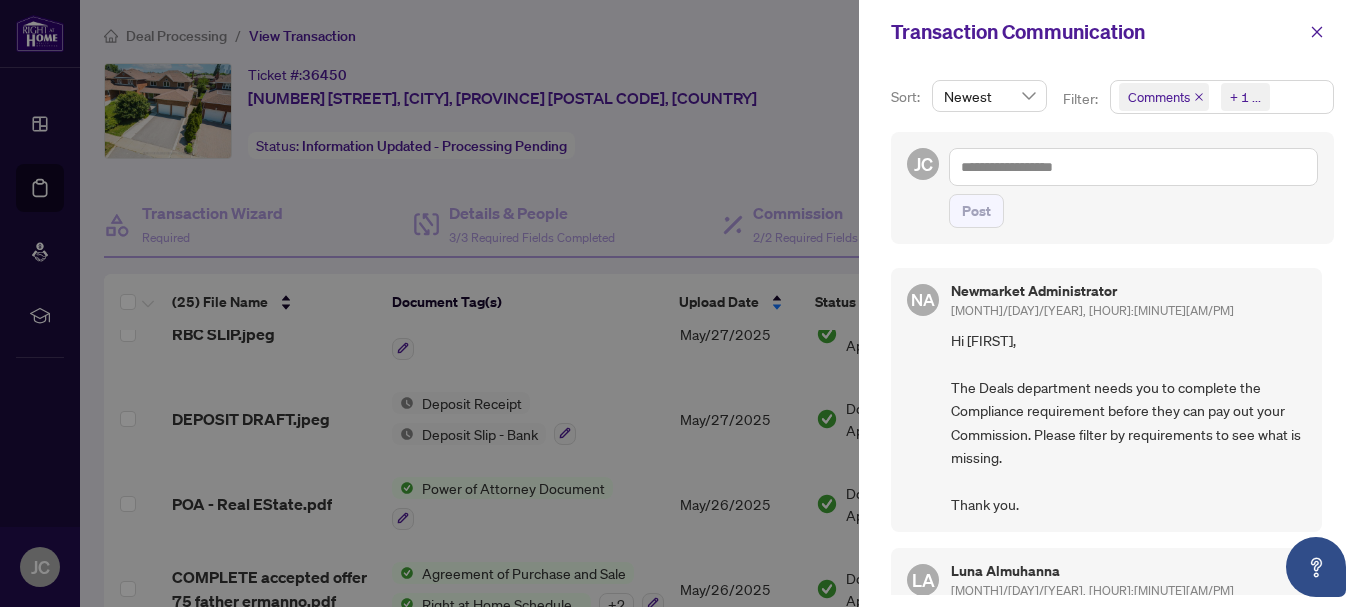 click on "Comments" at bounding box center (1159, 97) 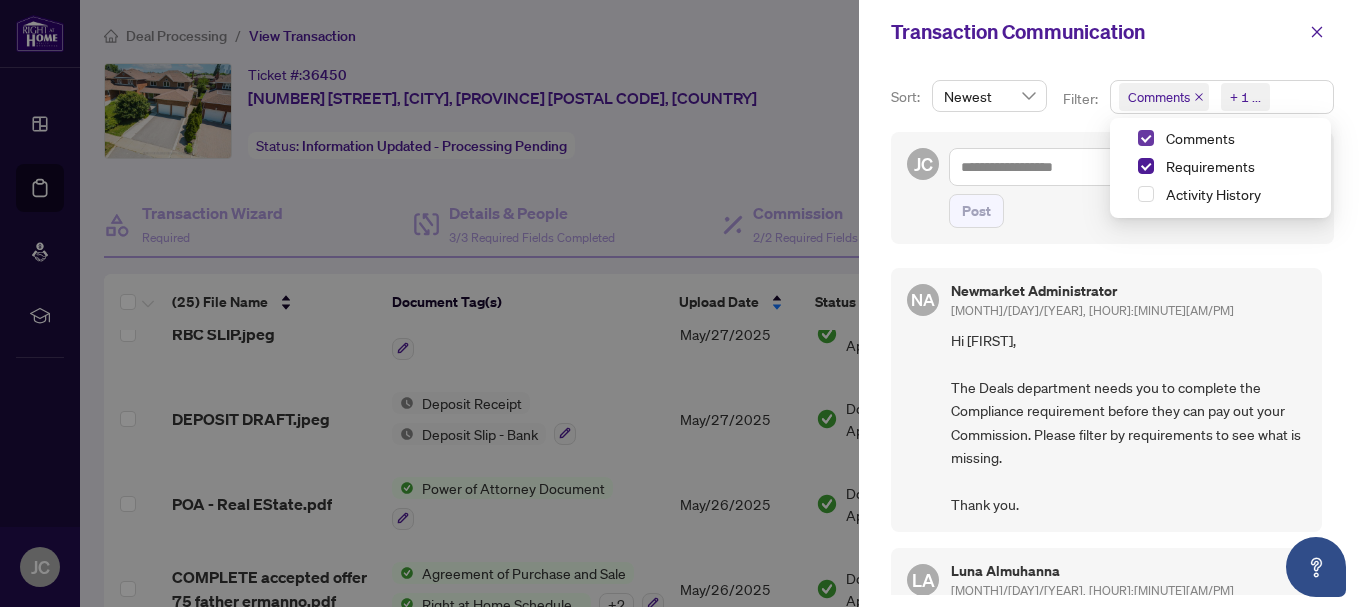 click at bounding box center [1146, 138] 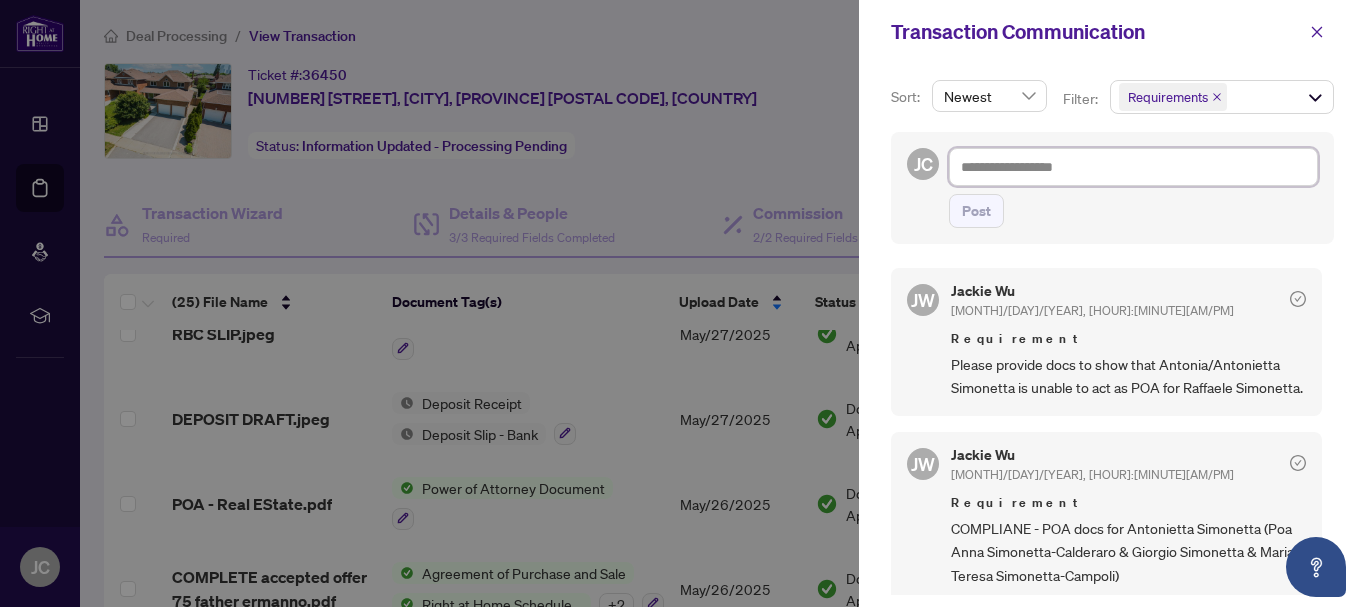 click at bounding box center (1133, 167) 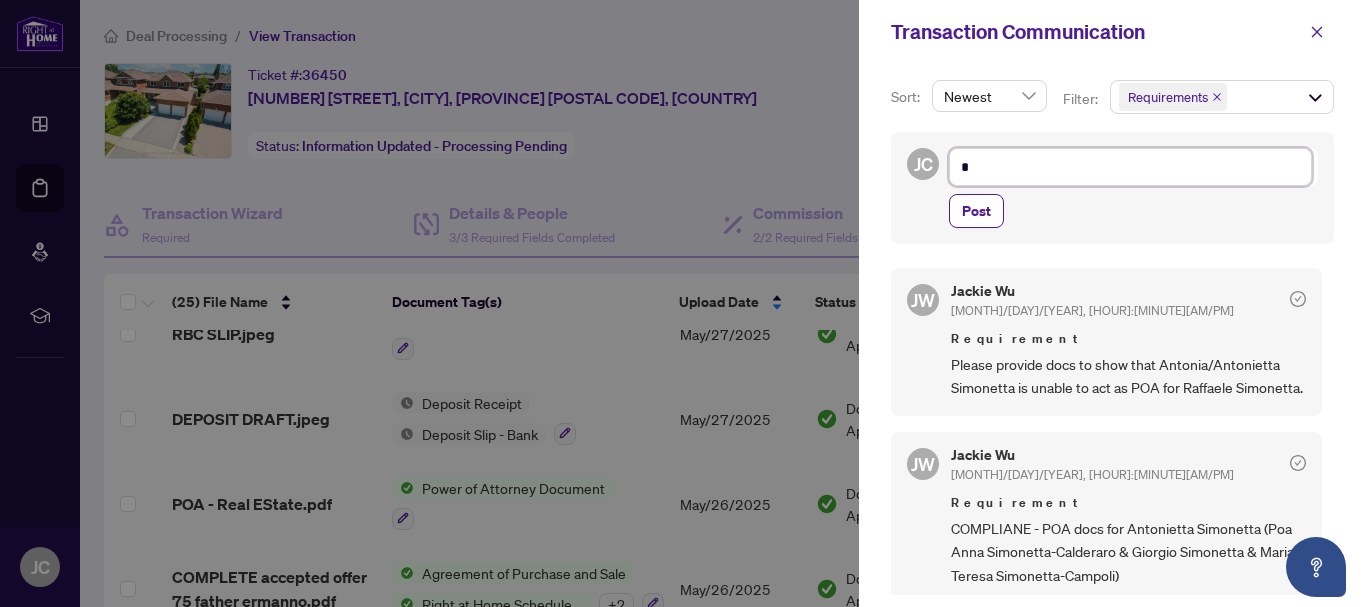 type on "**" 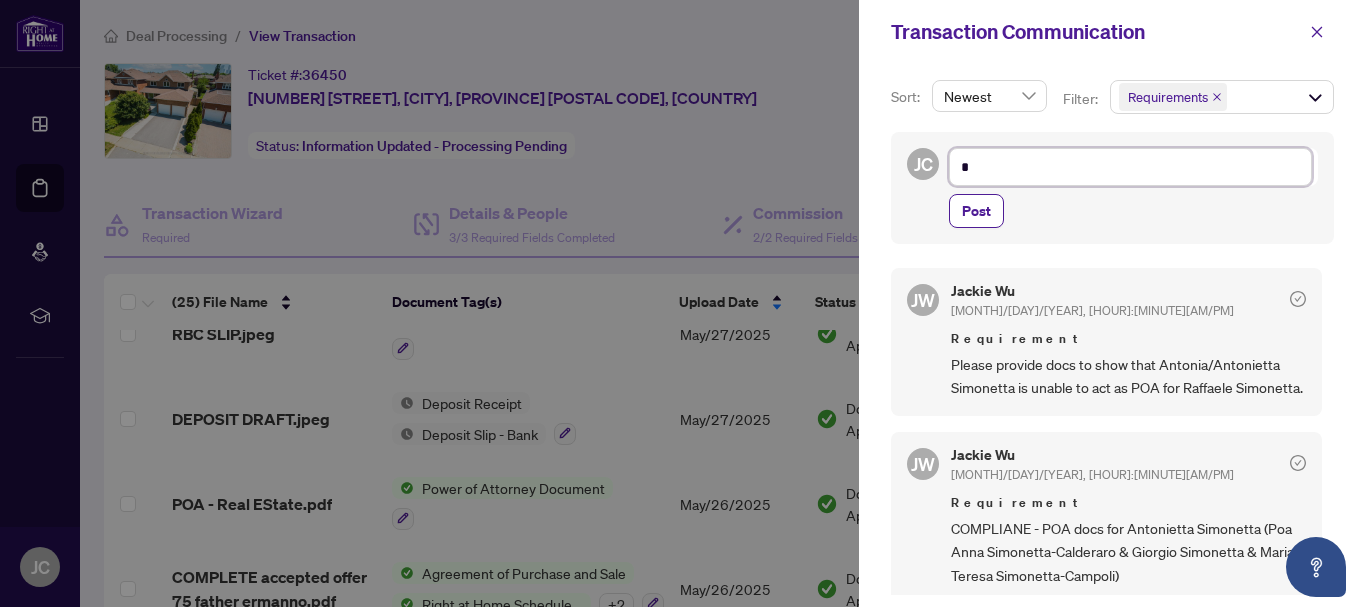 type on "**" 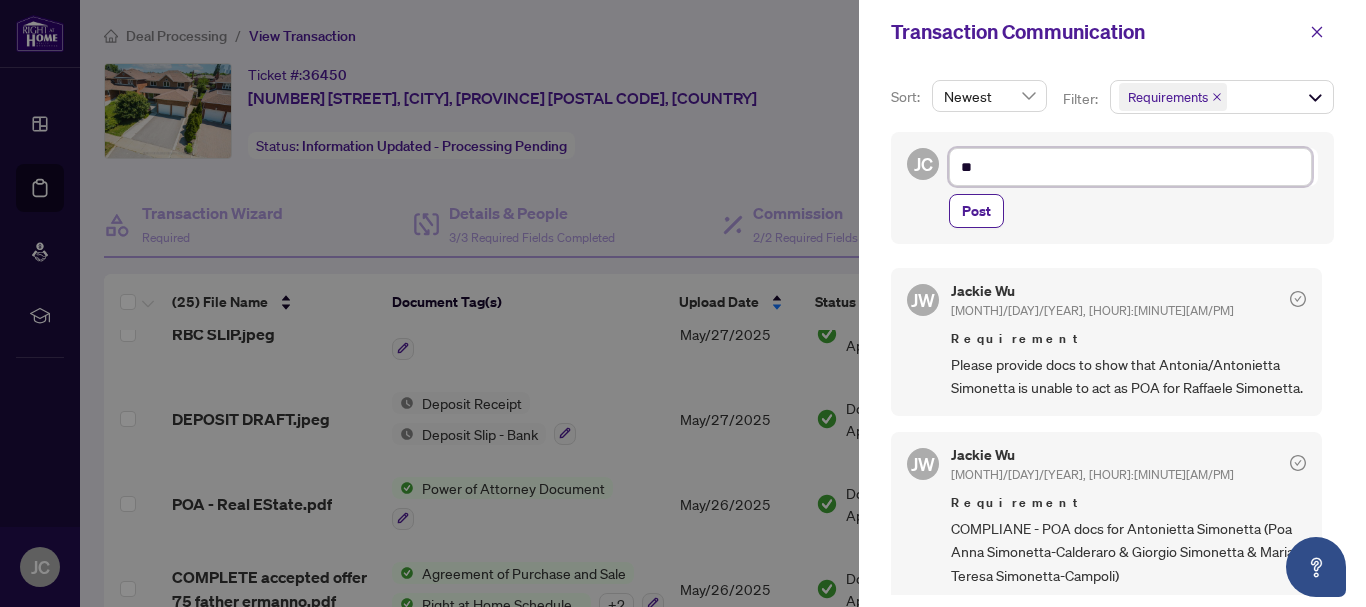 type on "**" 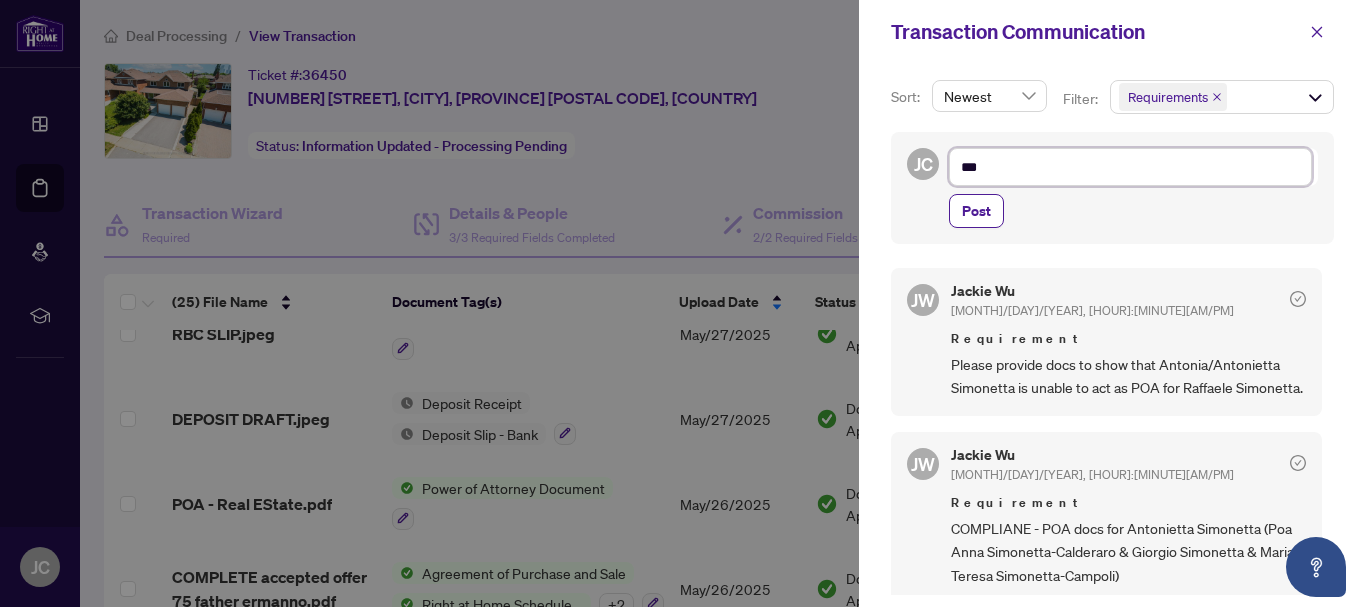 type on "**" 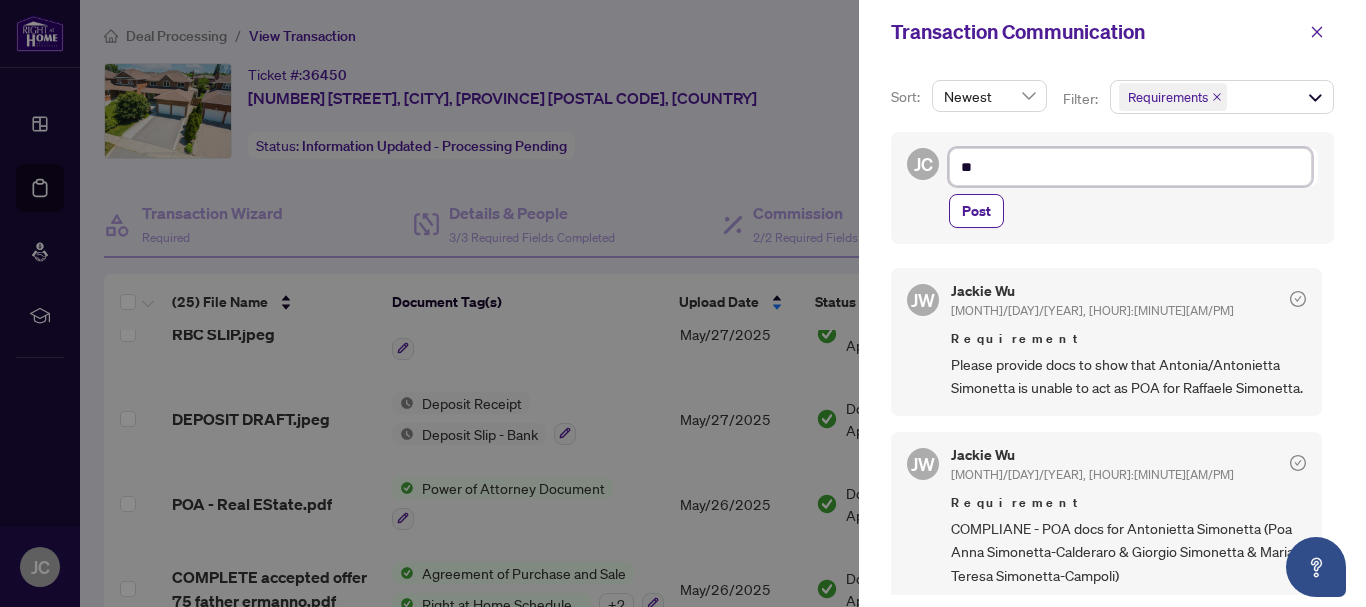 type on "**" 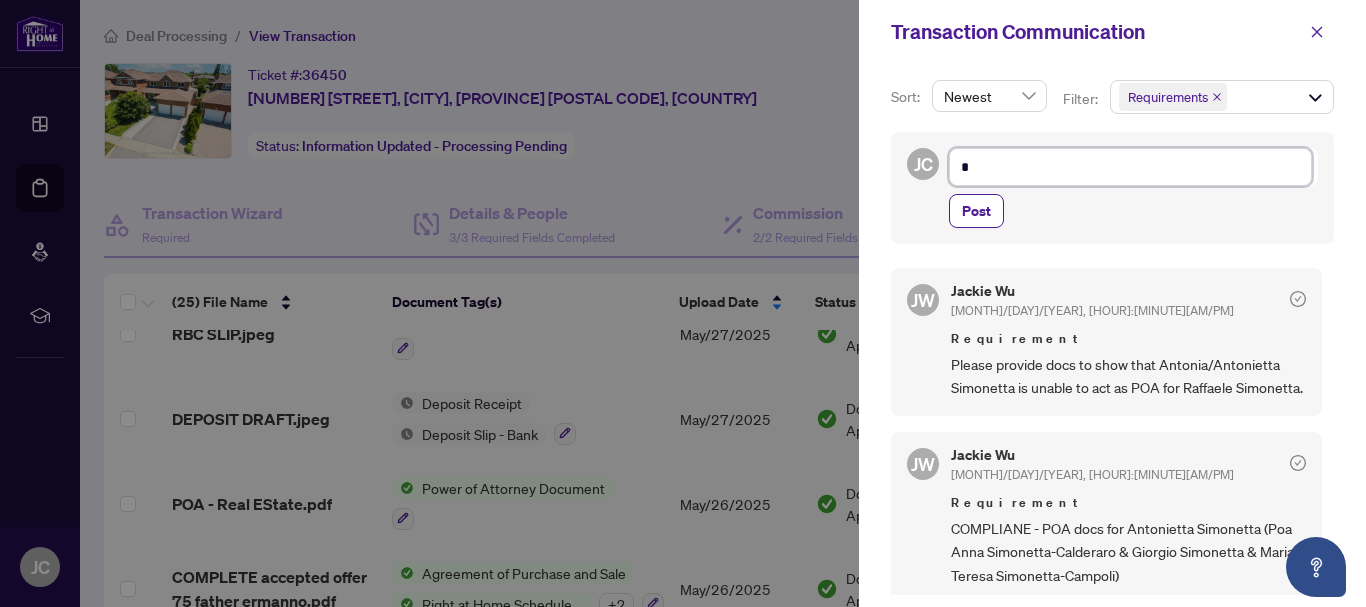 type 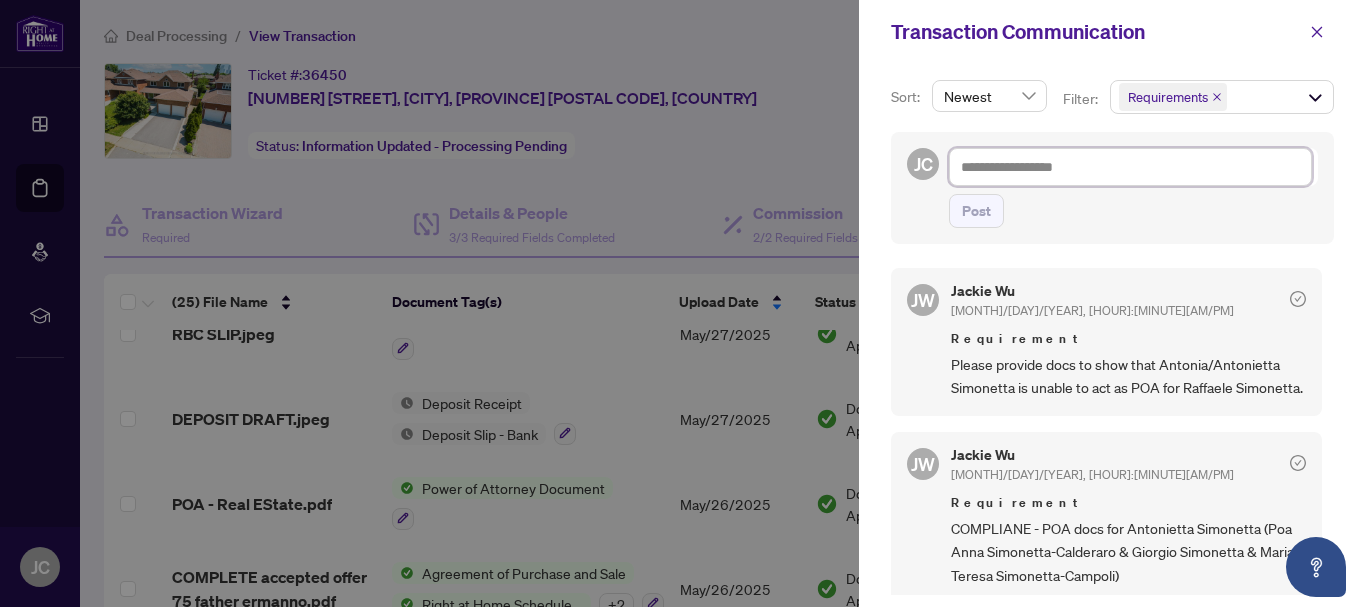 type on "*" 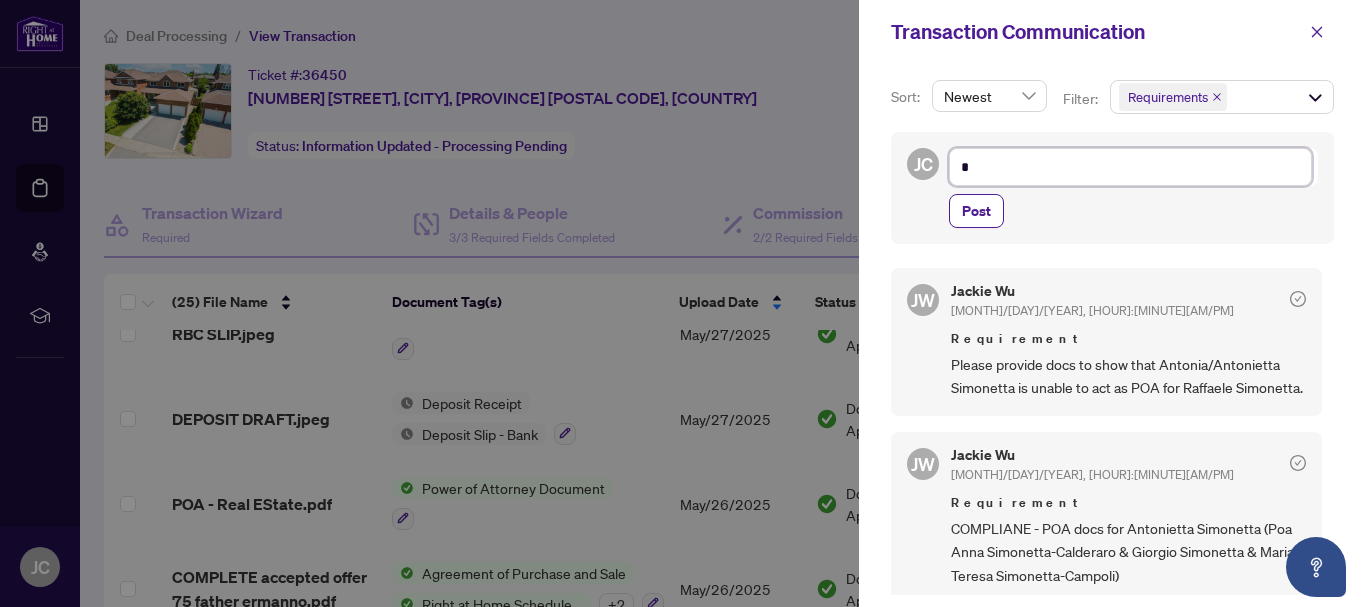 type on "**" 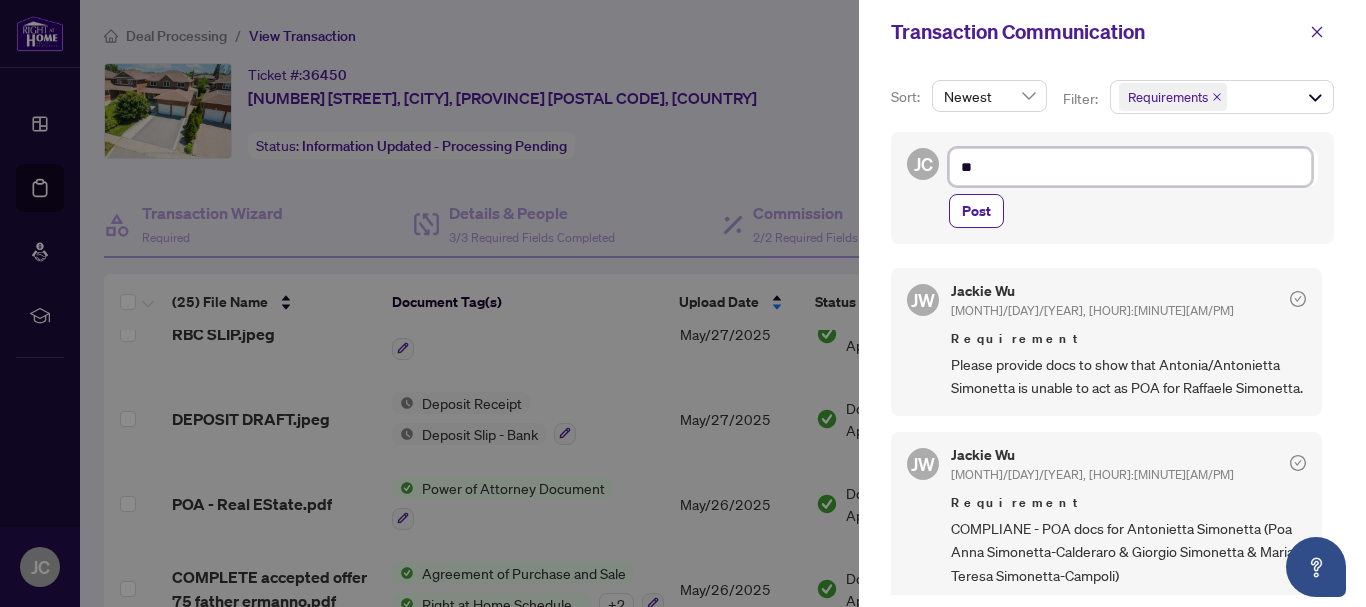 type on "**" 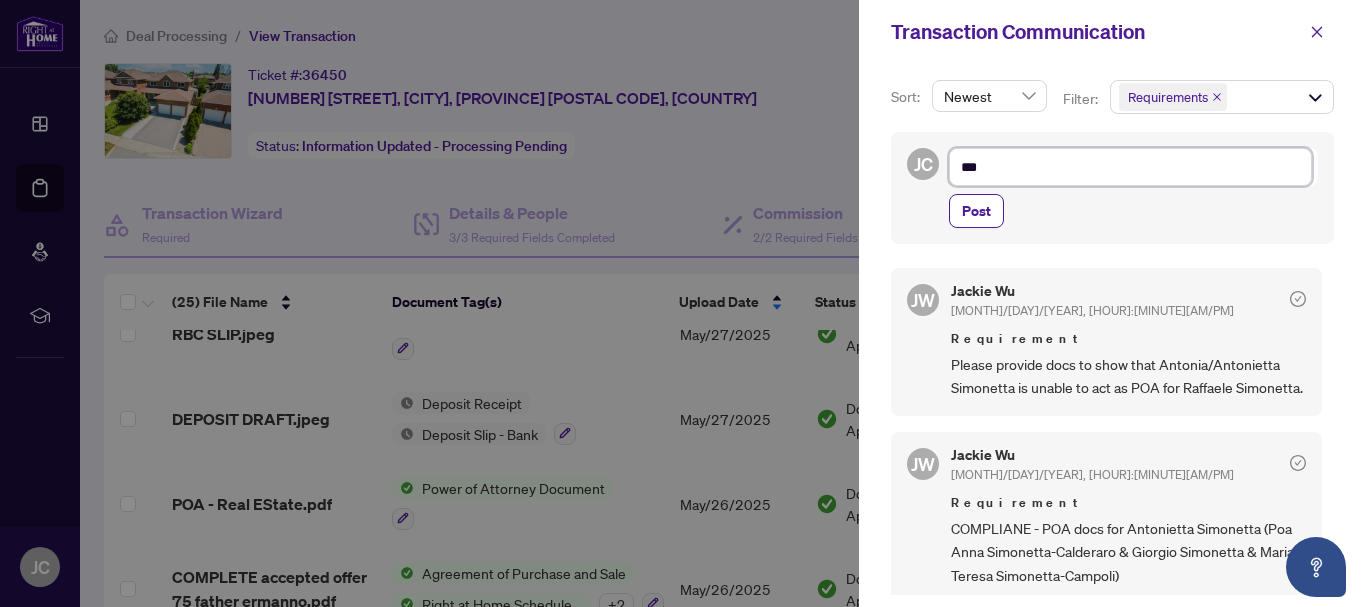 type on "**" 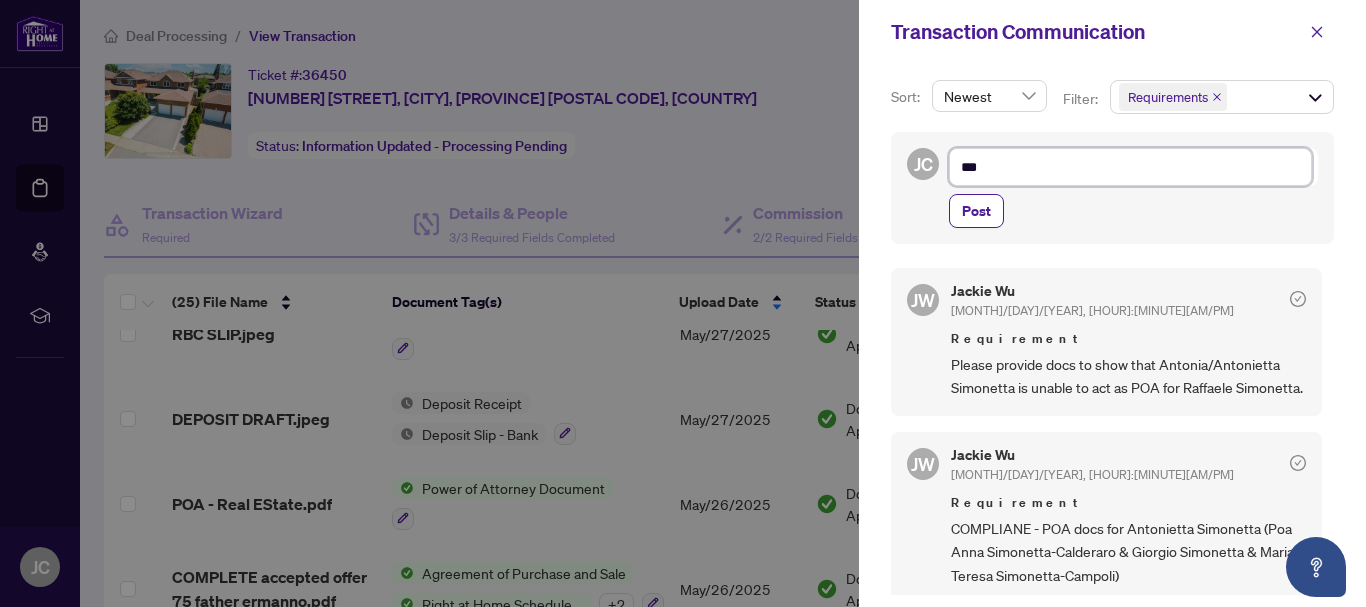 type on "****" 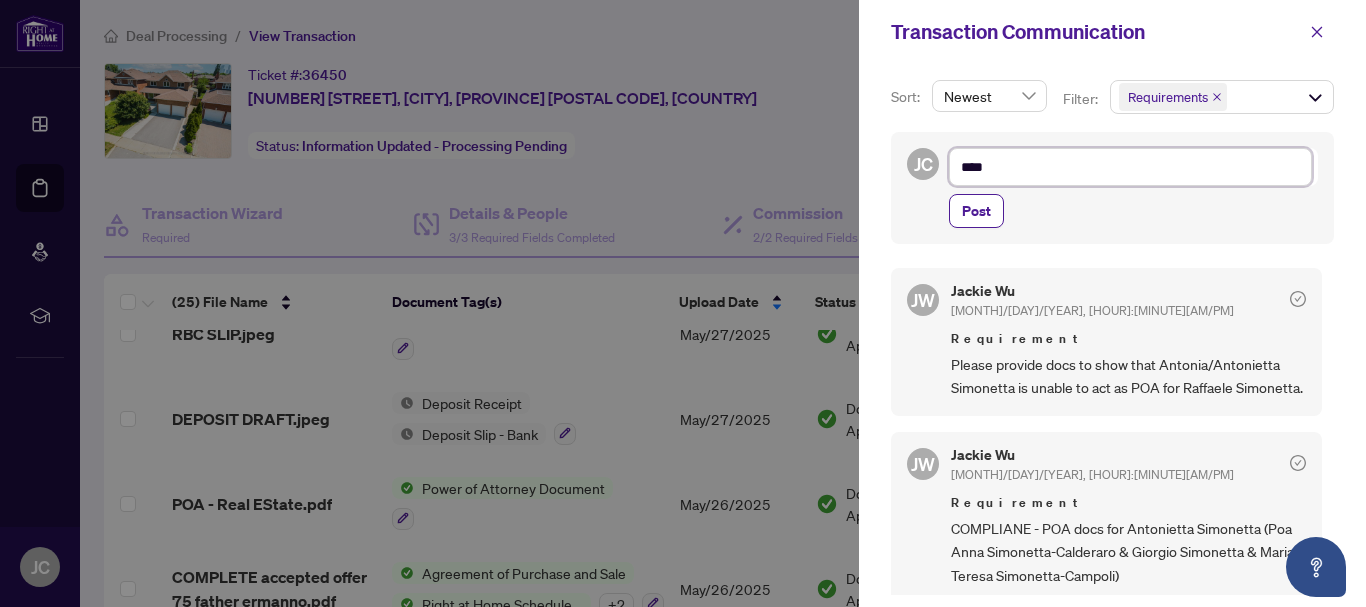 type on "*****" 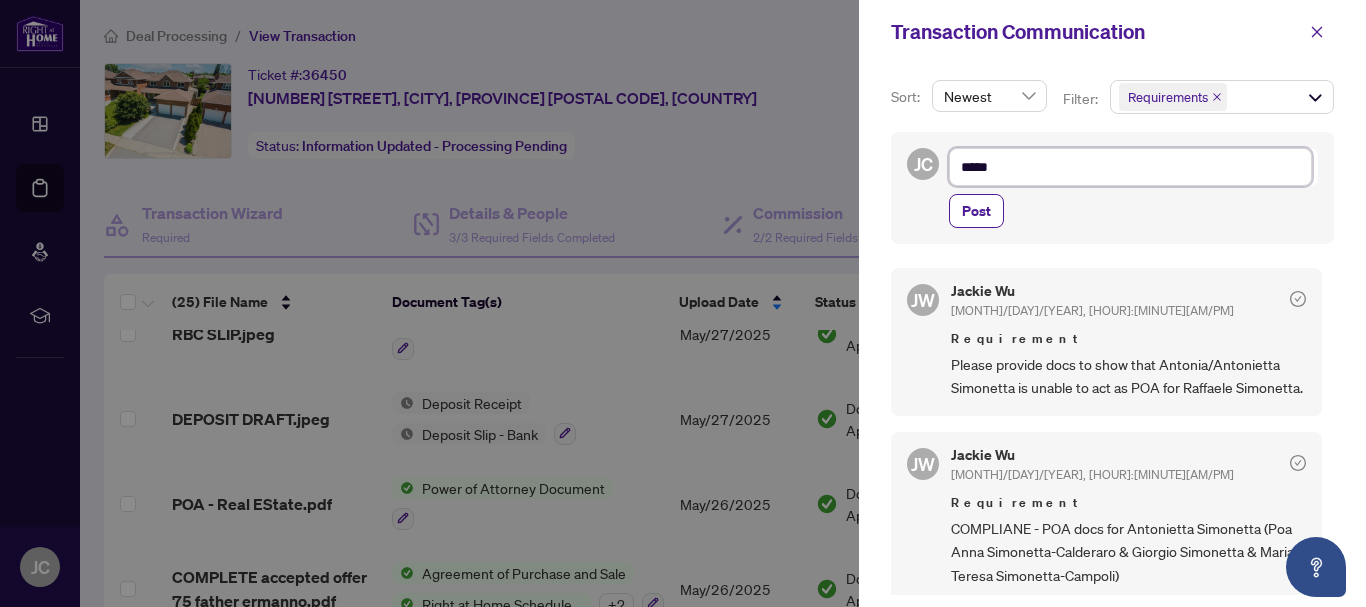 type on "*****" 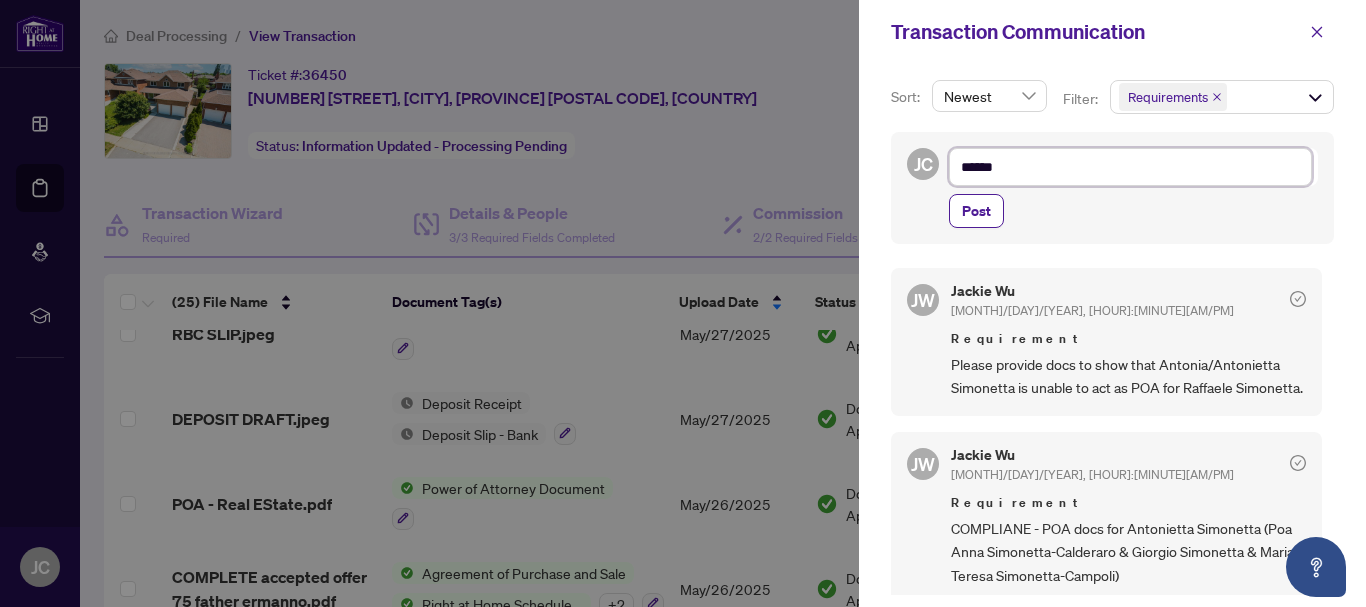 type on "*******" 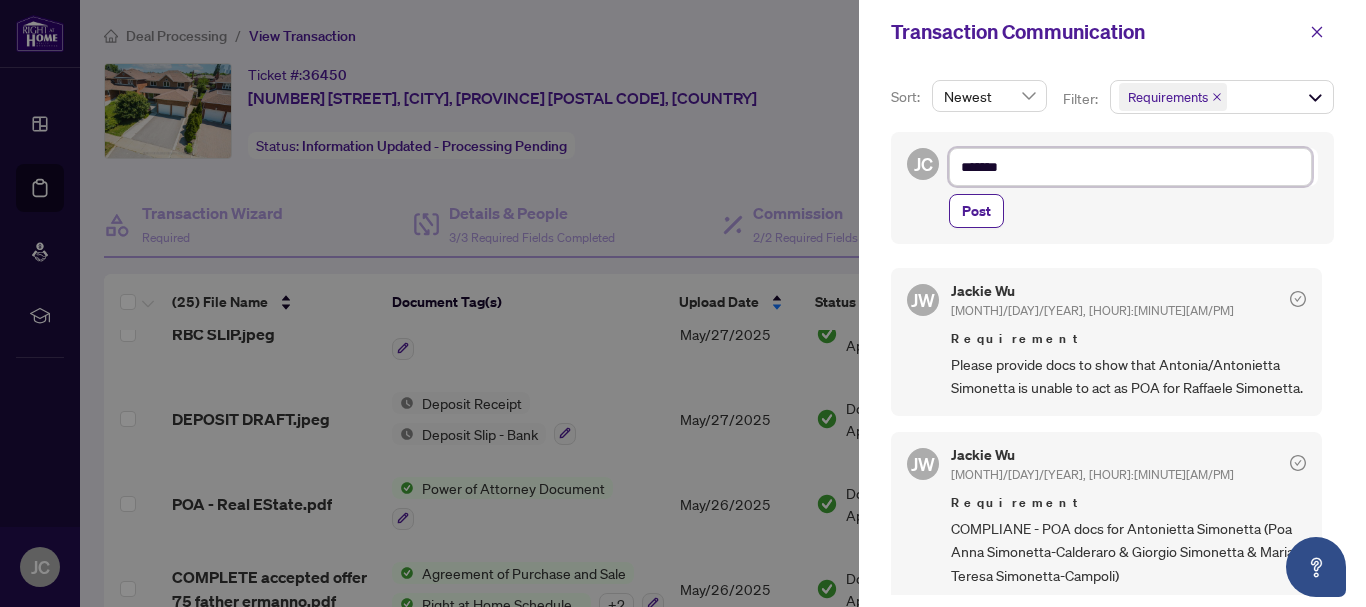 type on "********" 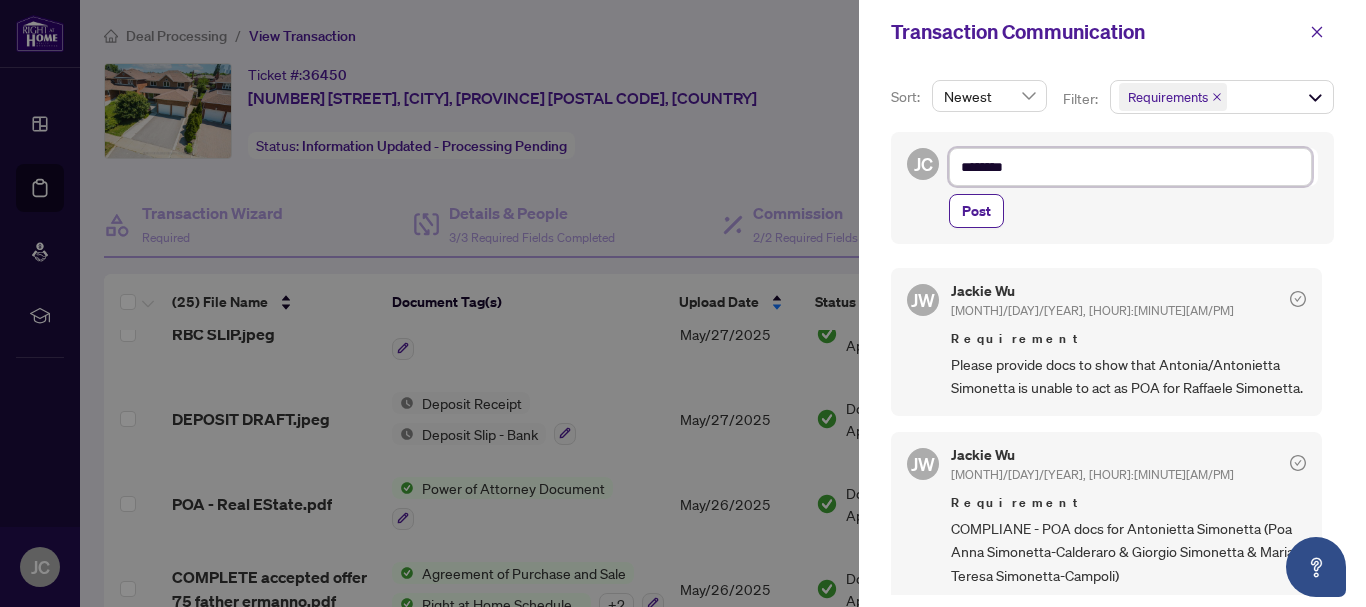 type on "*********" 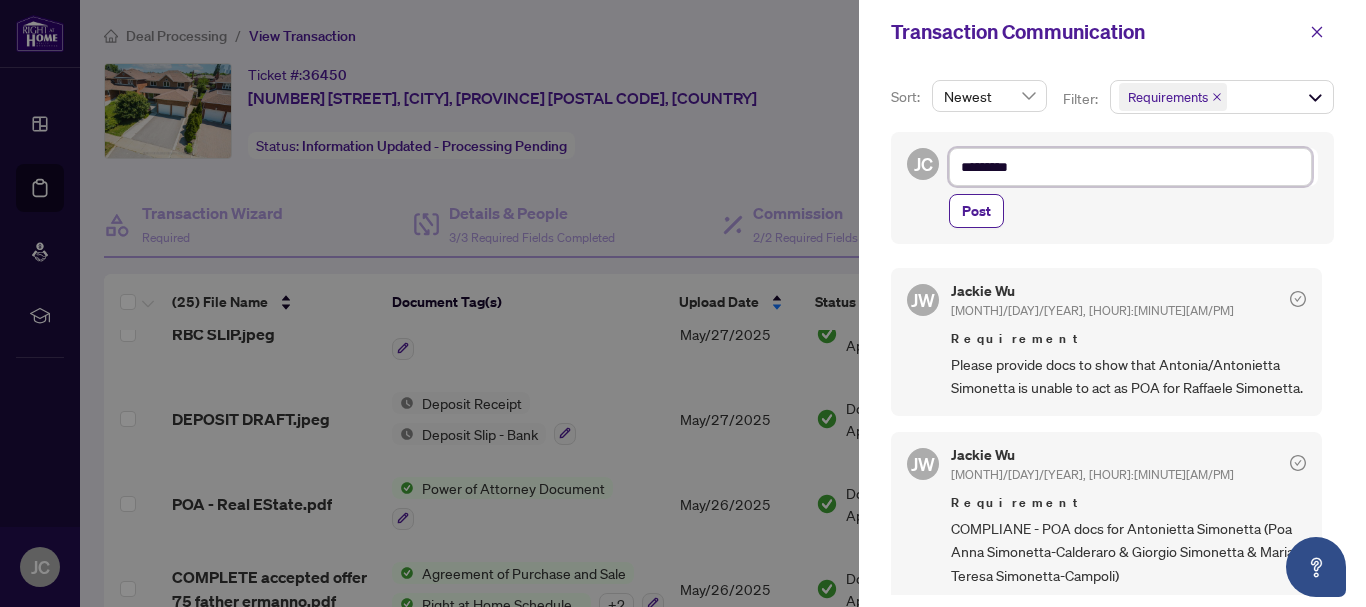 type on "*********" 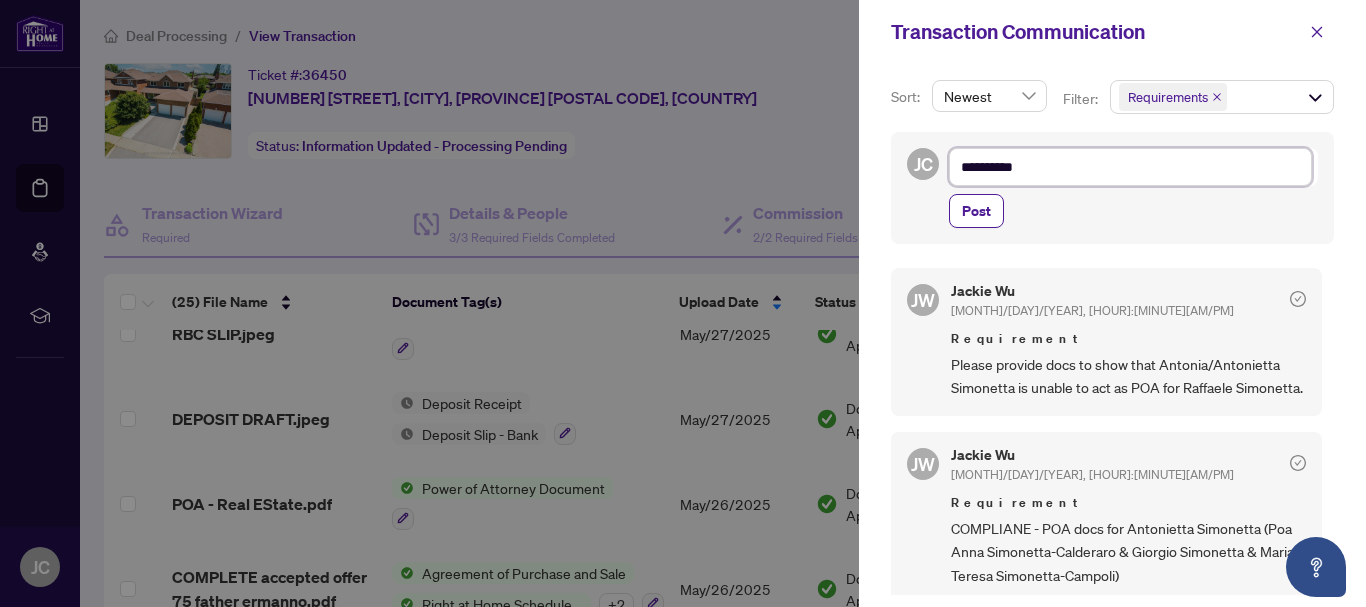 type on "**********" 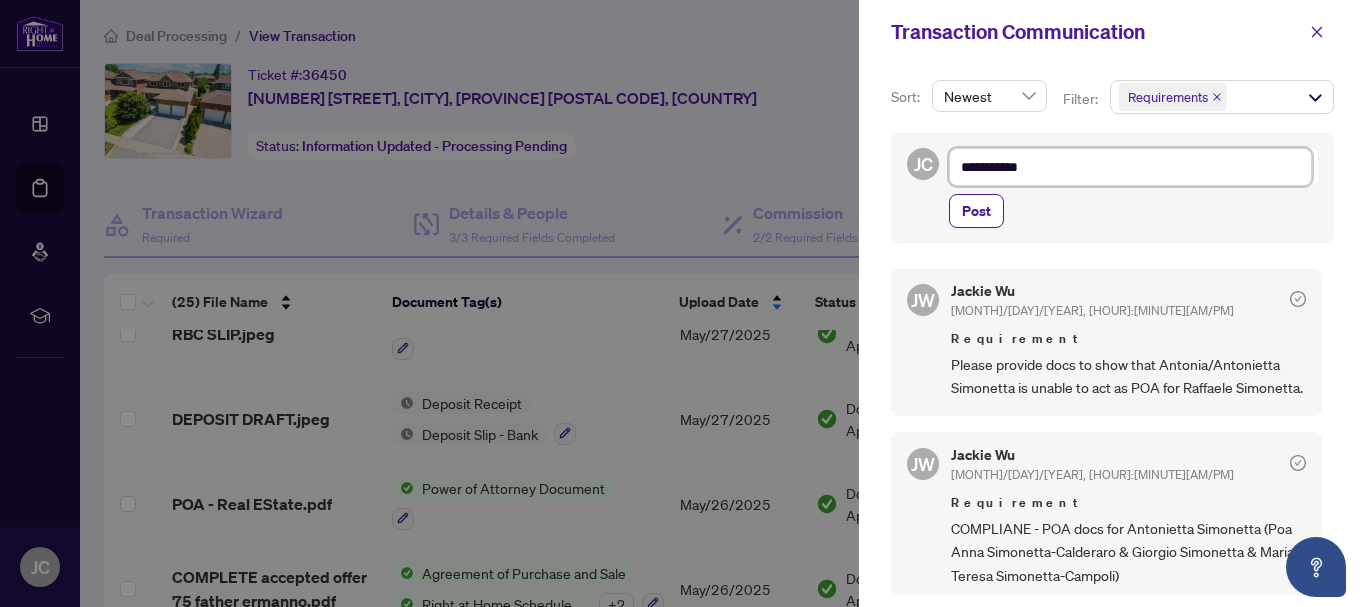 type on "**********" 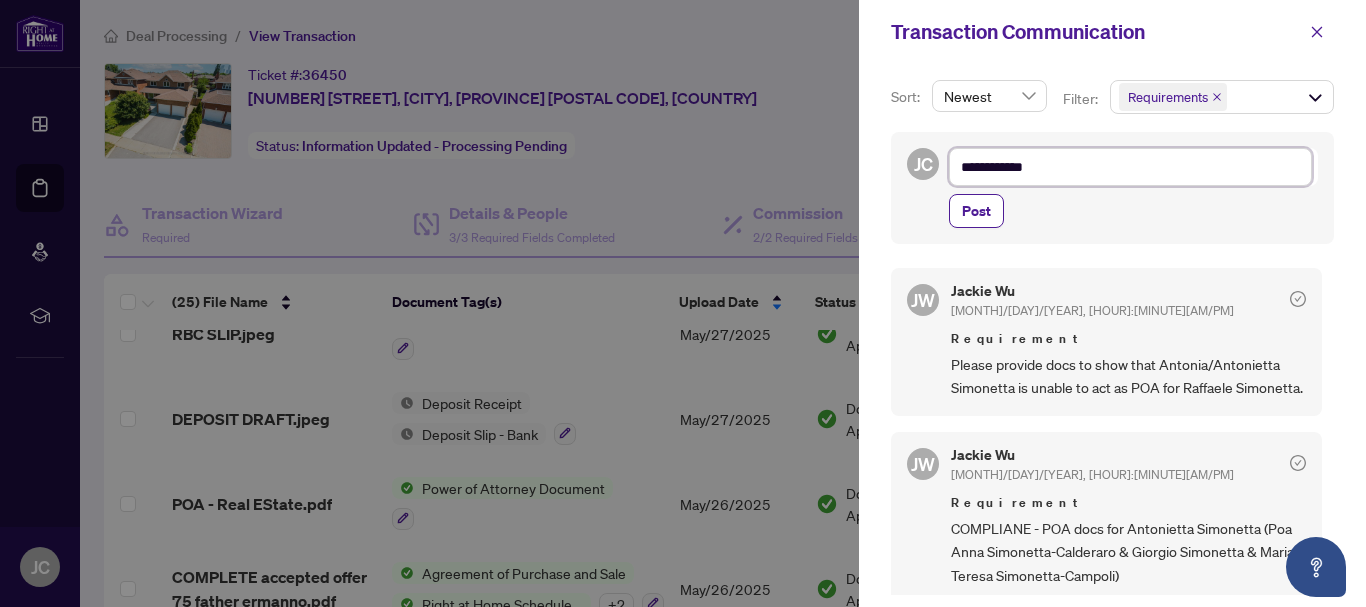 type on "**********" 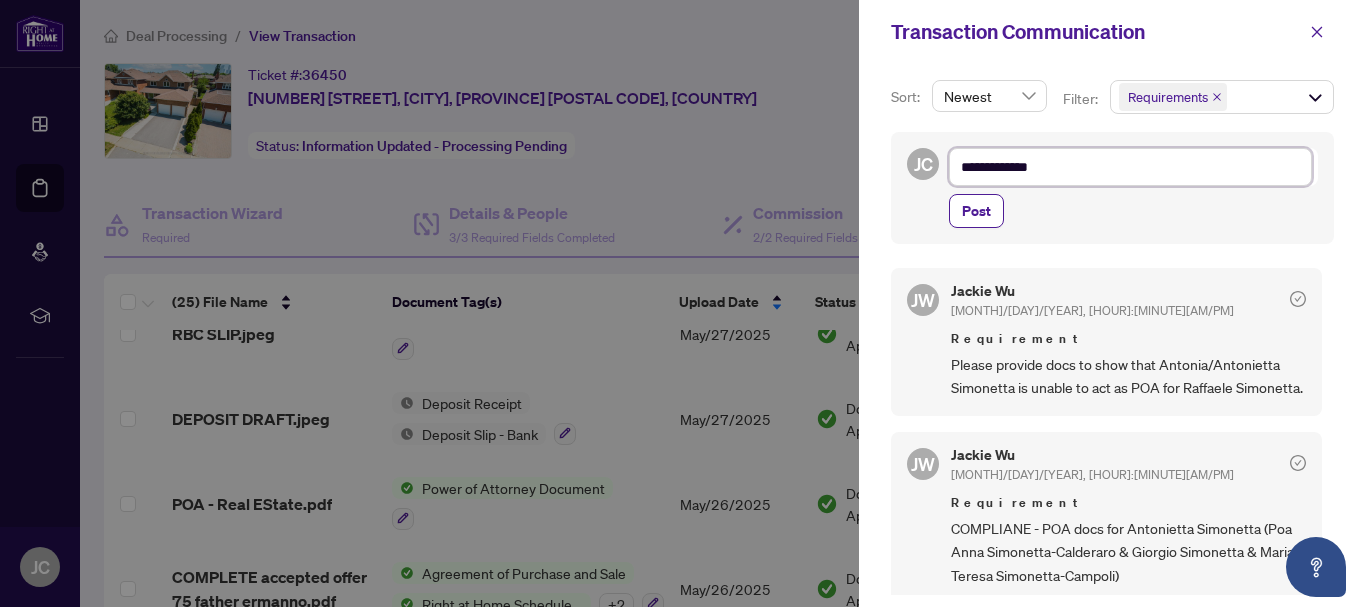 type on "**********" 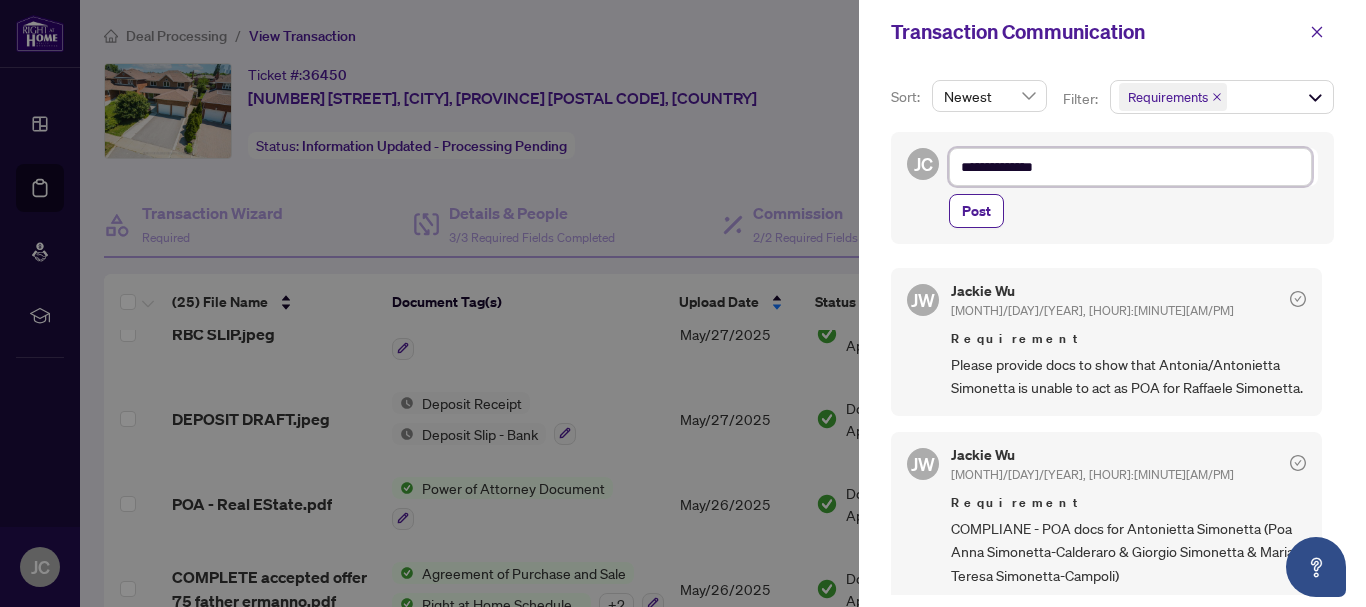type on "**********" 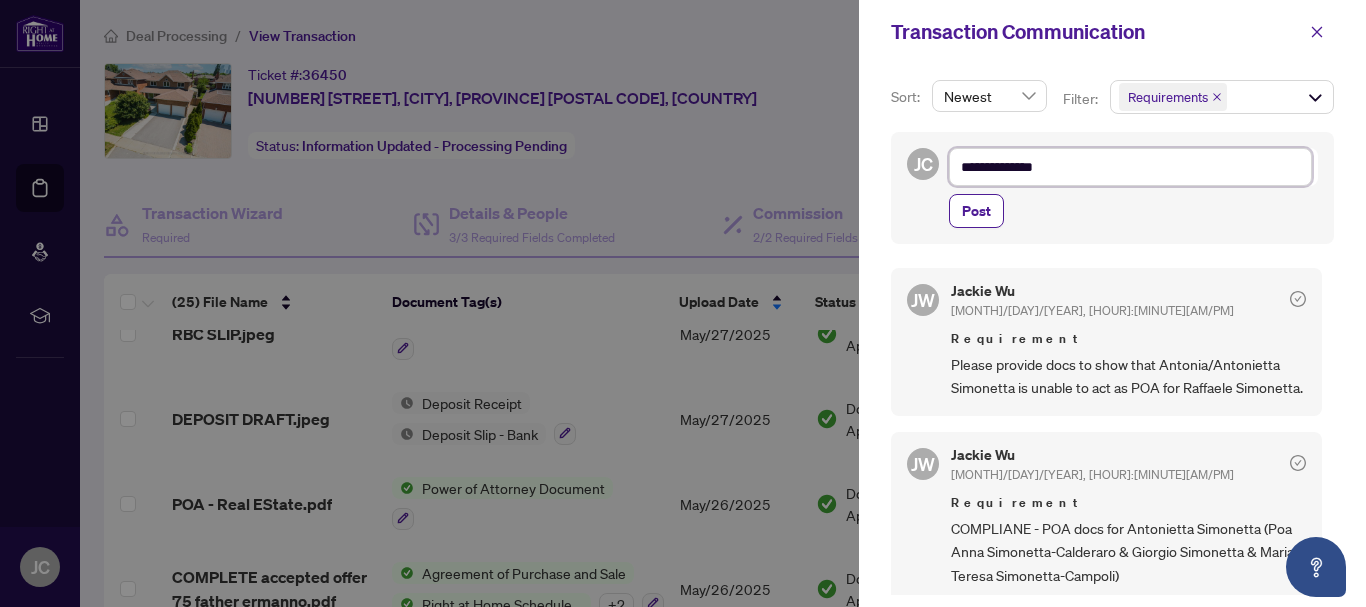 type on "**********" 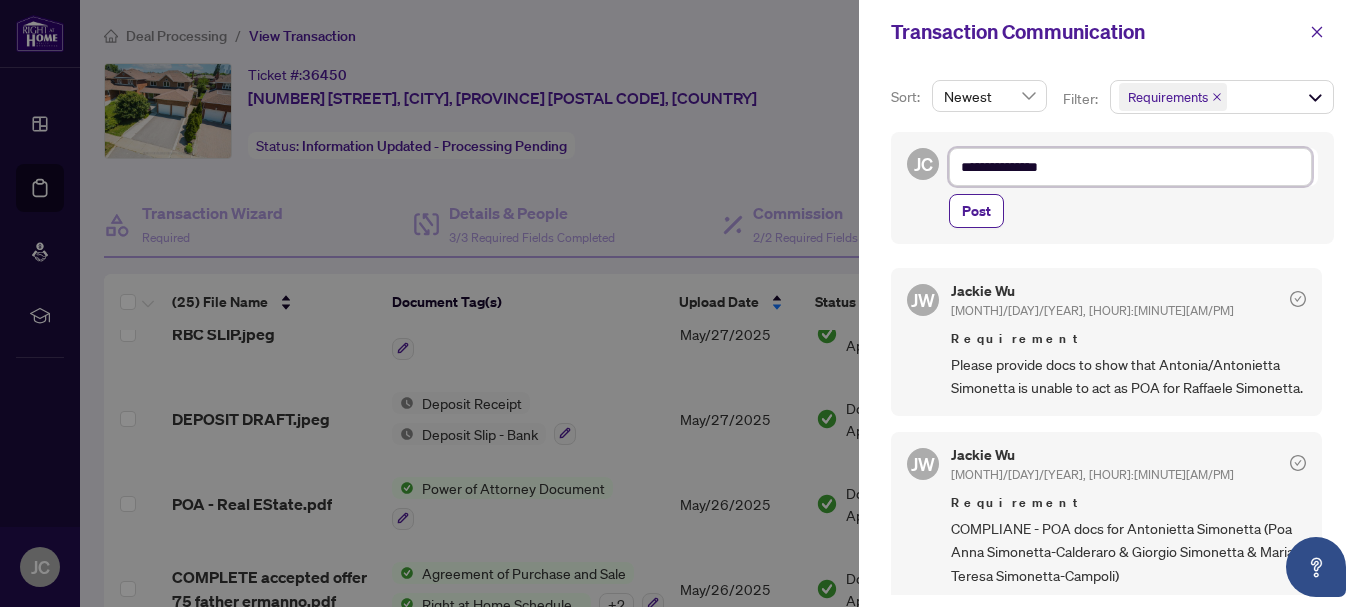 type on "**********" 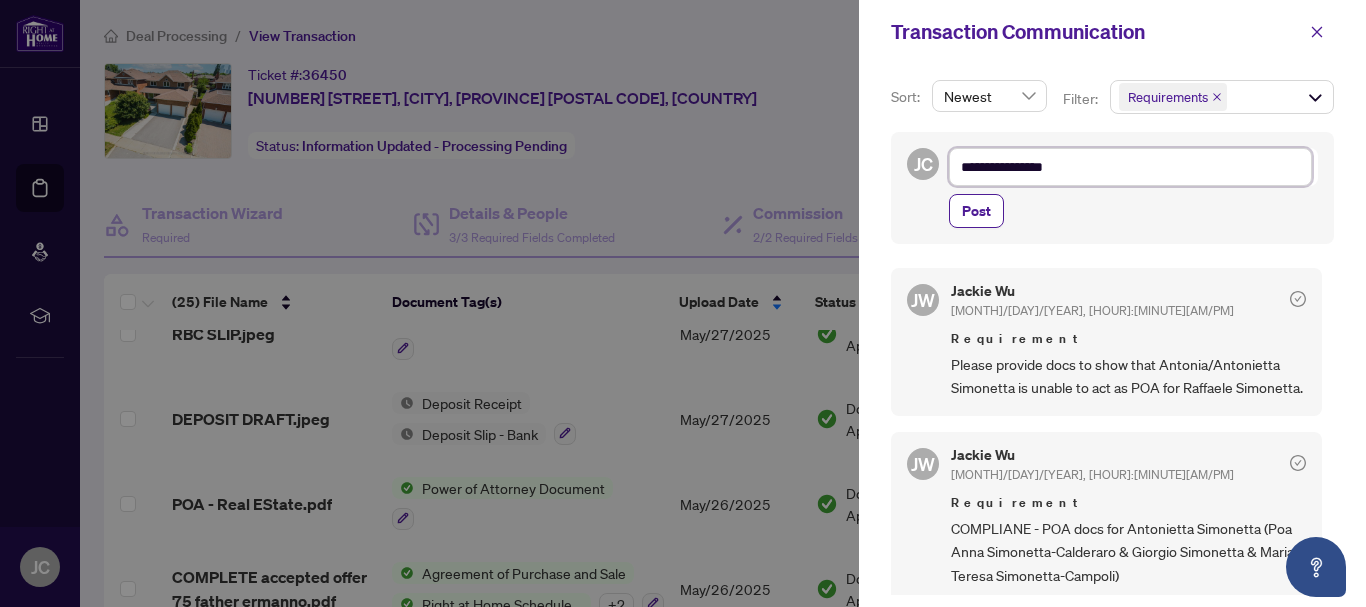 type on "**********" 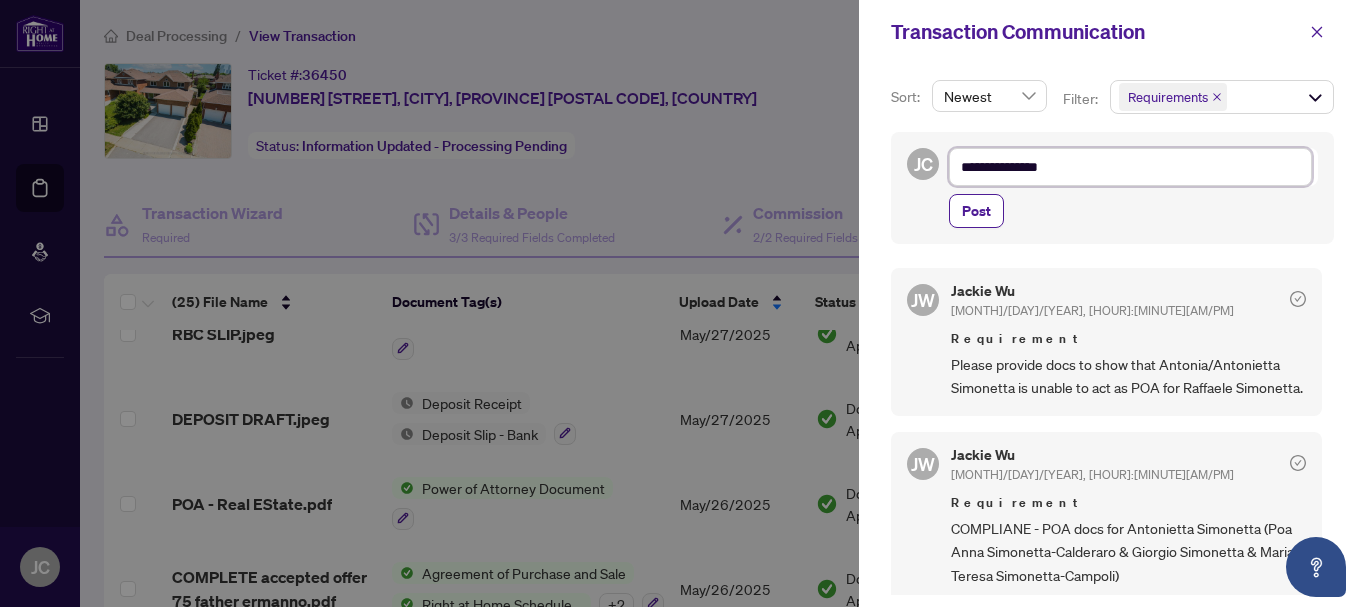 type on "**********" 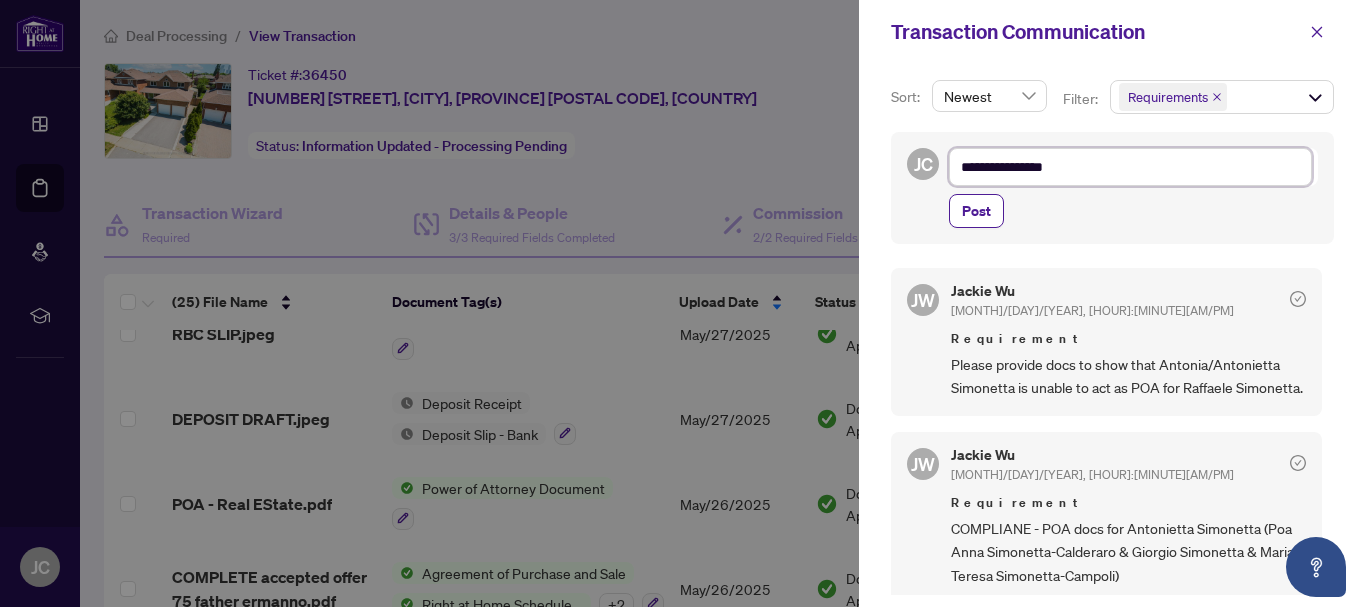 type on "**********" 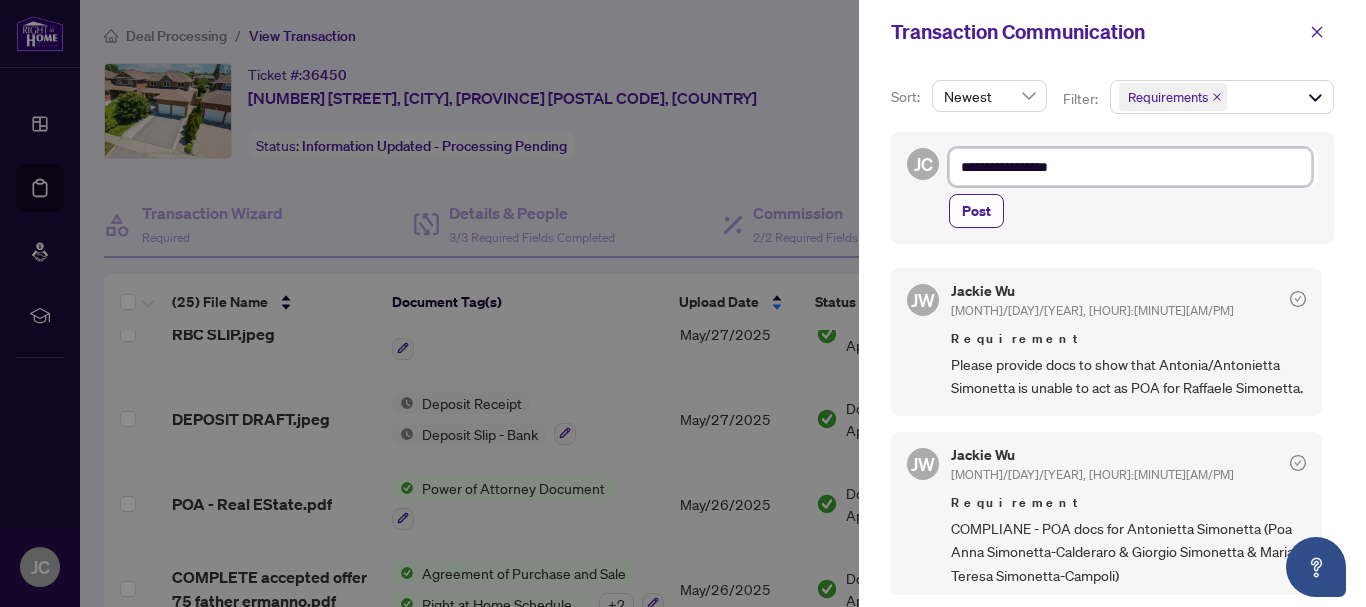 type on "**********" 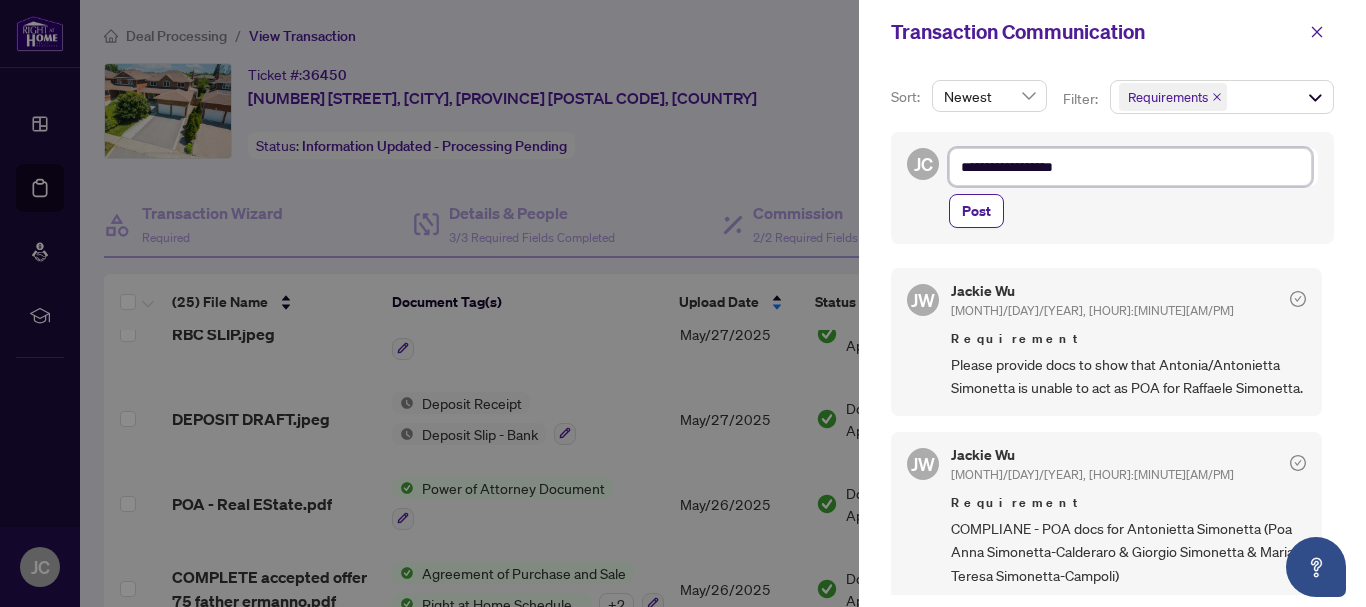type on "**********" 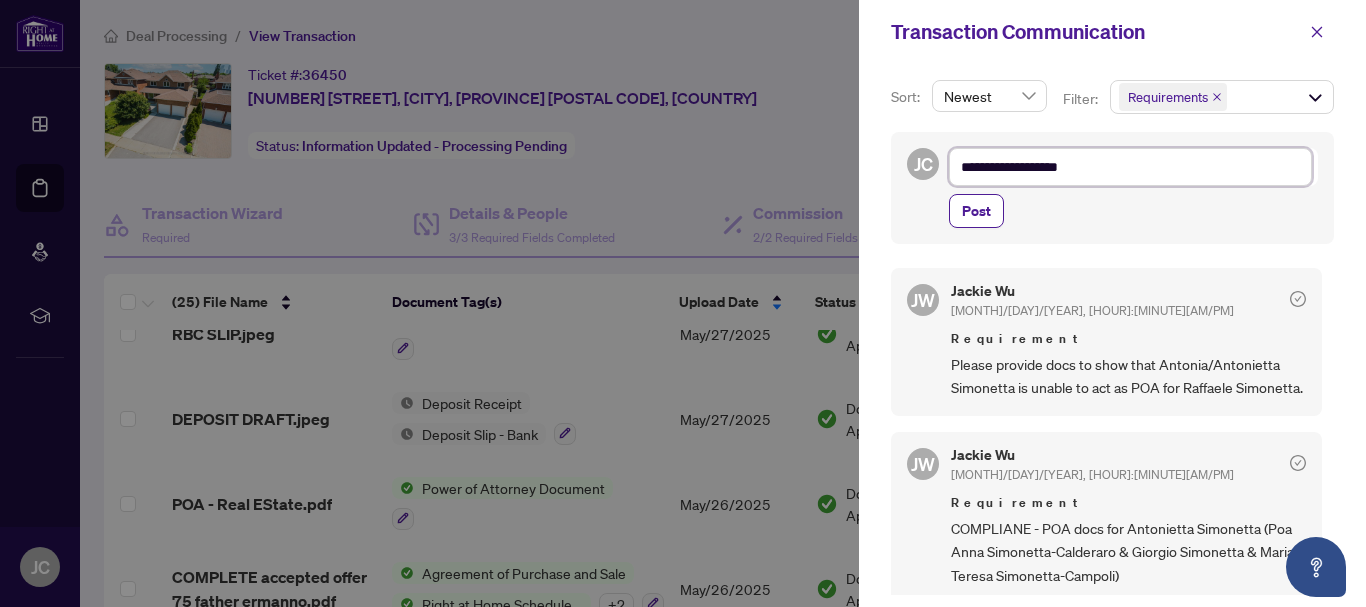 type on "**********" 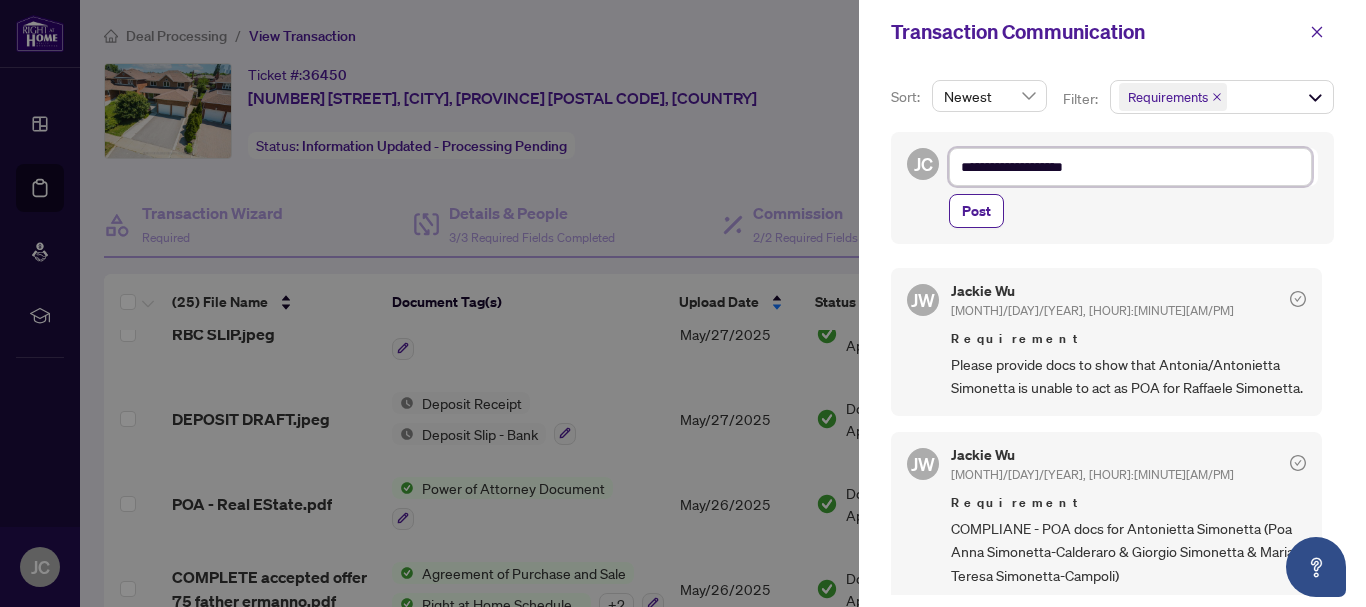 type on "**********" 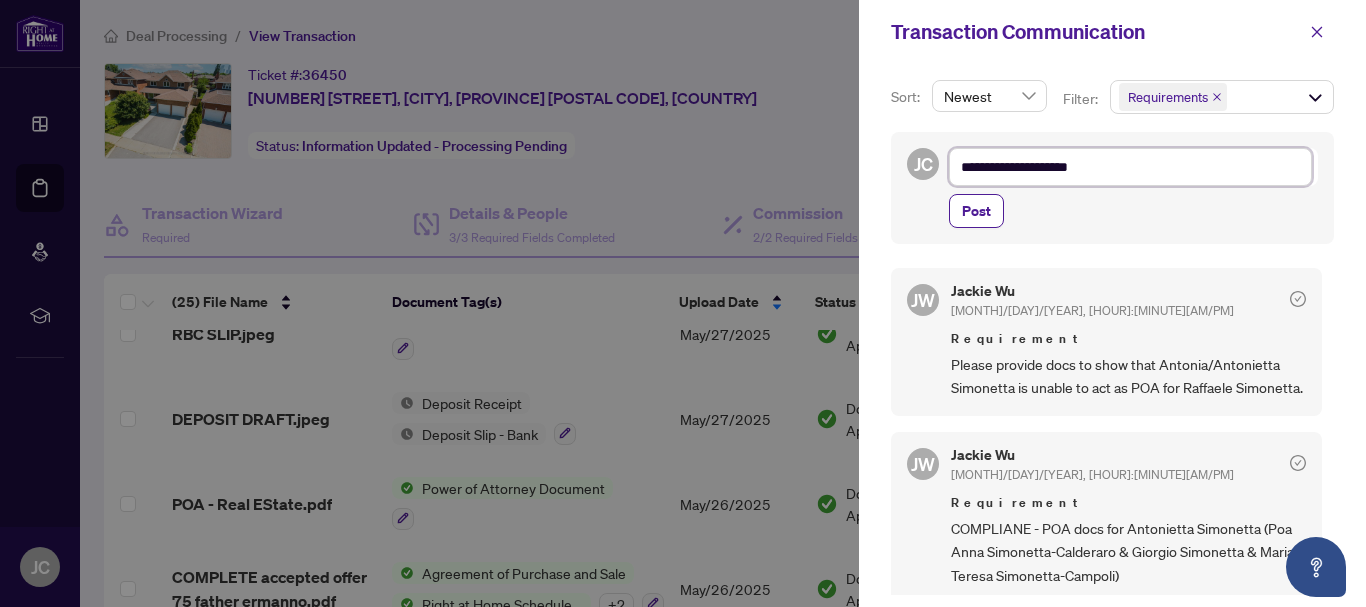 type on "**********" 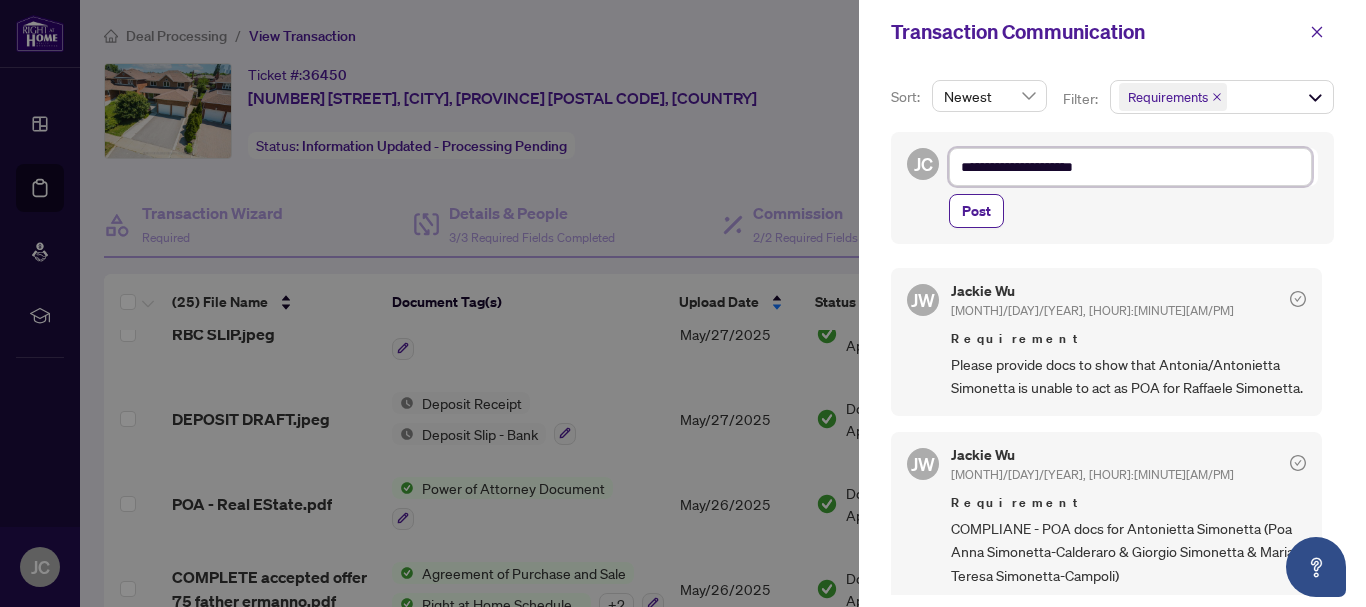 type on "**********" 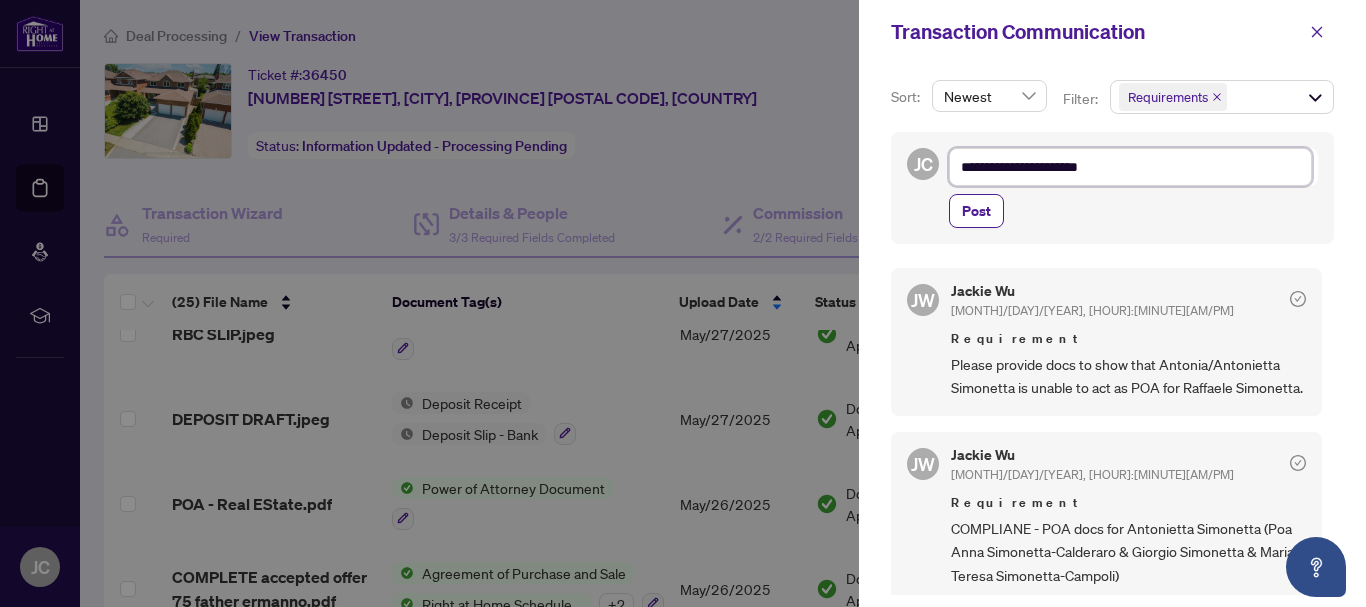 type on "**********" 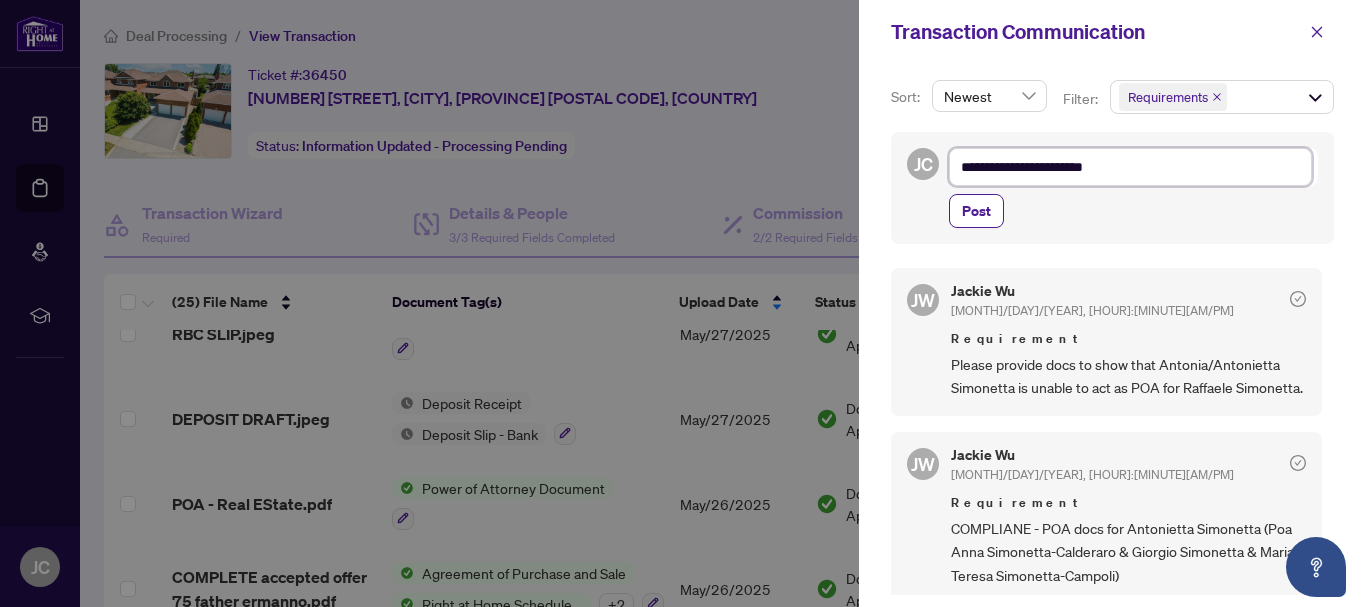 type on "**********" 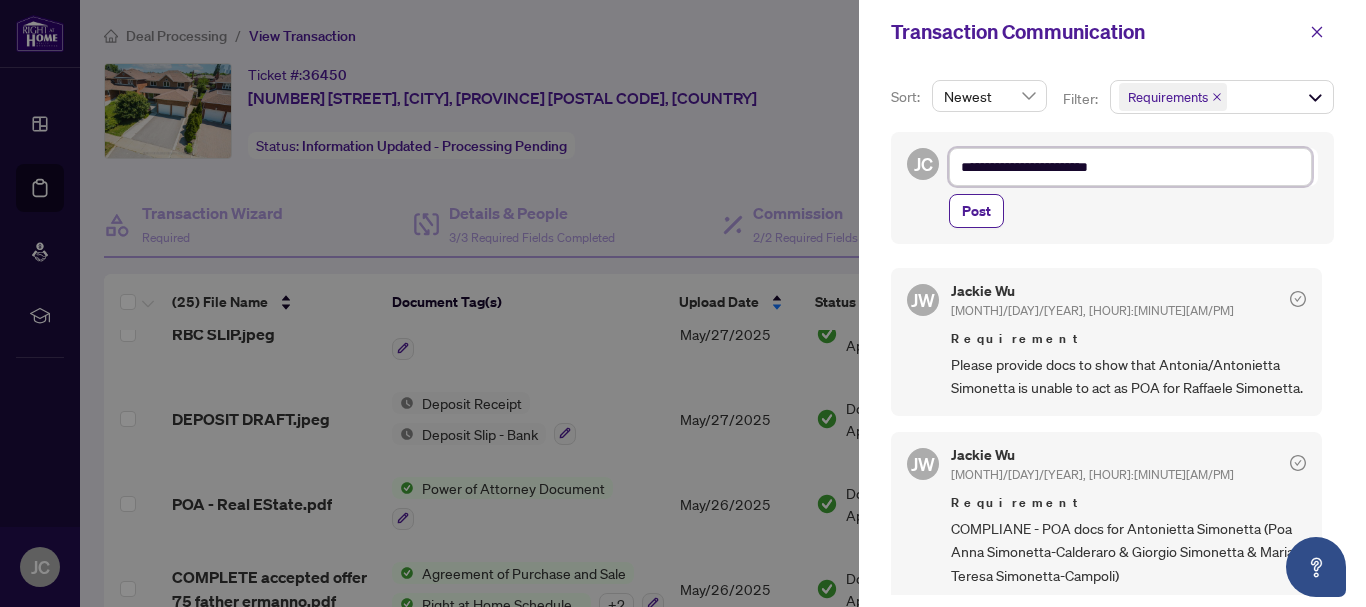 type on "**********" 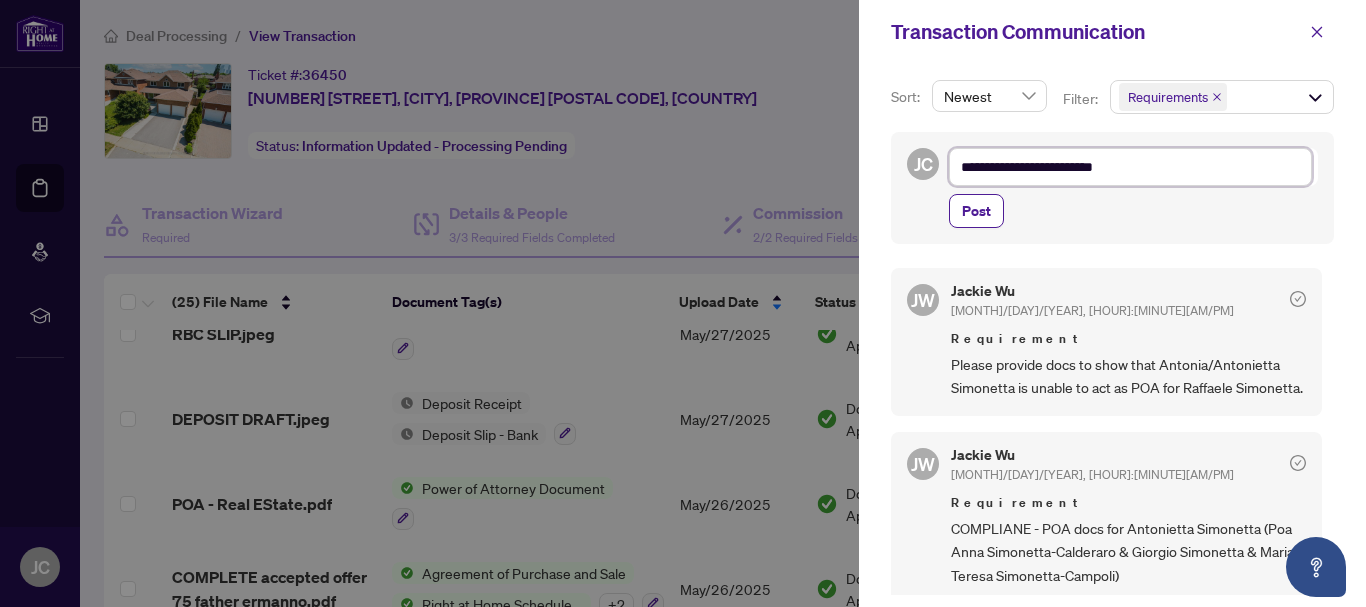 type on "**********" 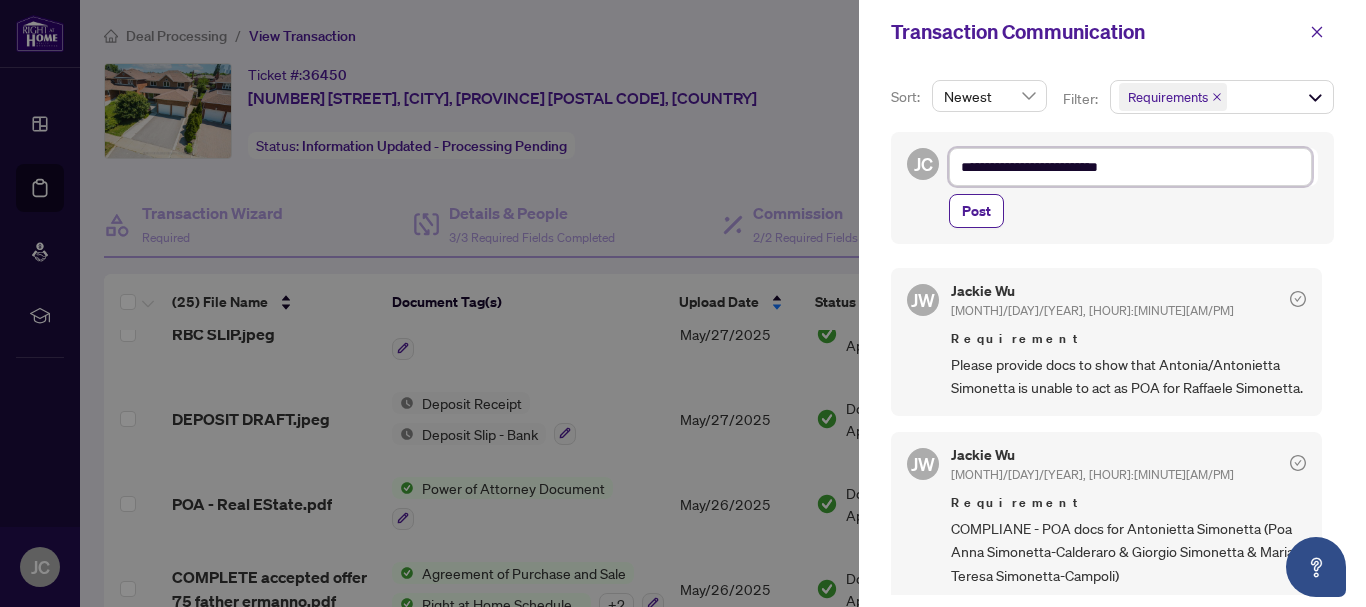 type on "**********" 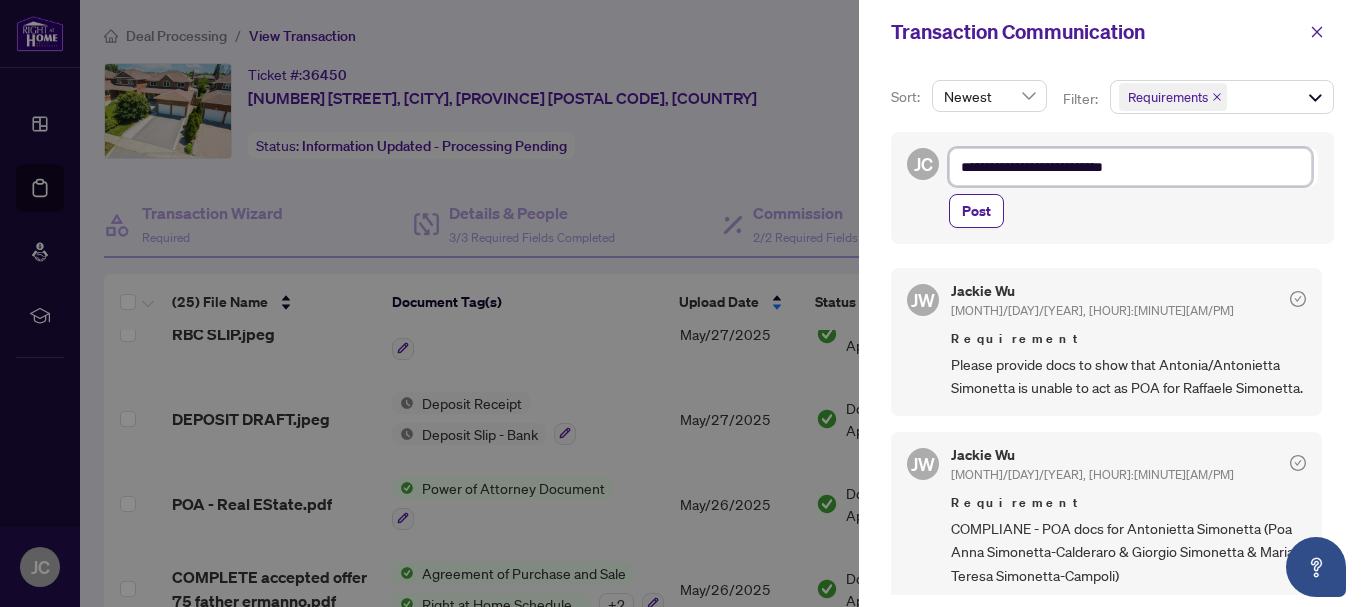 type on "**********" 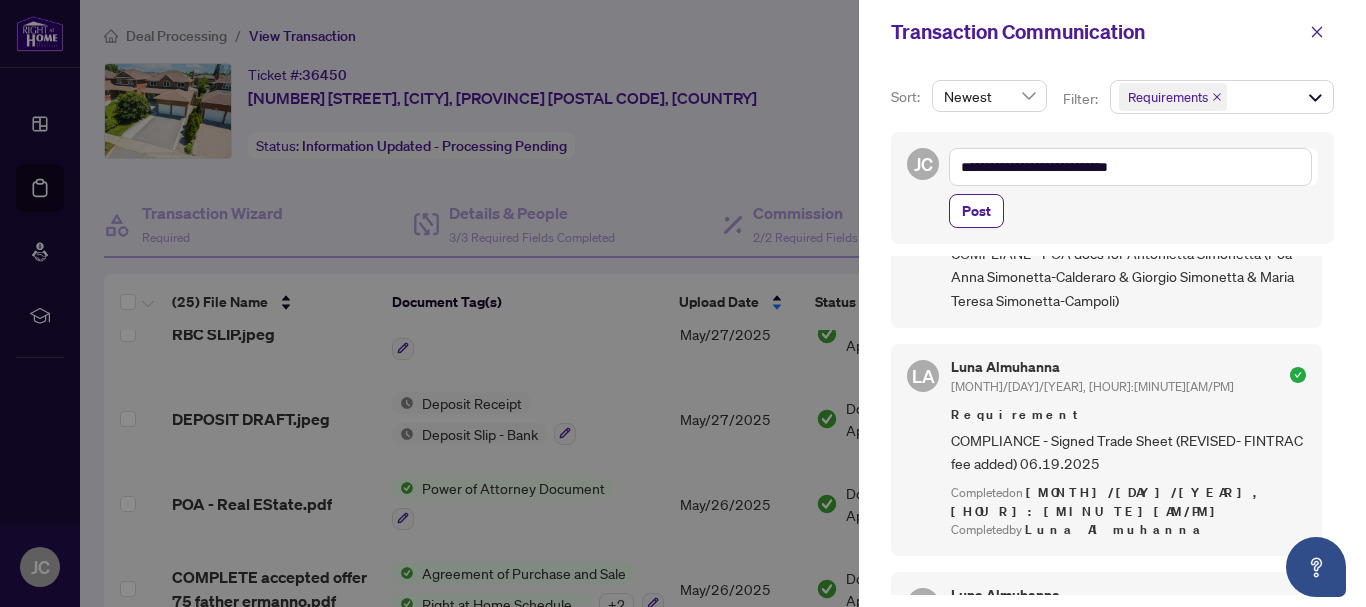 scroll, scrollTop: 0, scrollLeft: 0, axis: both 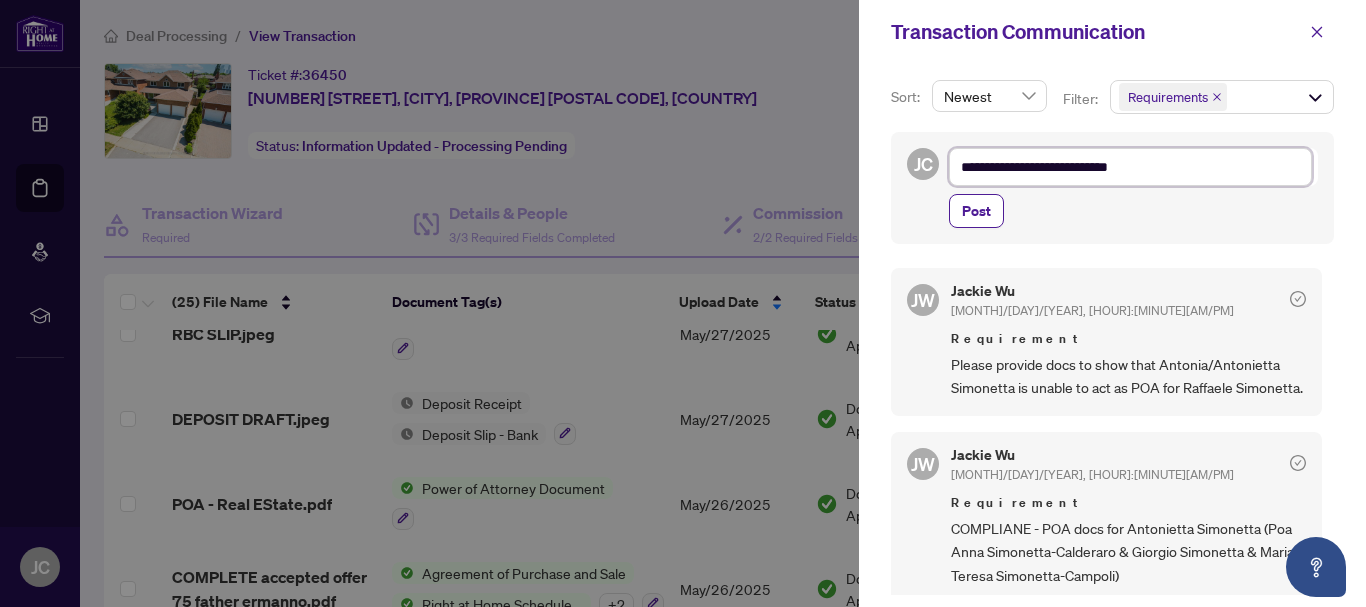 drag, startPoint x: 1179, startPoint y: 170, endPoint x: 1100, endPoint y: 170, distance: 79 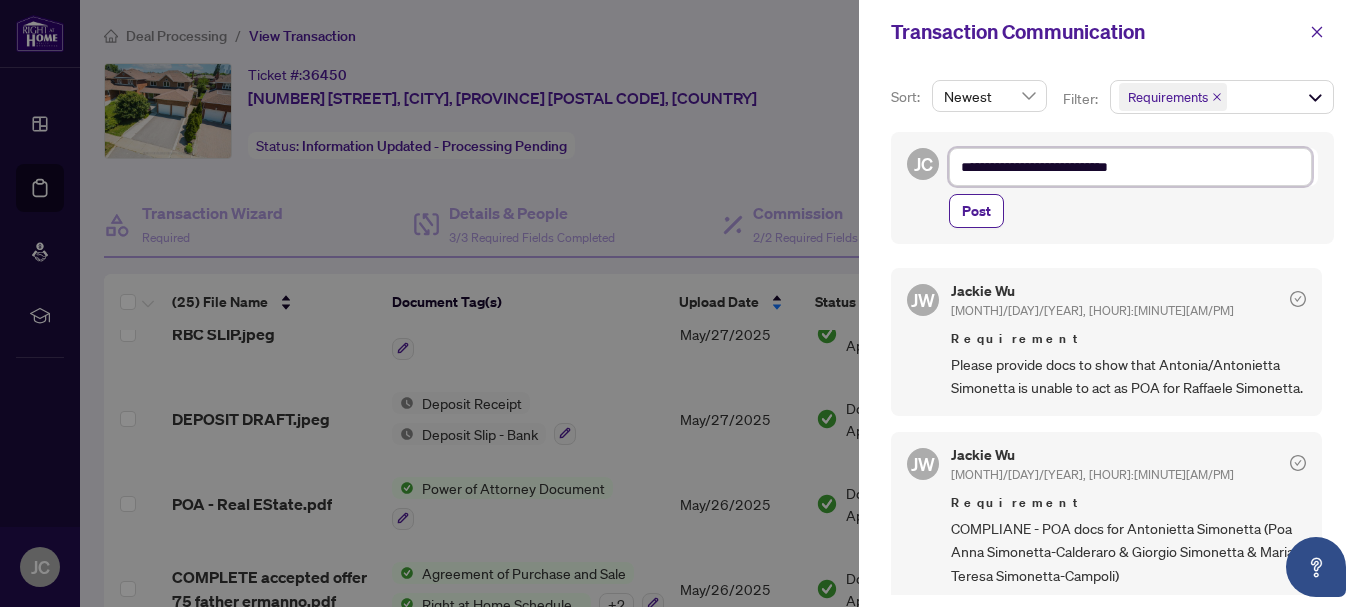type on "**********" 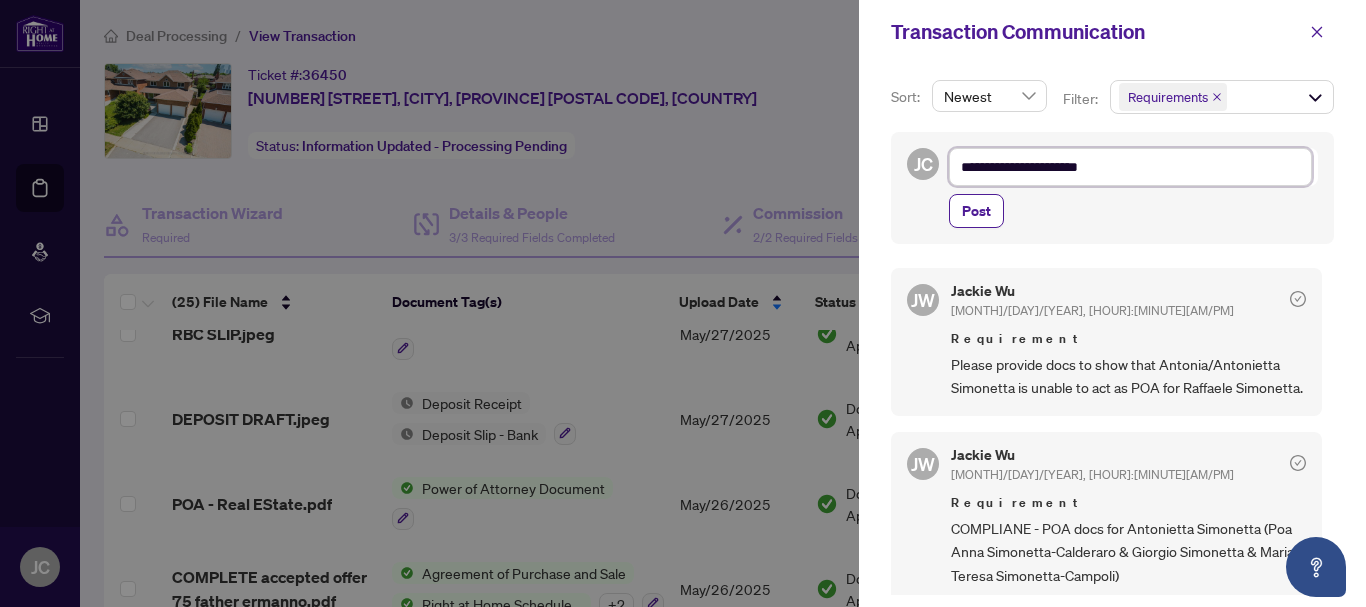 type on "**********" 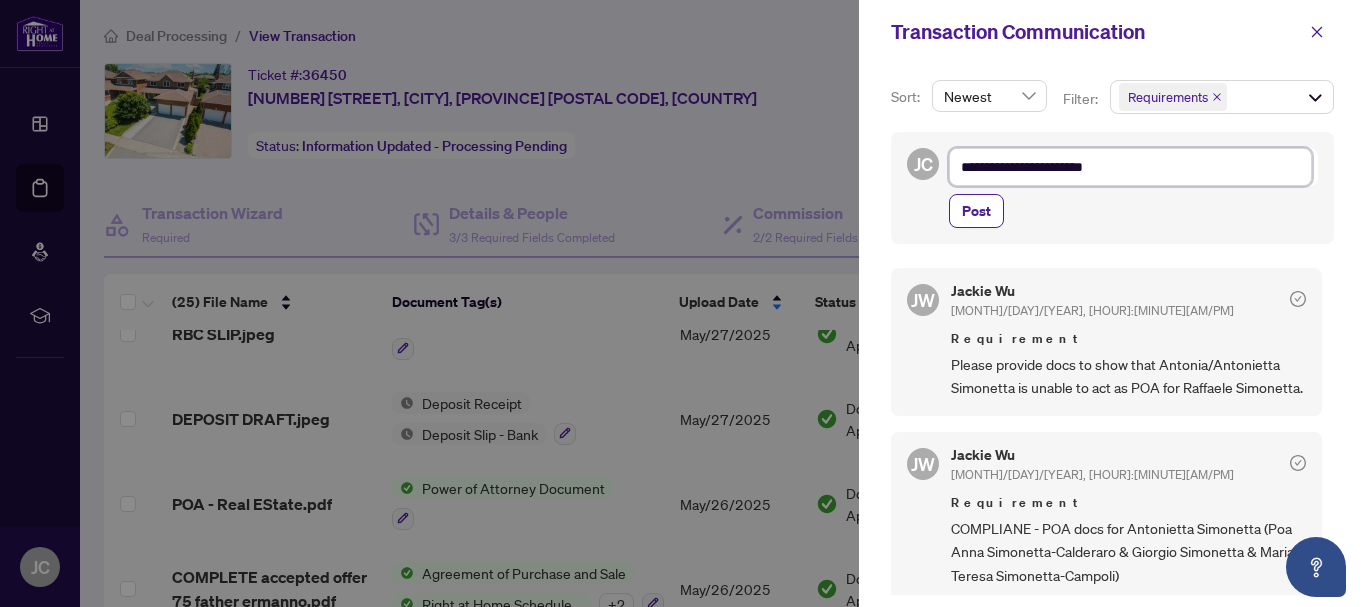 type on "**********" 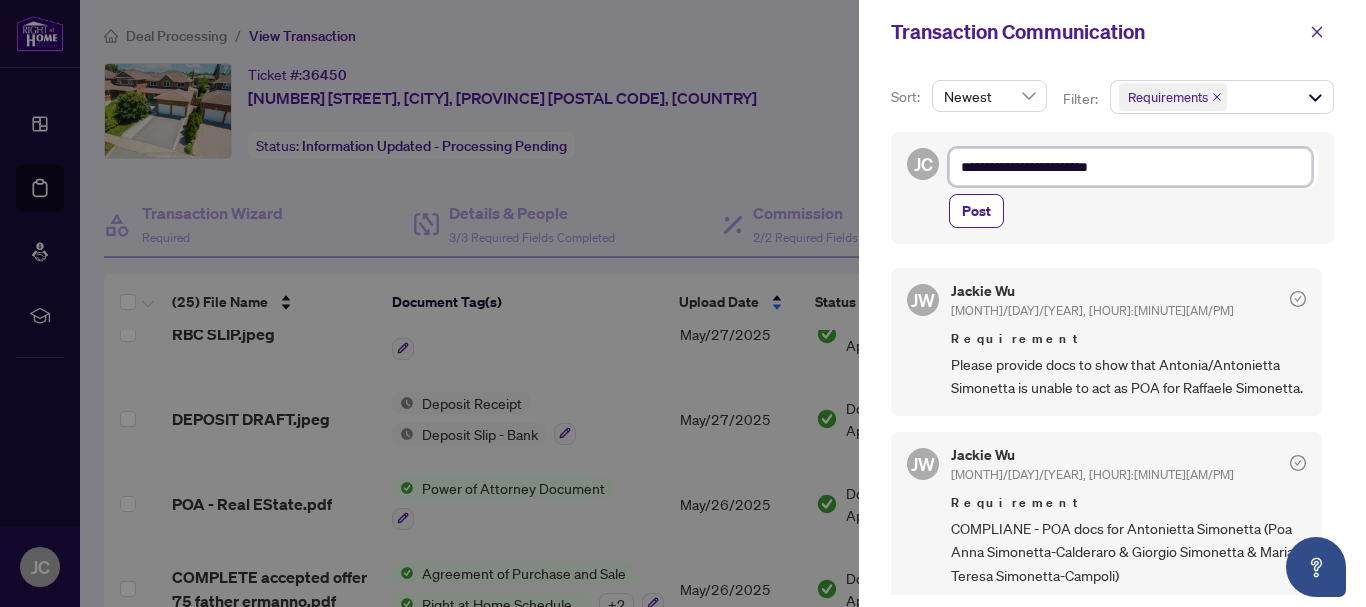 type on "**********" 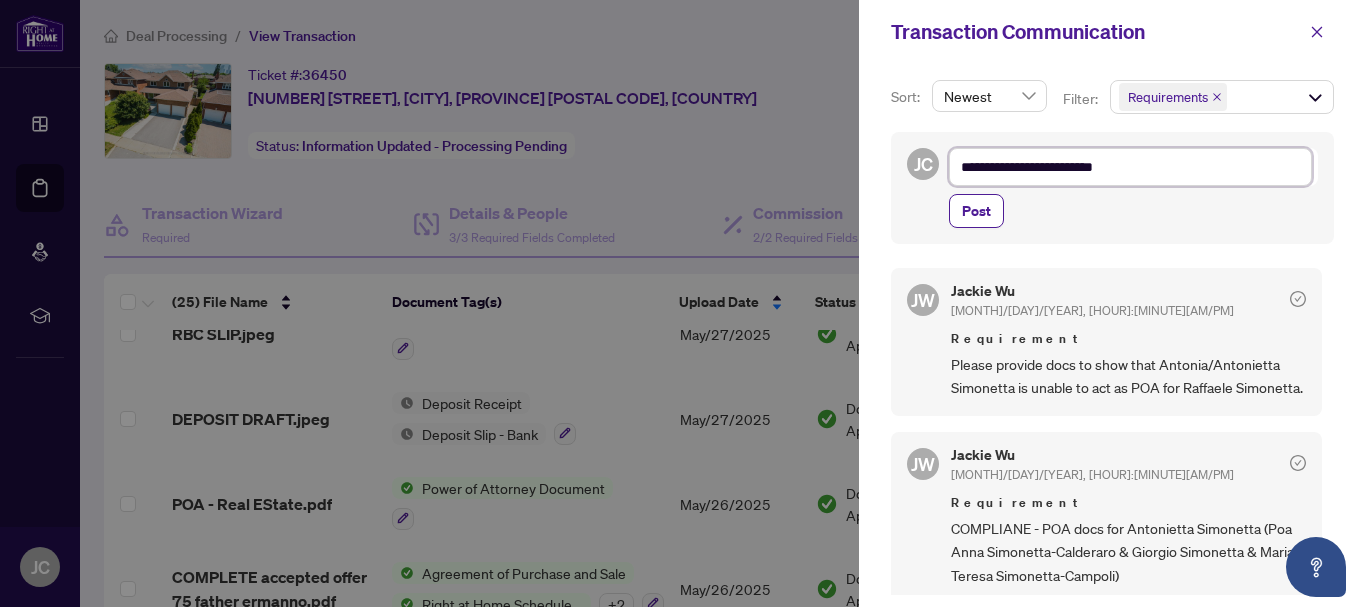 type on "**********" 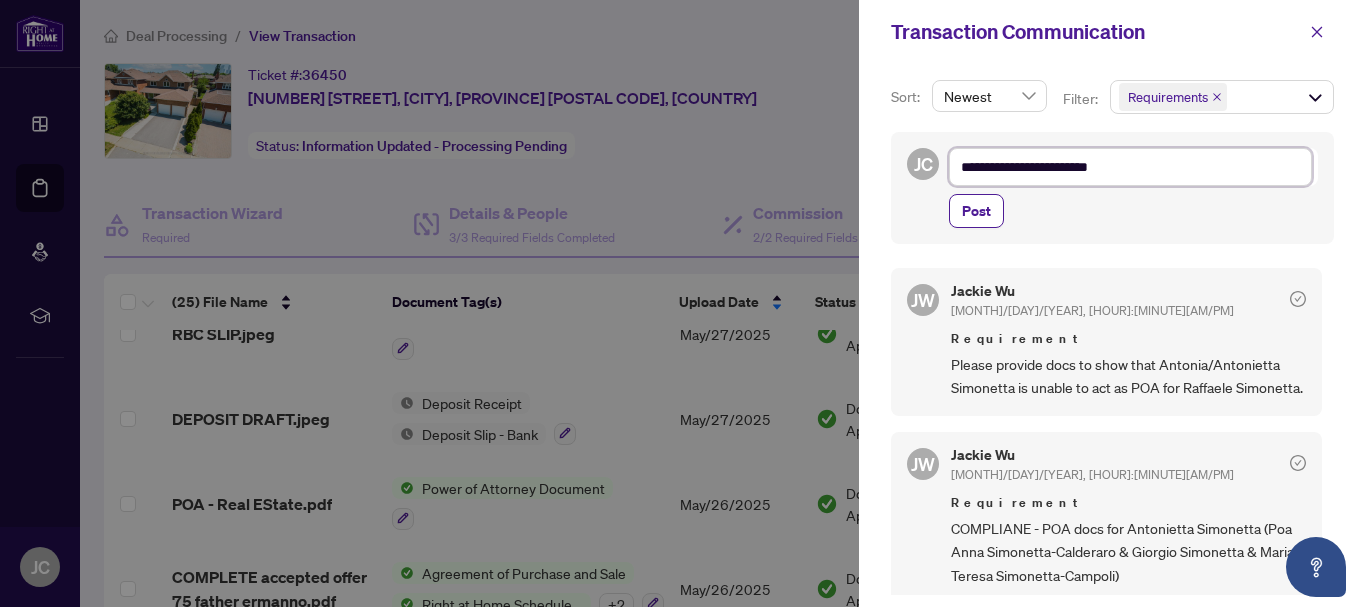 type on "**********" 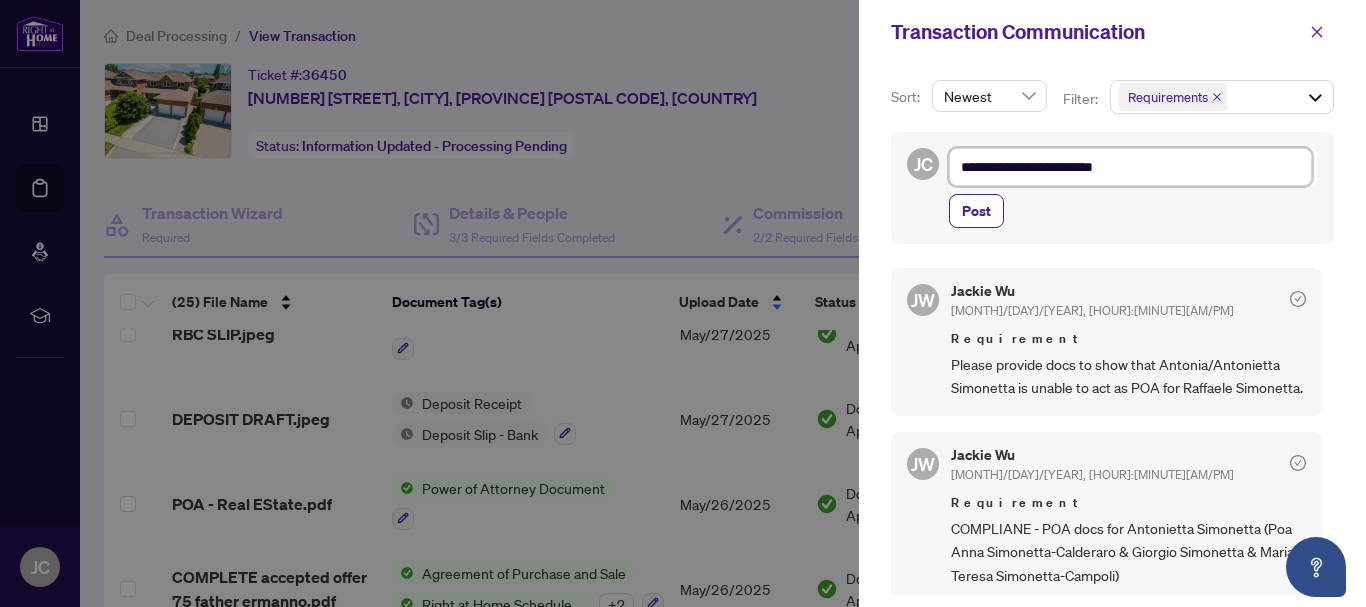 type on "**********" 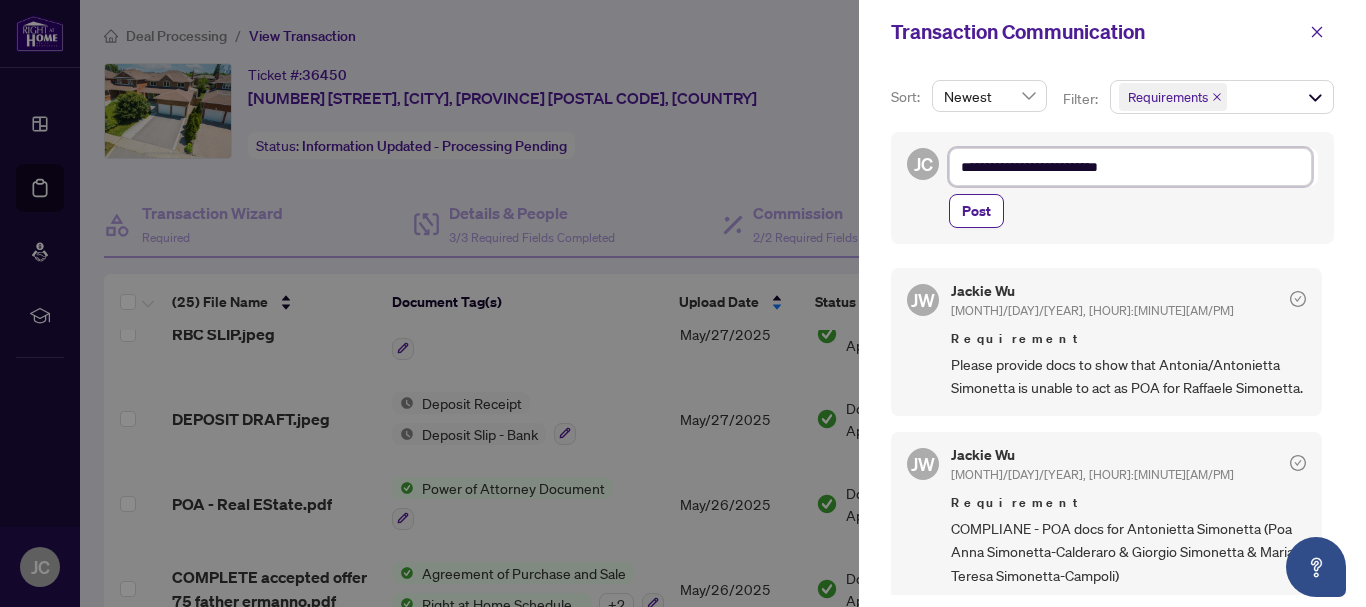 type on "**********" 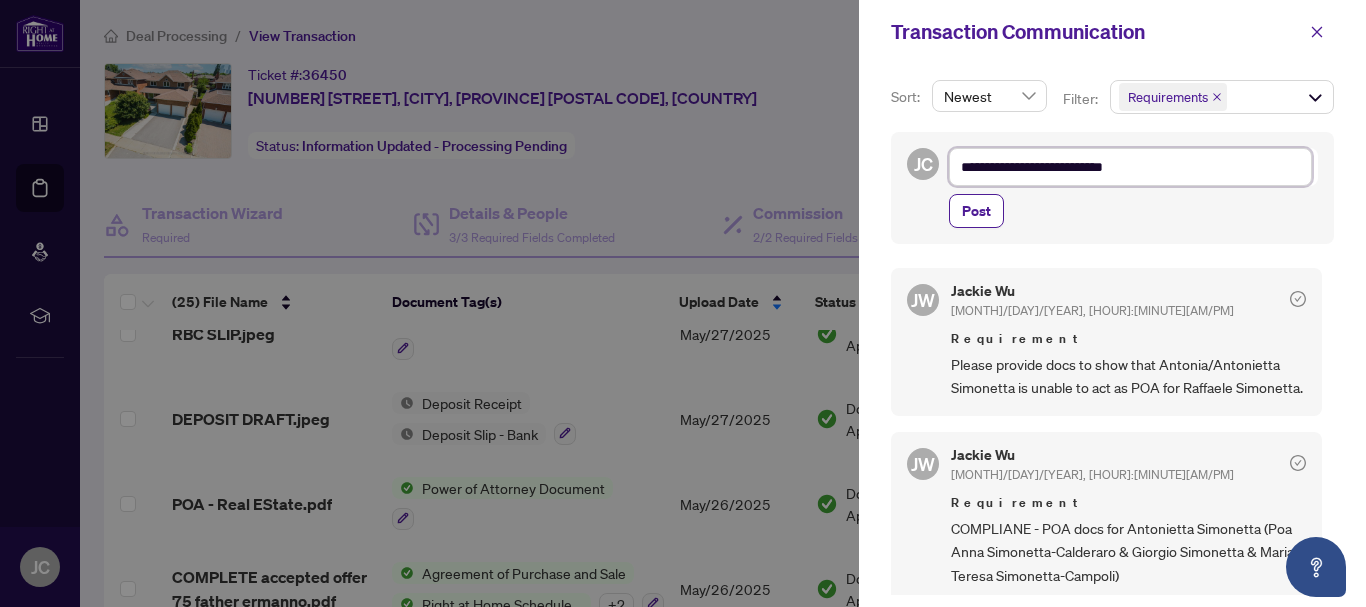 type on "**********" 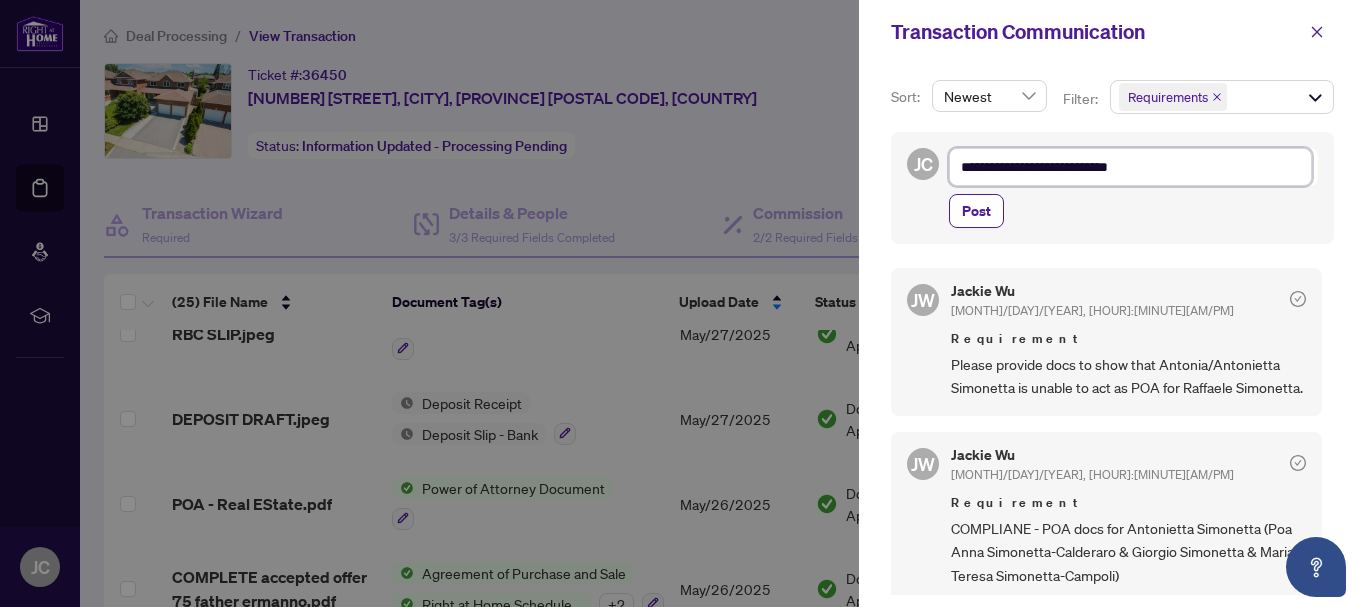 type on "**********" 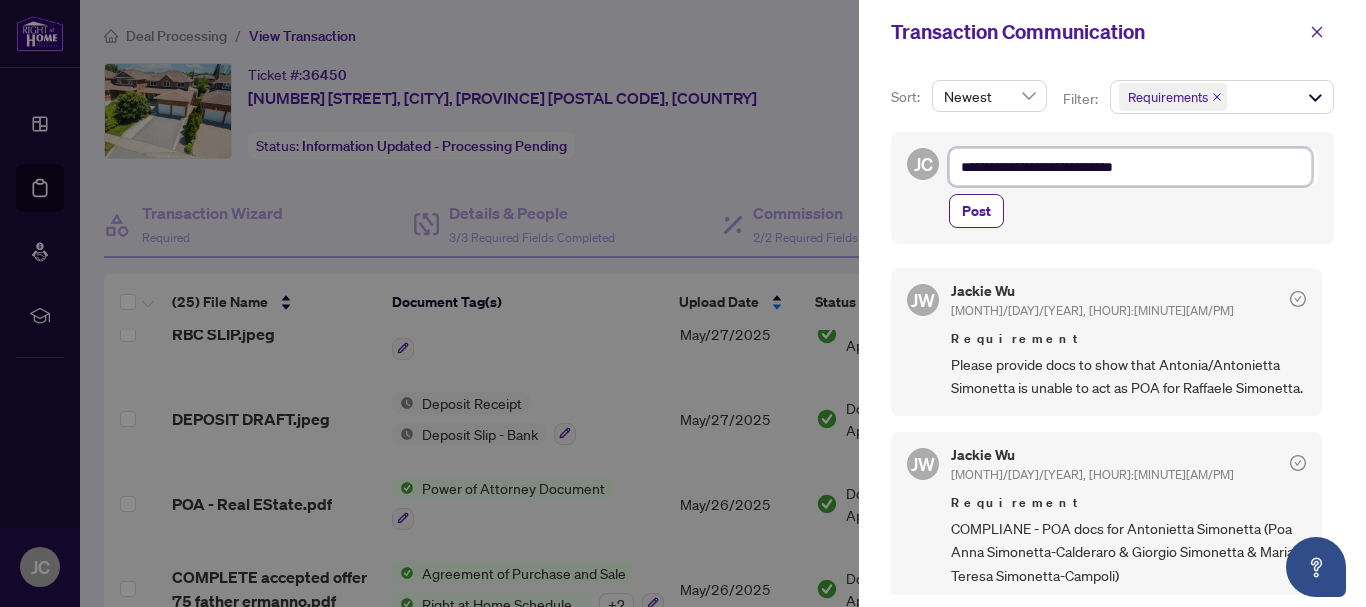 type on "**********" 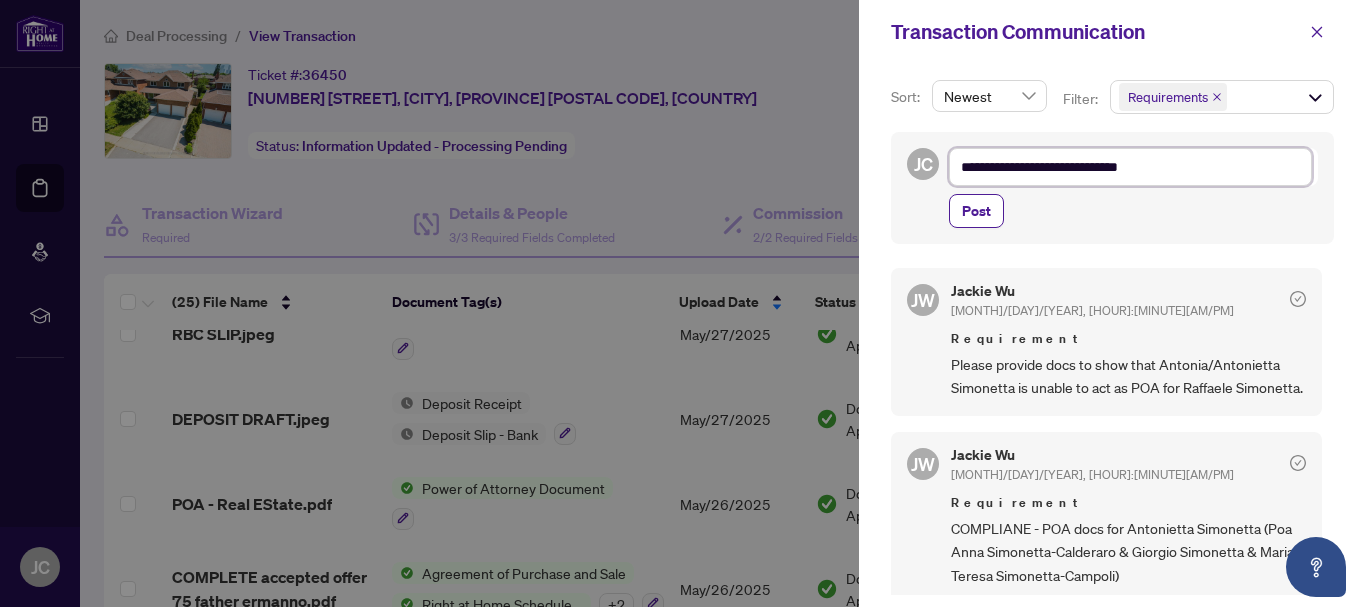 type on "**********" 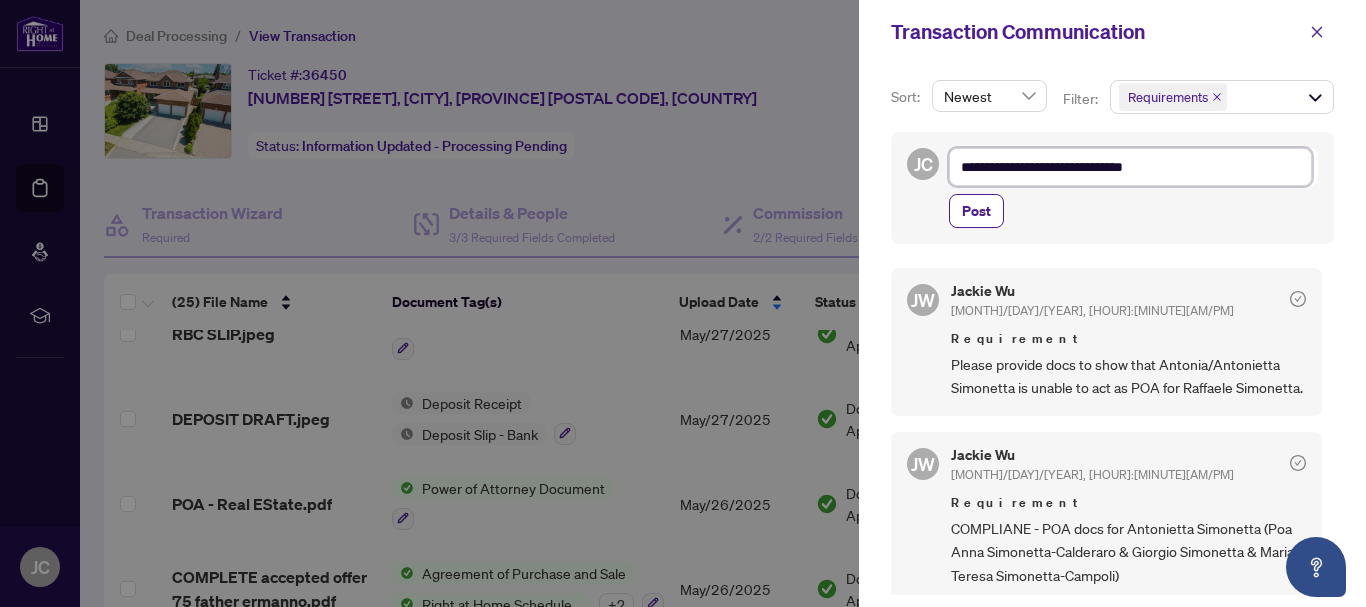 type on "**********" 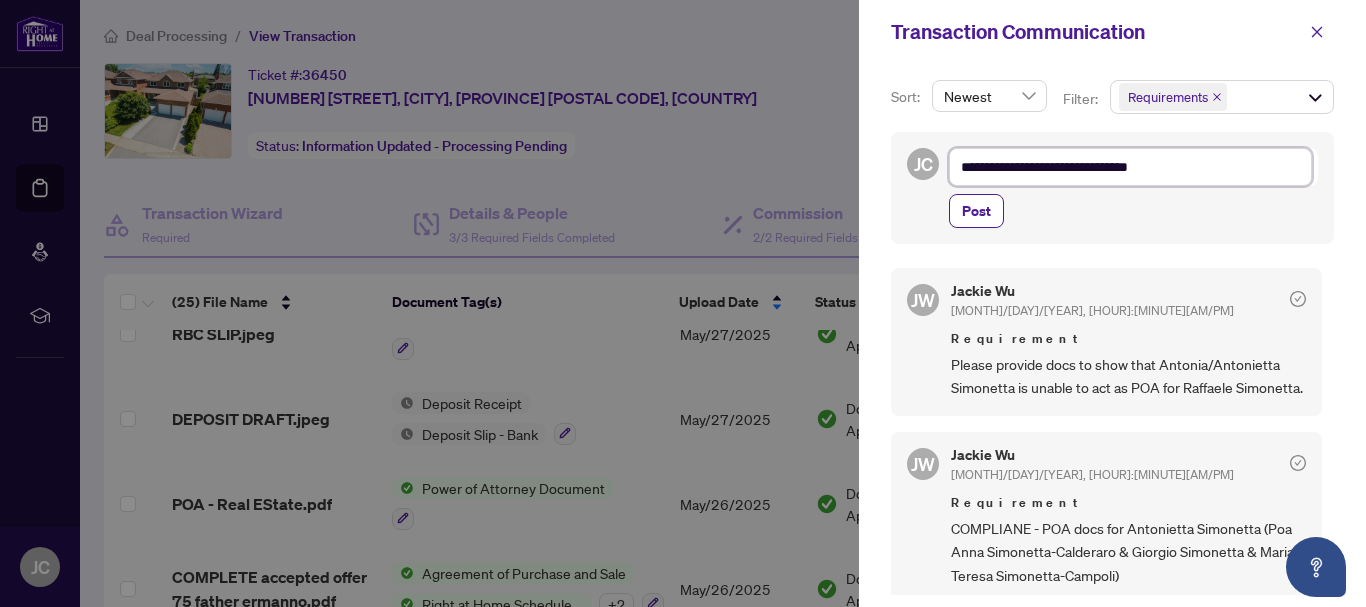 type on "**********" 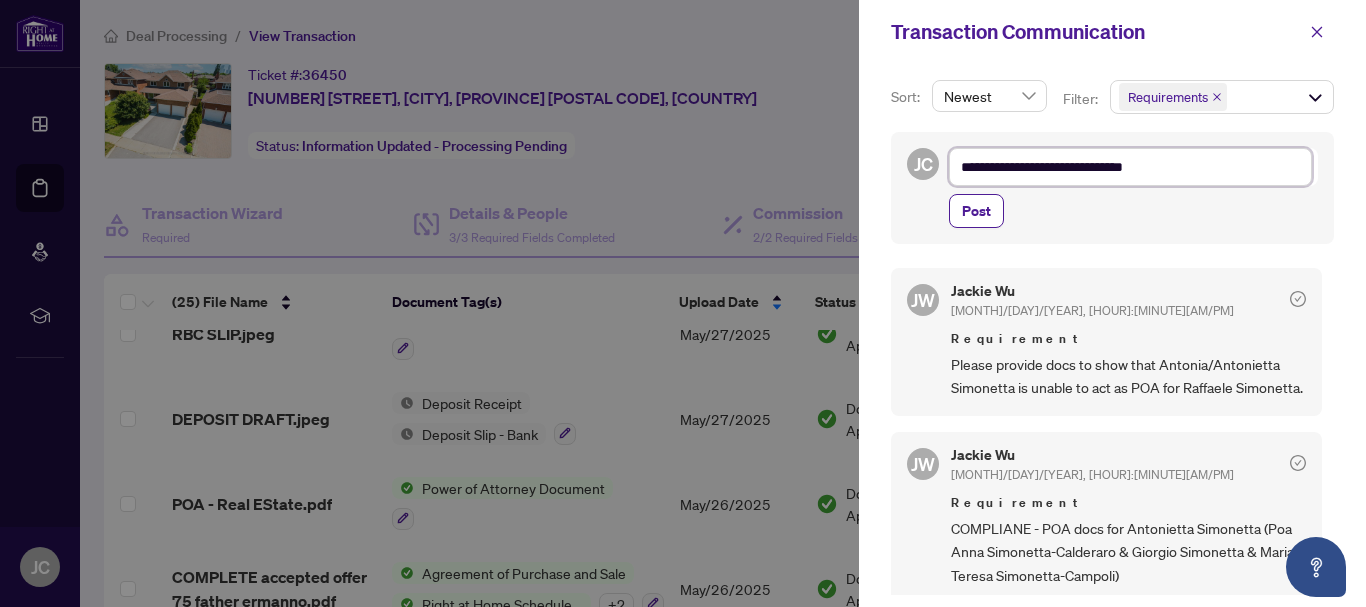 type on "**********" 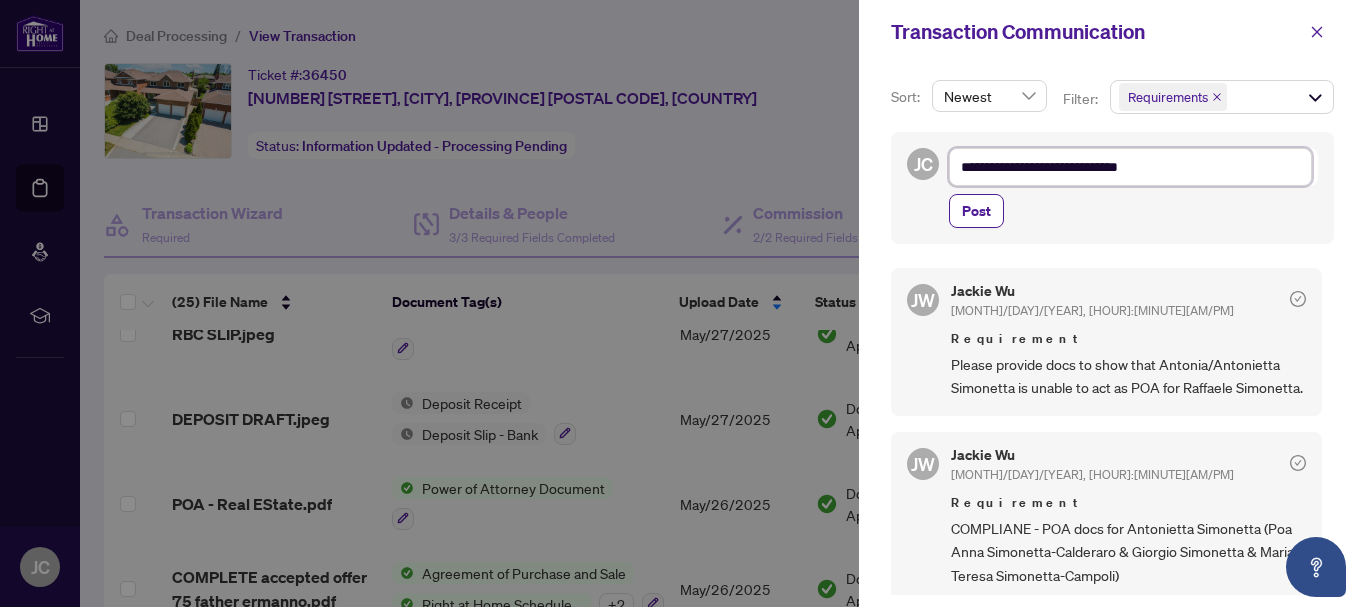 type on "**********" 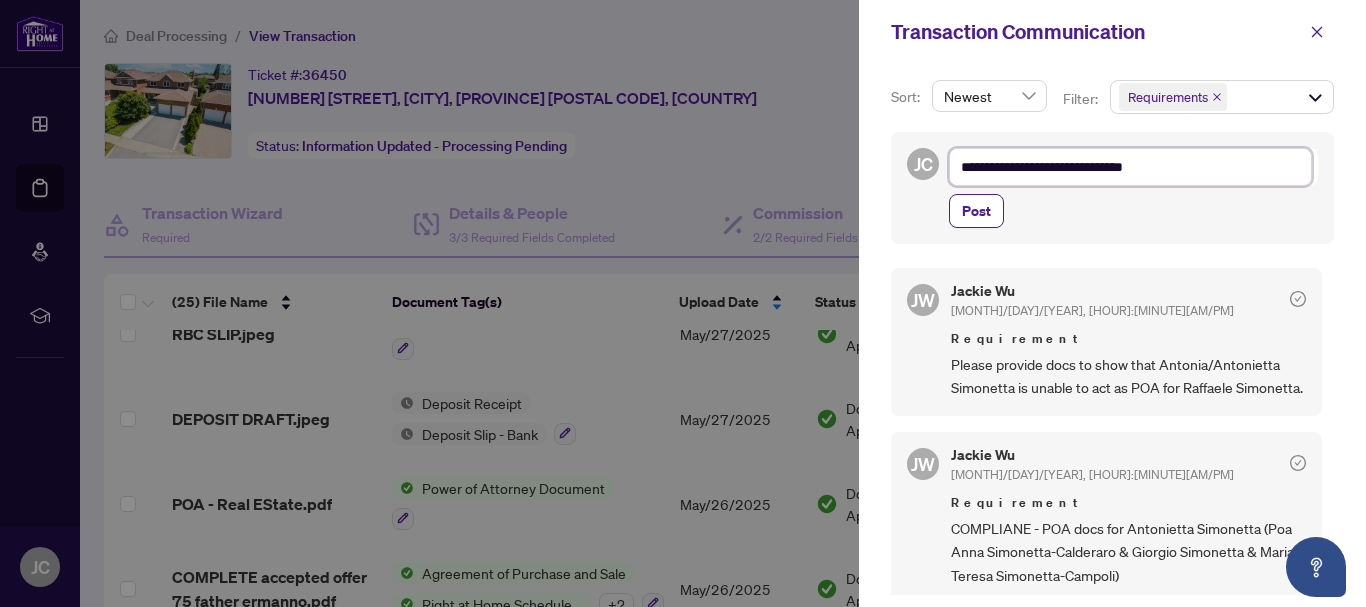 type on "**********" 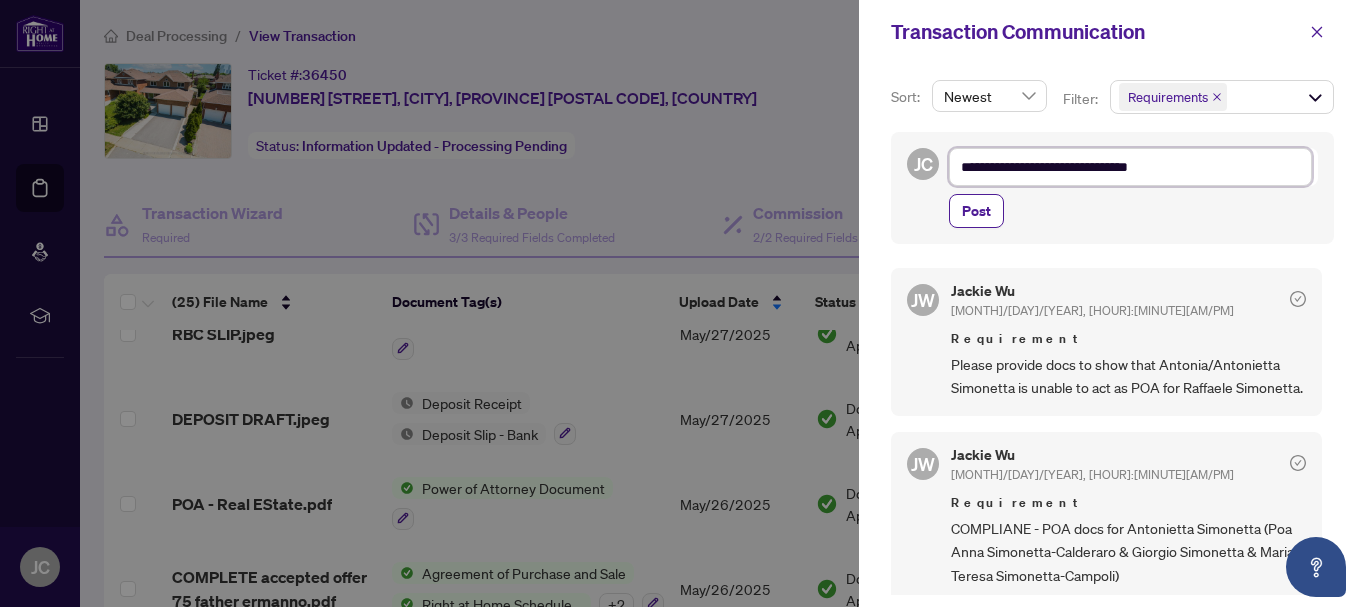 type on "**********" 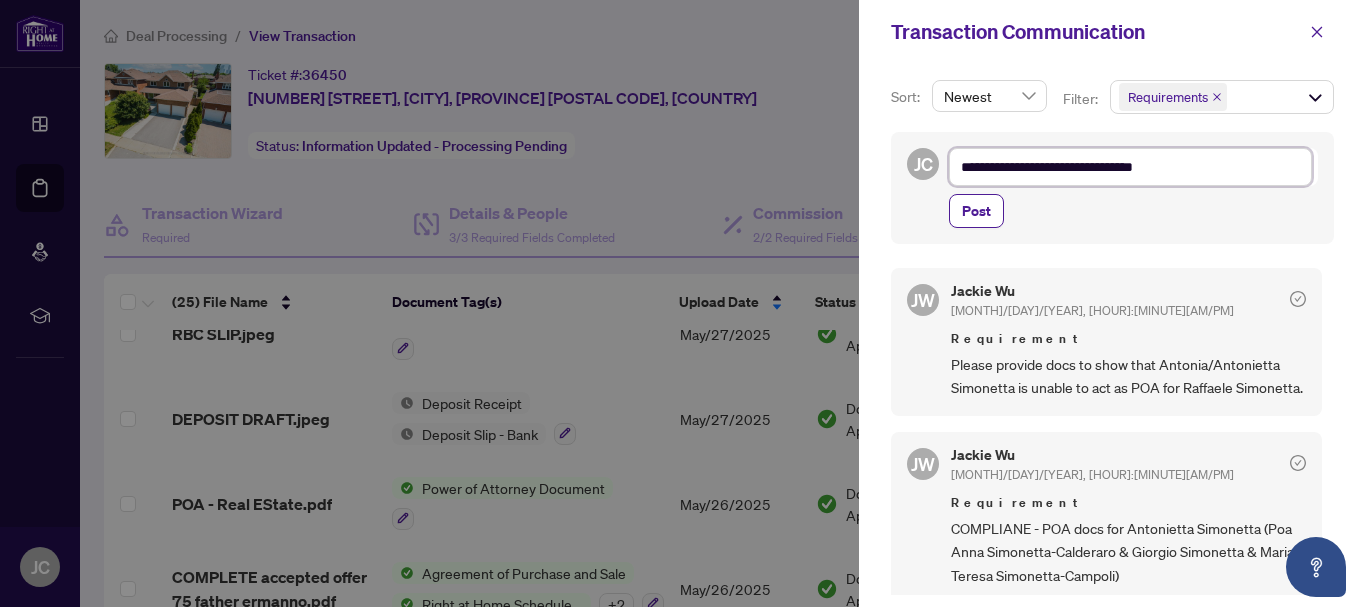 type on "**********" 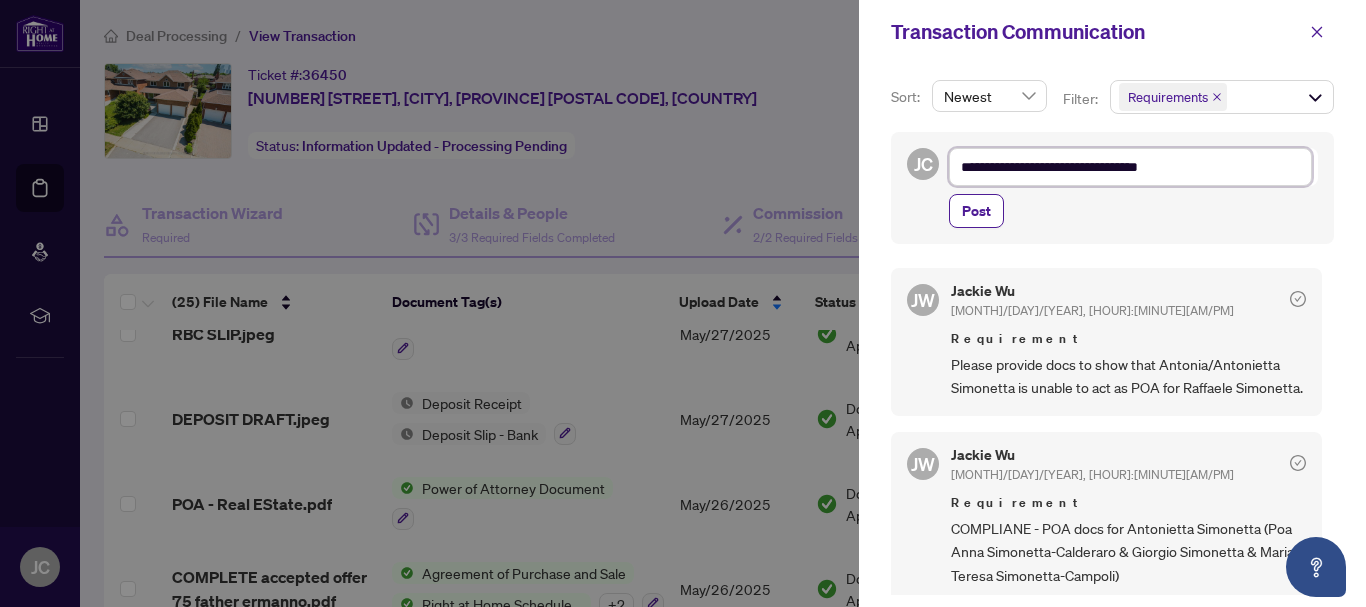 type on "**********" 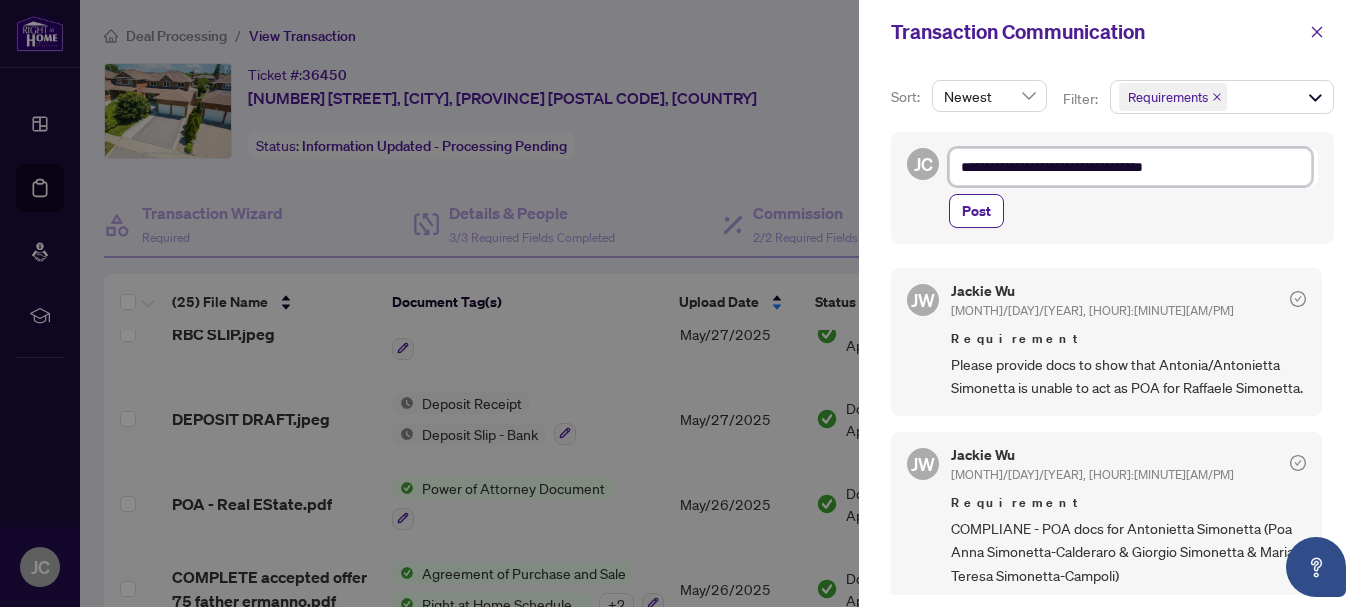 type on "**********" 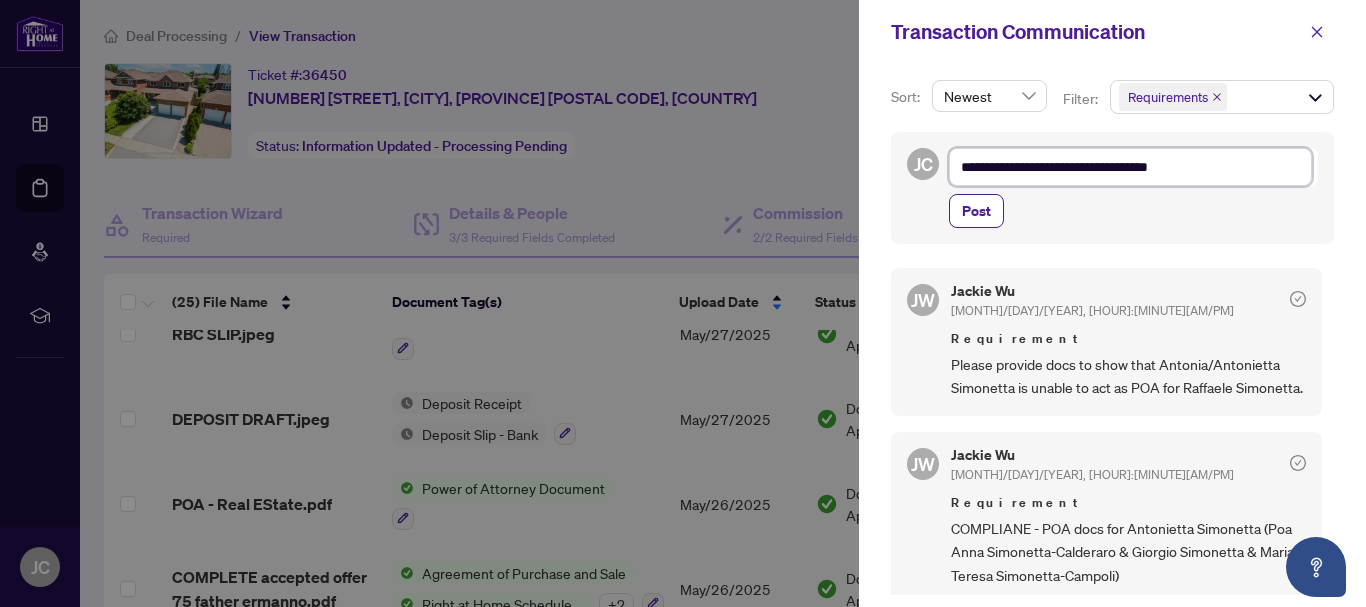 type on "**********" 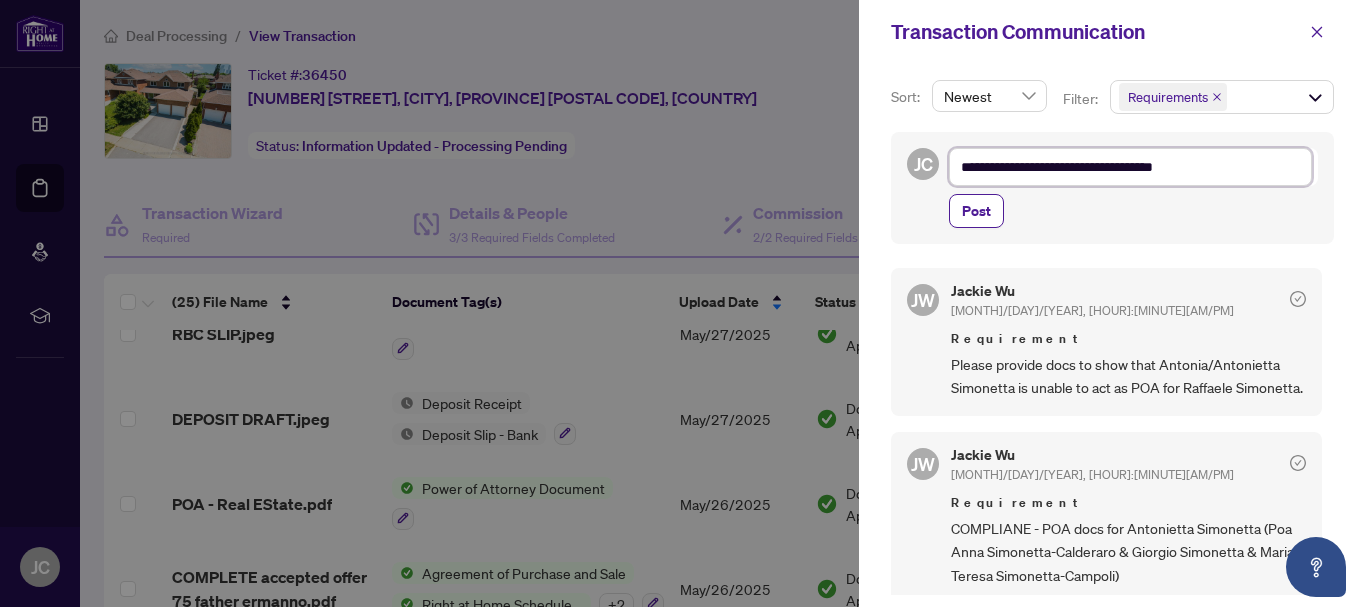 type on "**********" 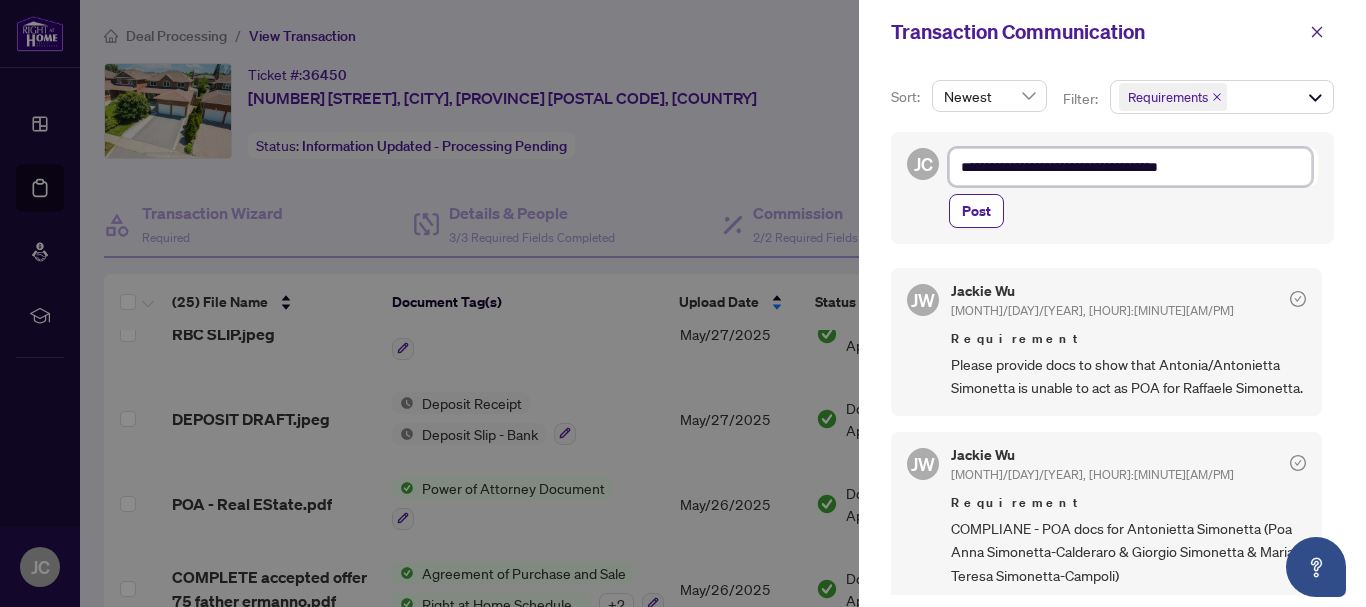 type on "**********" 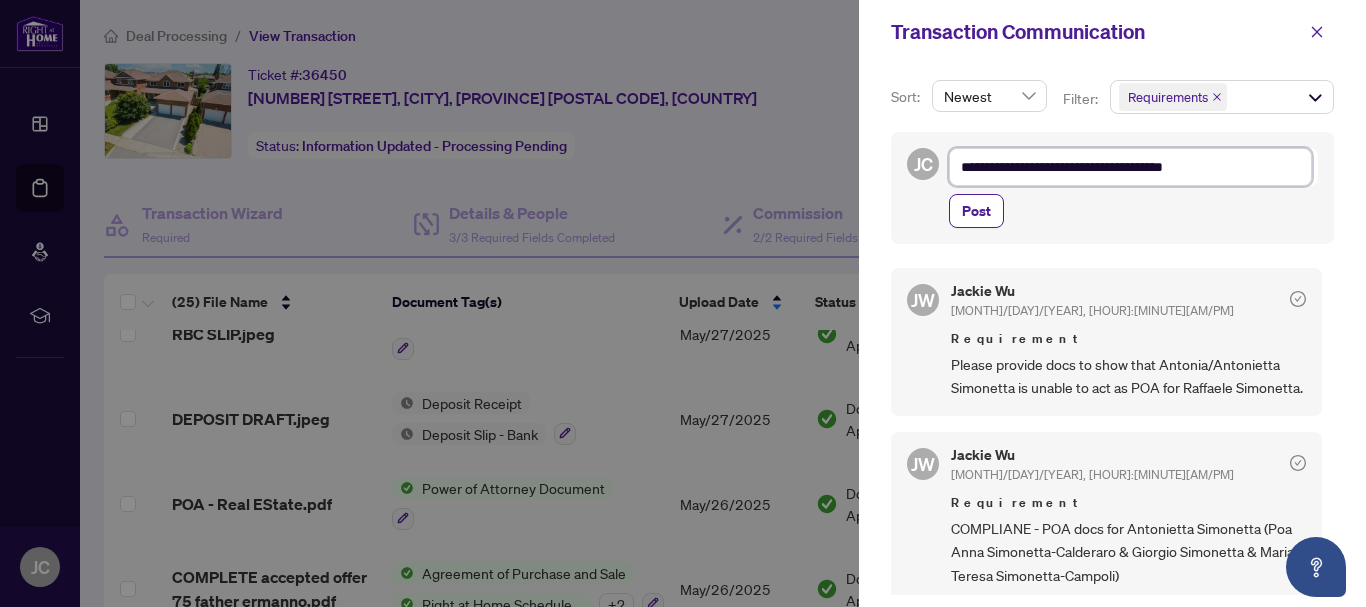 type on "**********" 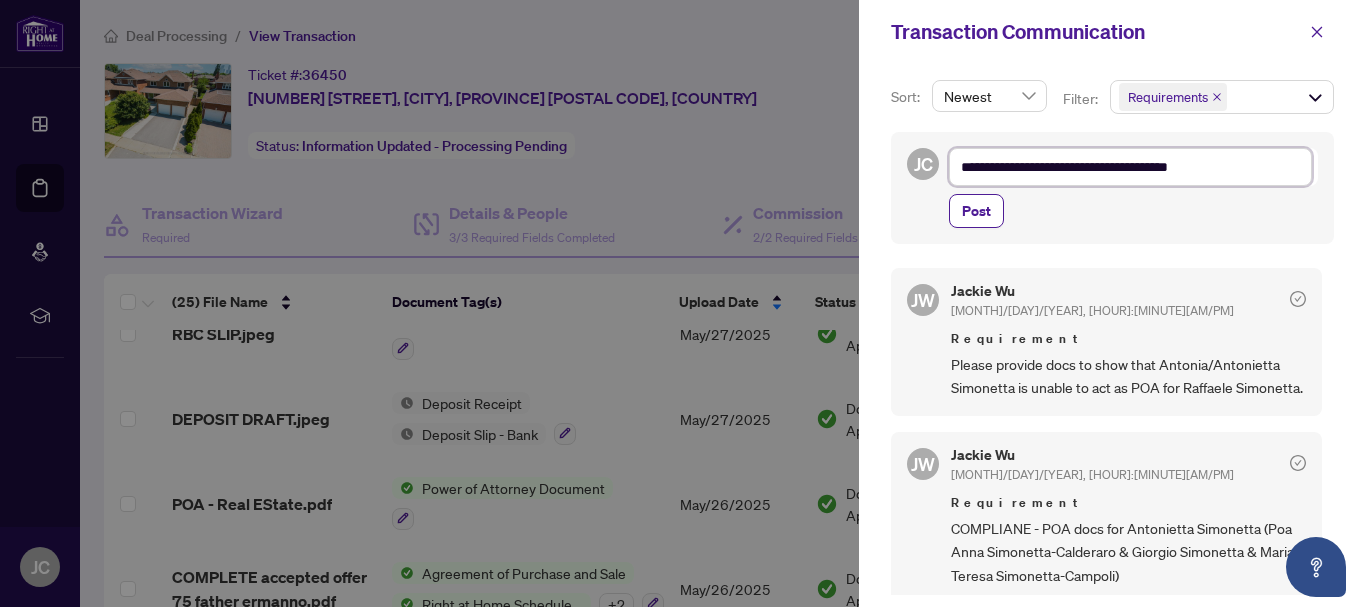 type on "**********" 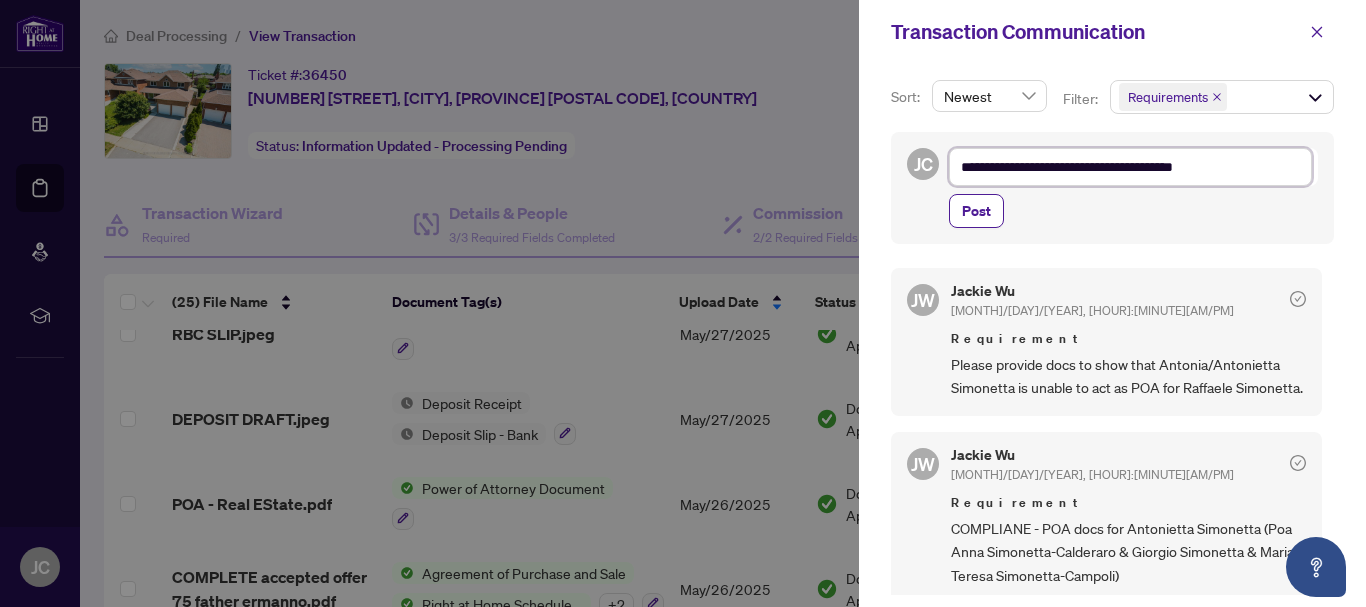 type on "**********" 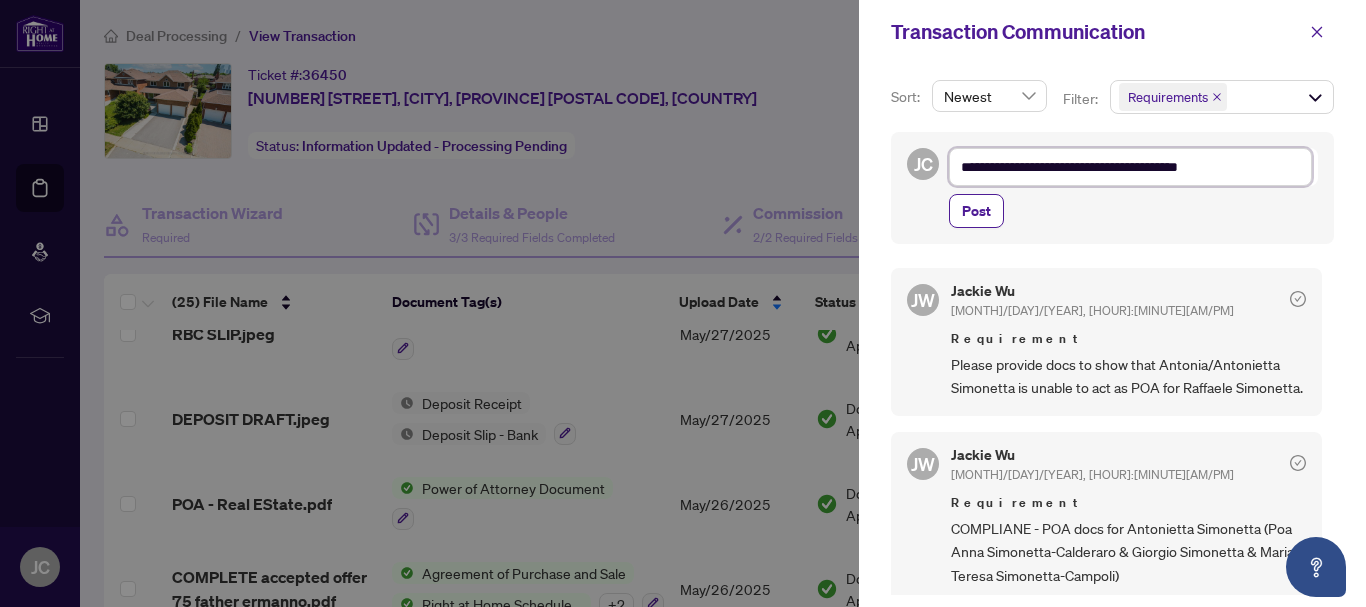 type on "**********" 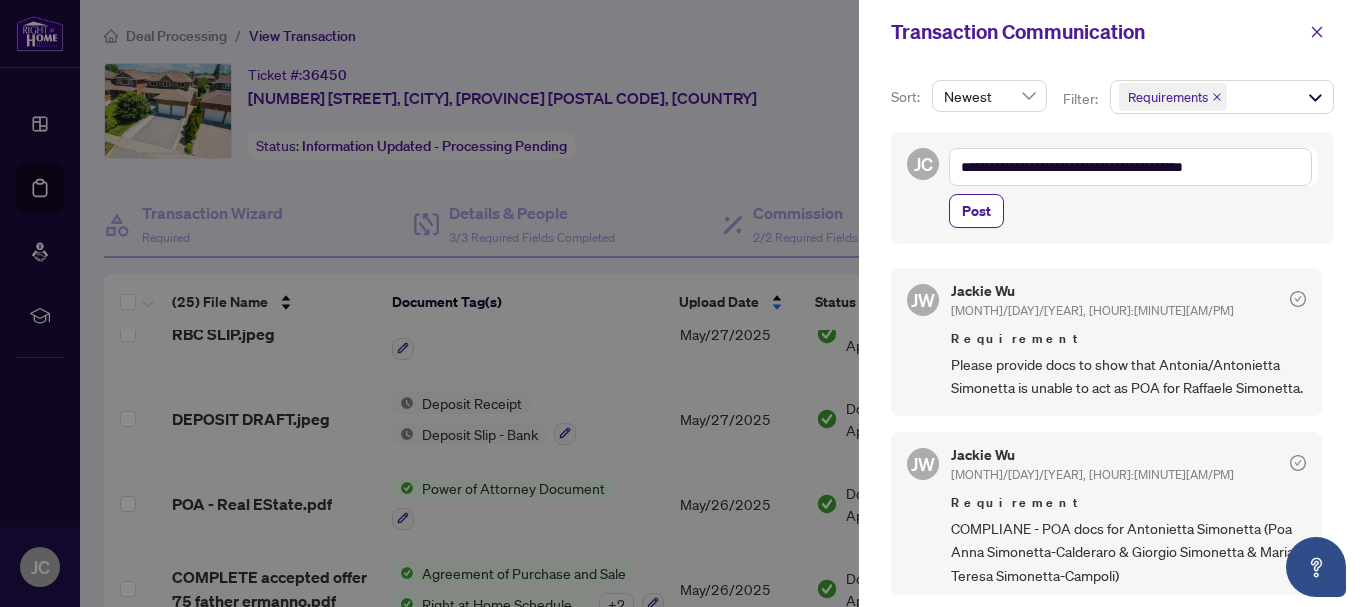 click at bounding box center (683, 303) 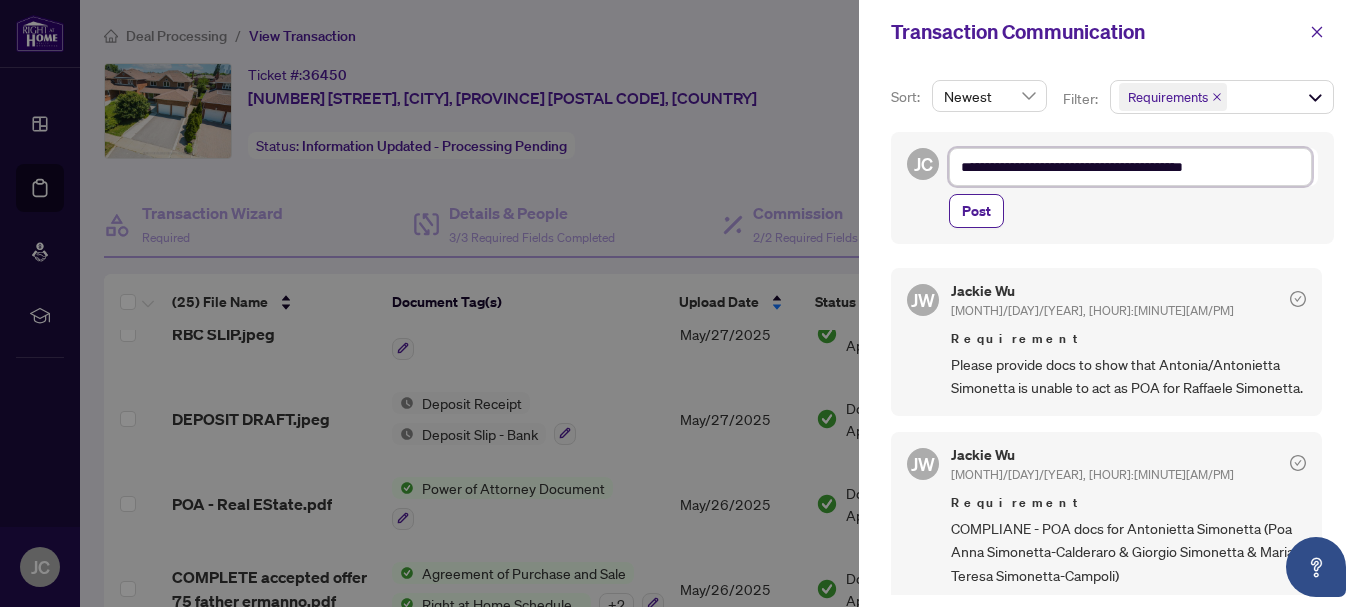 click on "**********" at bounding box center (1130, 167) 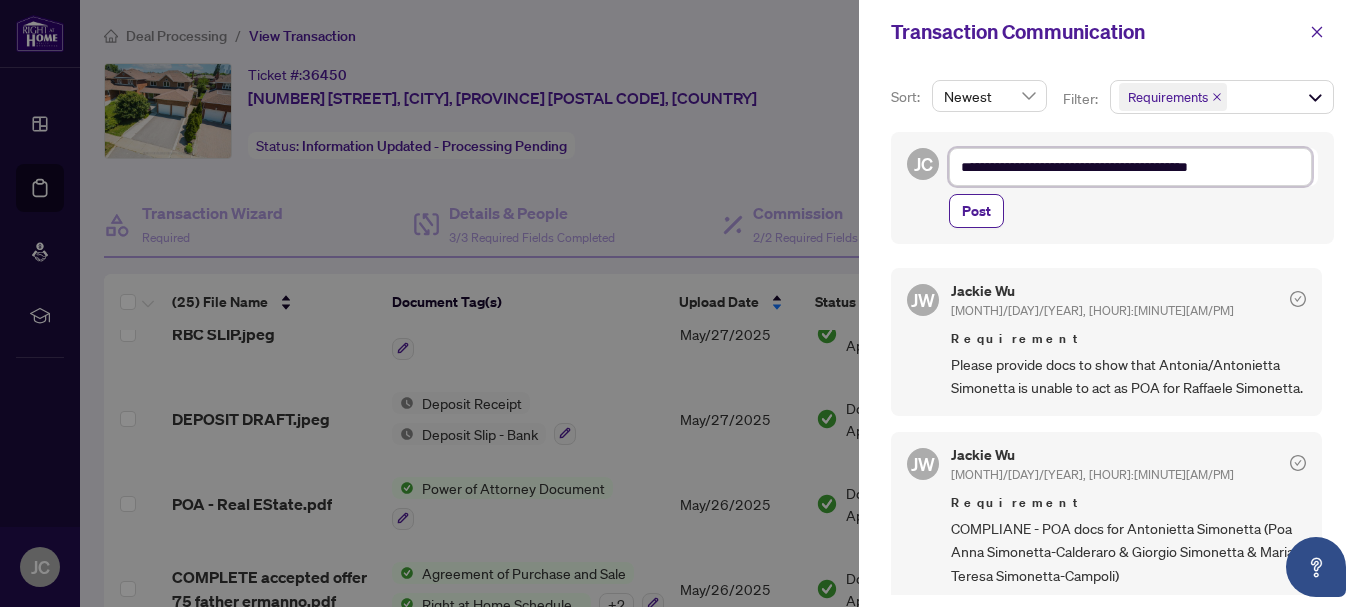 type on "**********" 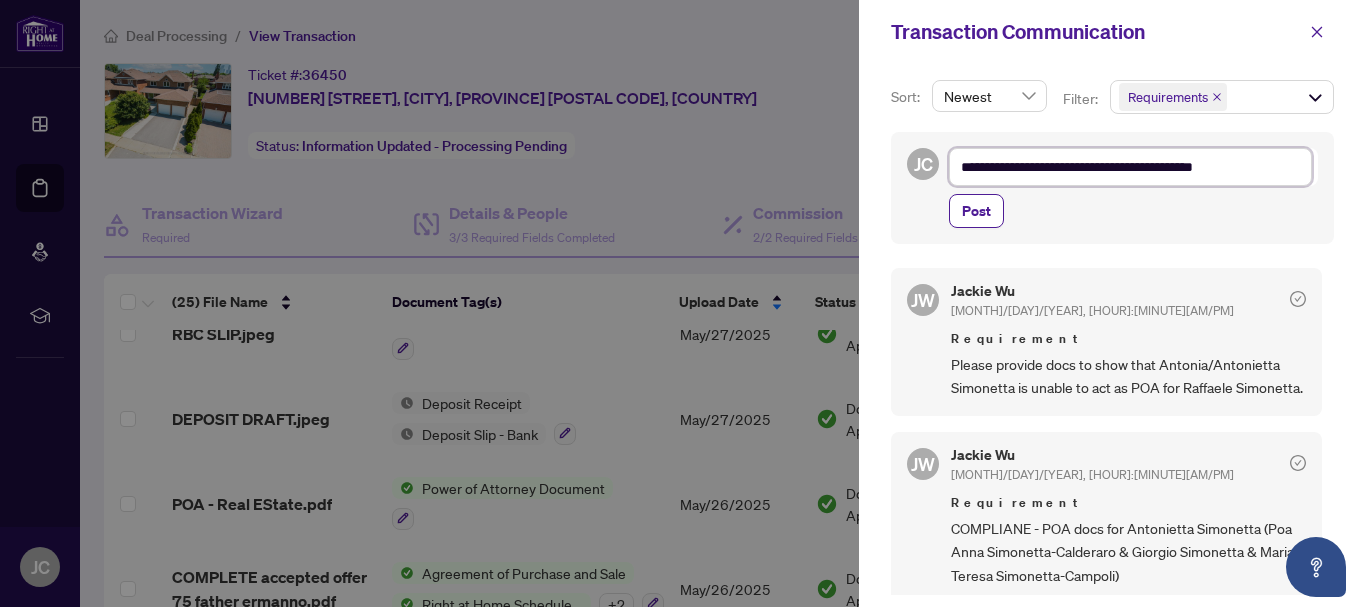 type on "**********" 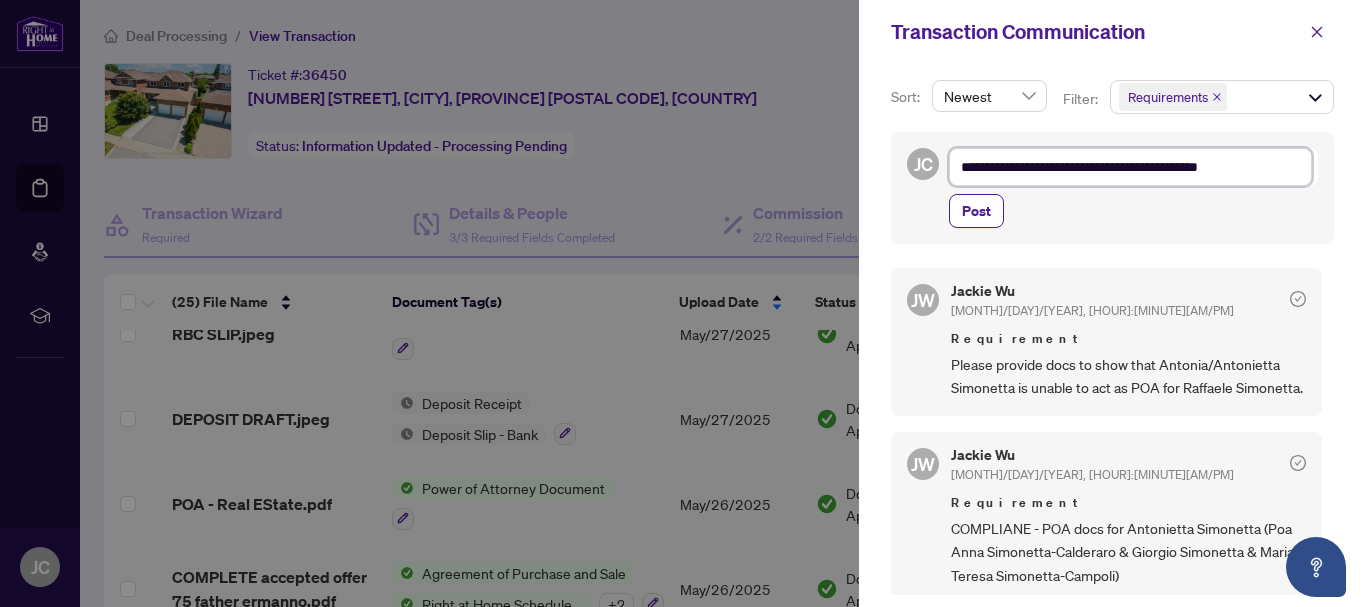 type on "**********" 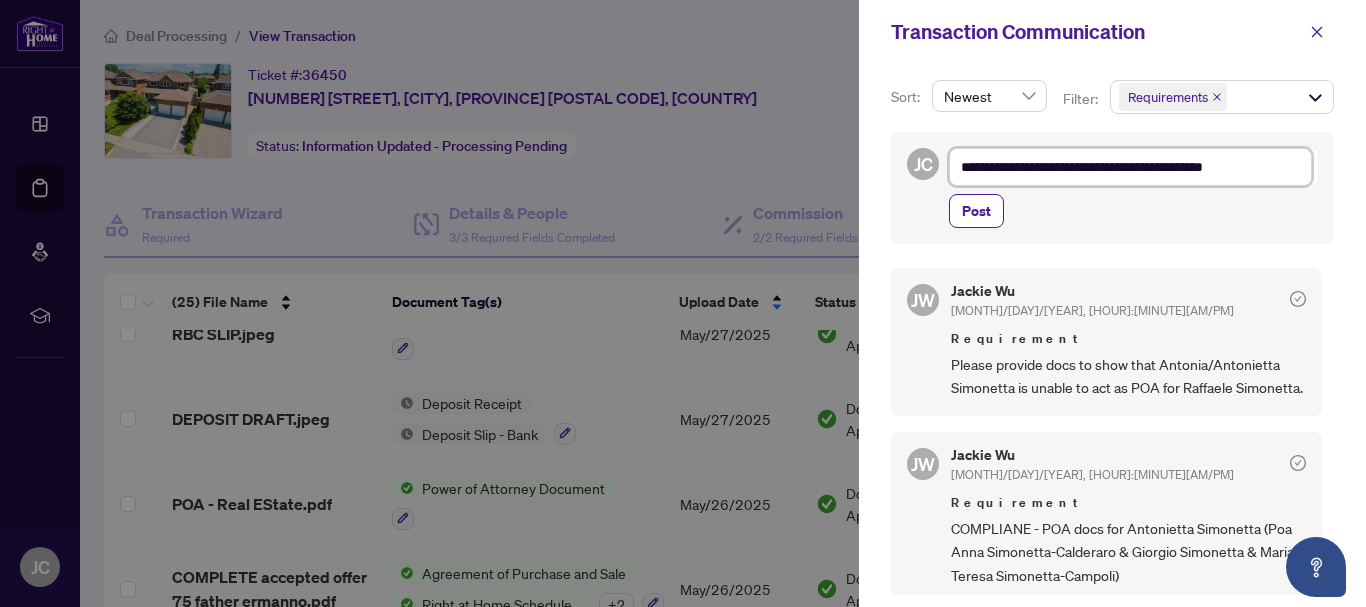 type on "**********" 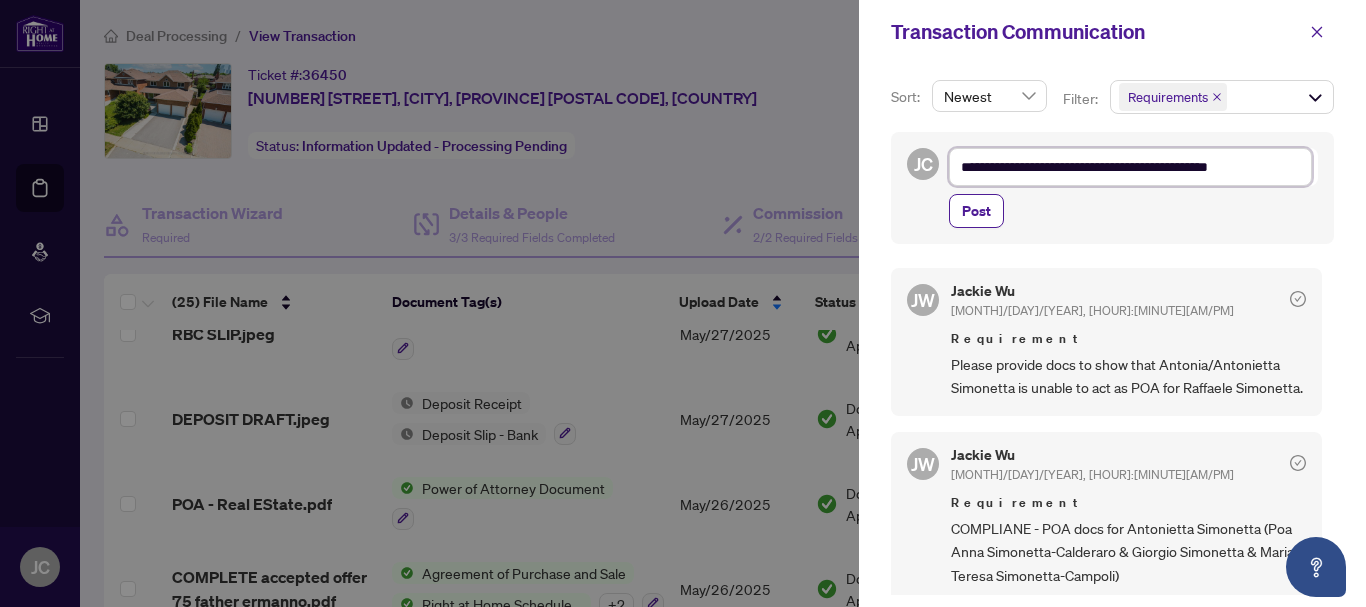 type on "**********" 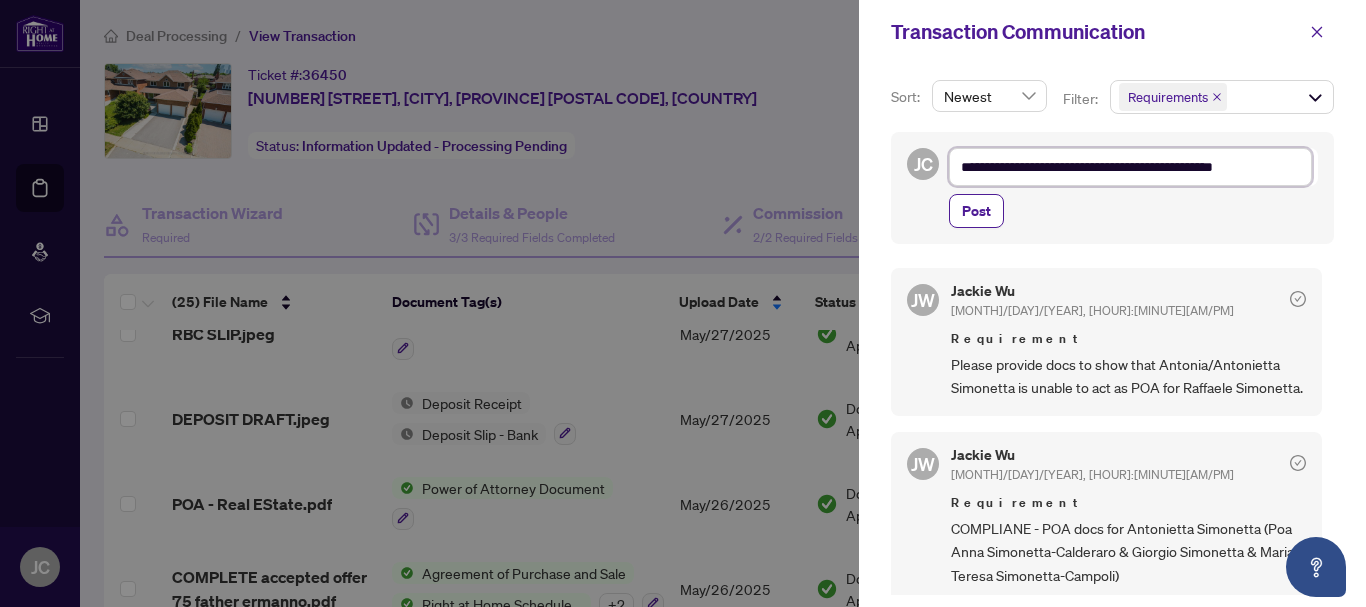 type on "**********" 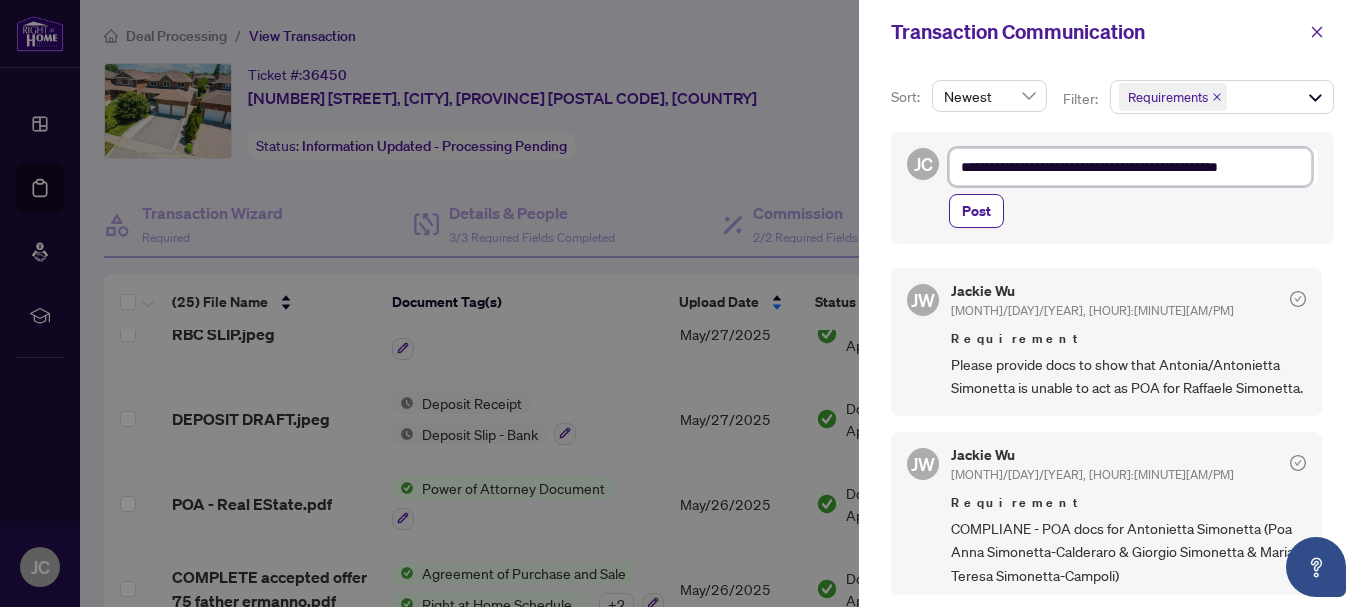 type on "**********" 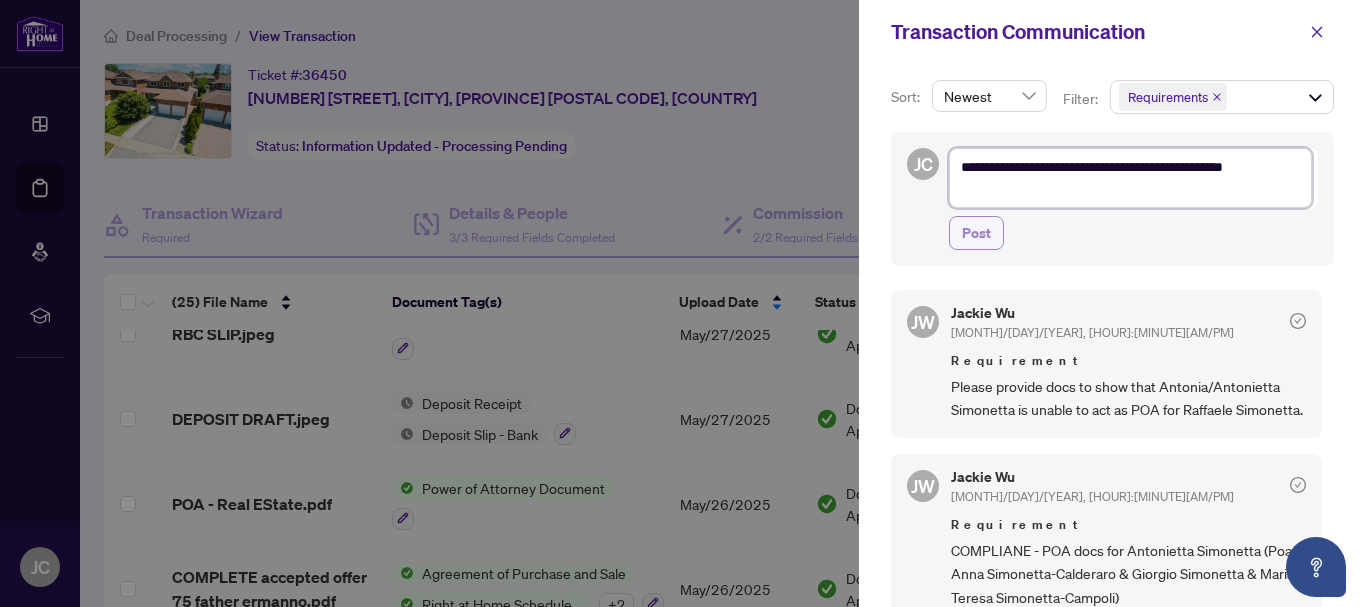 type on "**********" 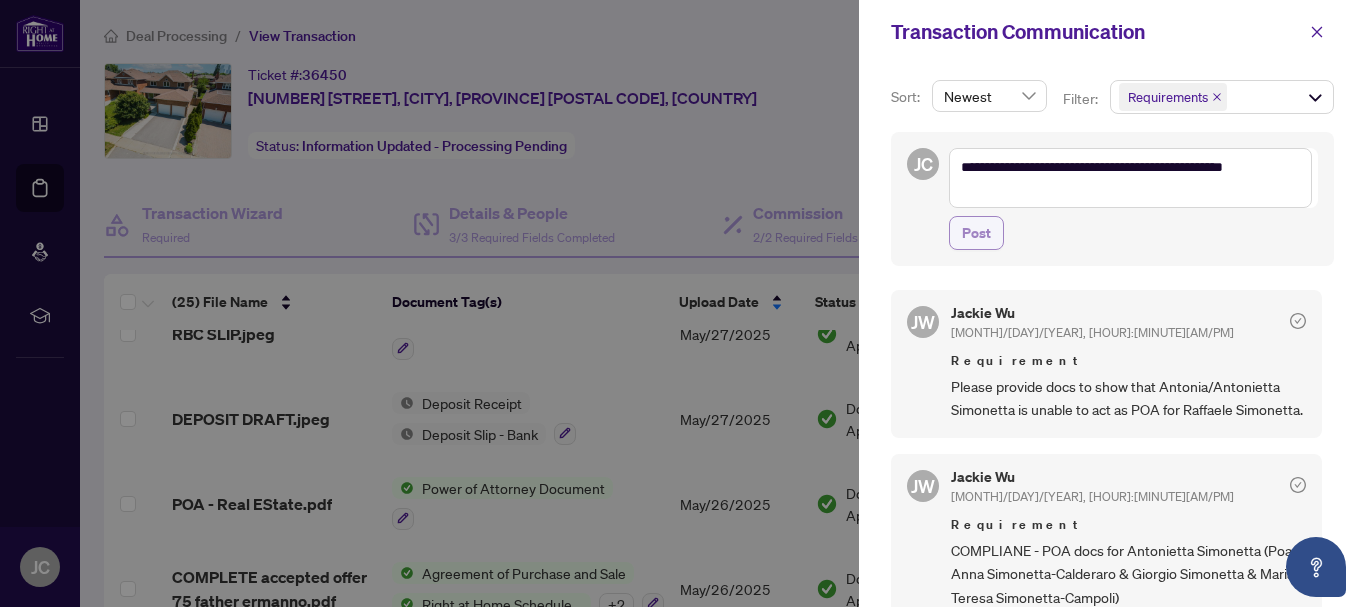click on "Post" at bounding box center (976, 233) 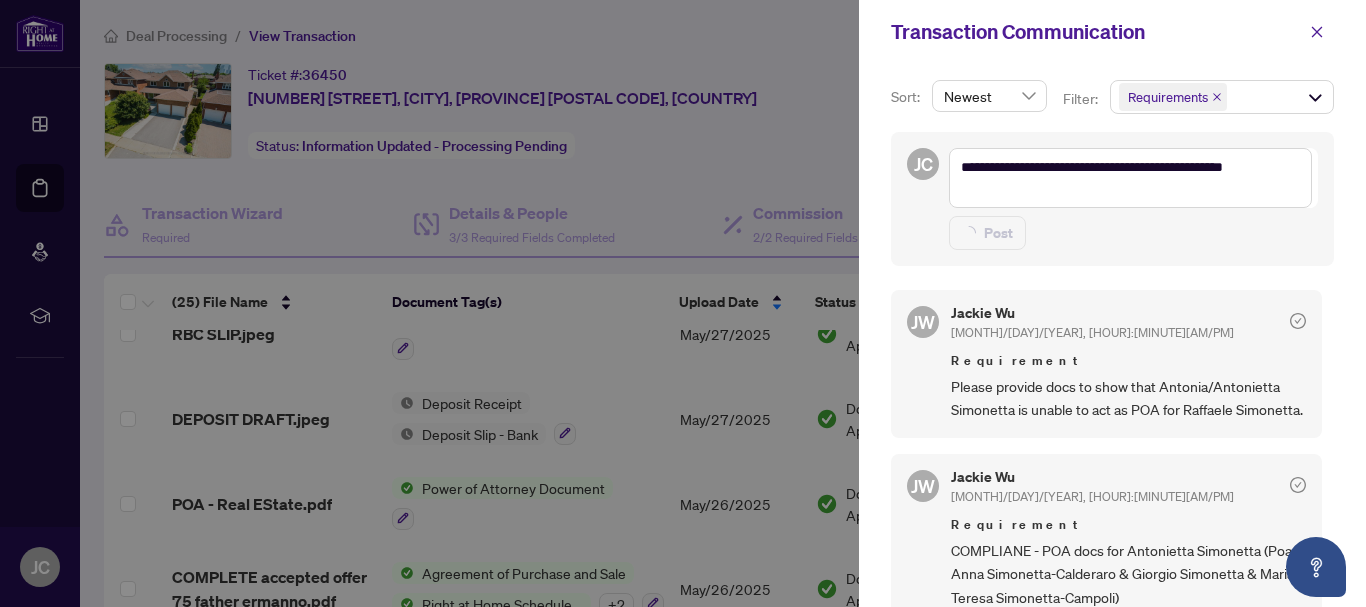type 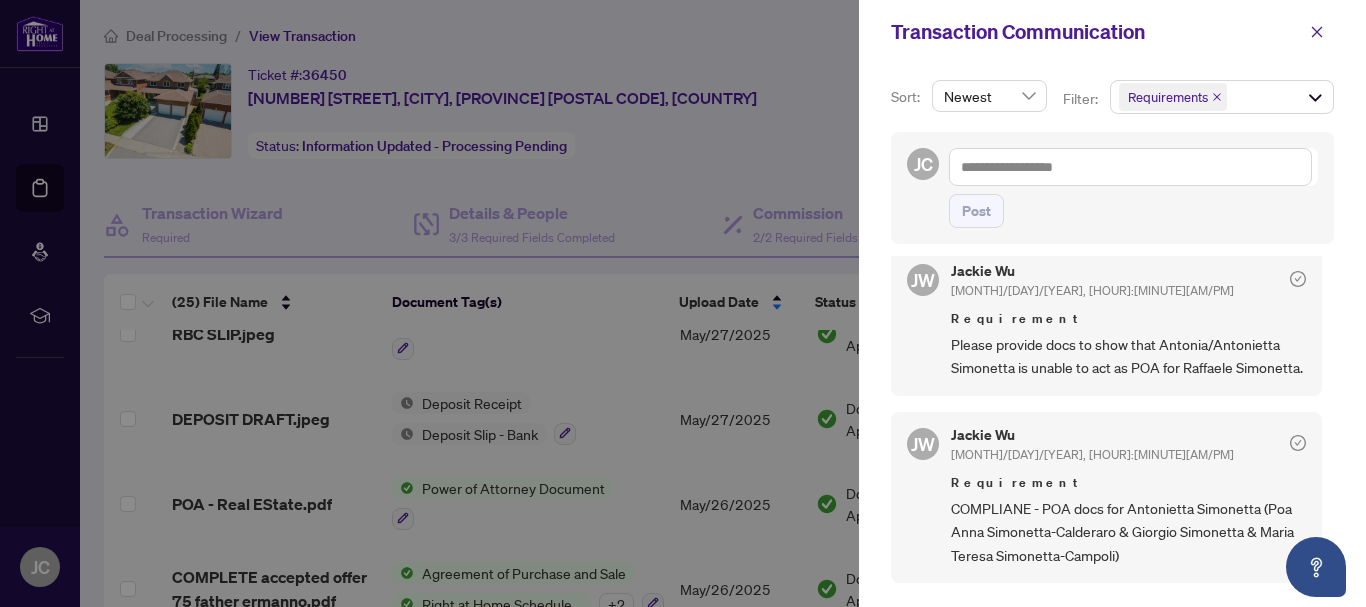 scroll, scrollTop: 0, scrollLeft: 0, axis: both 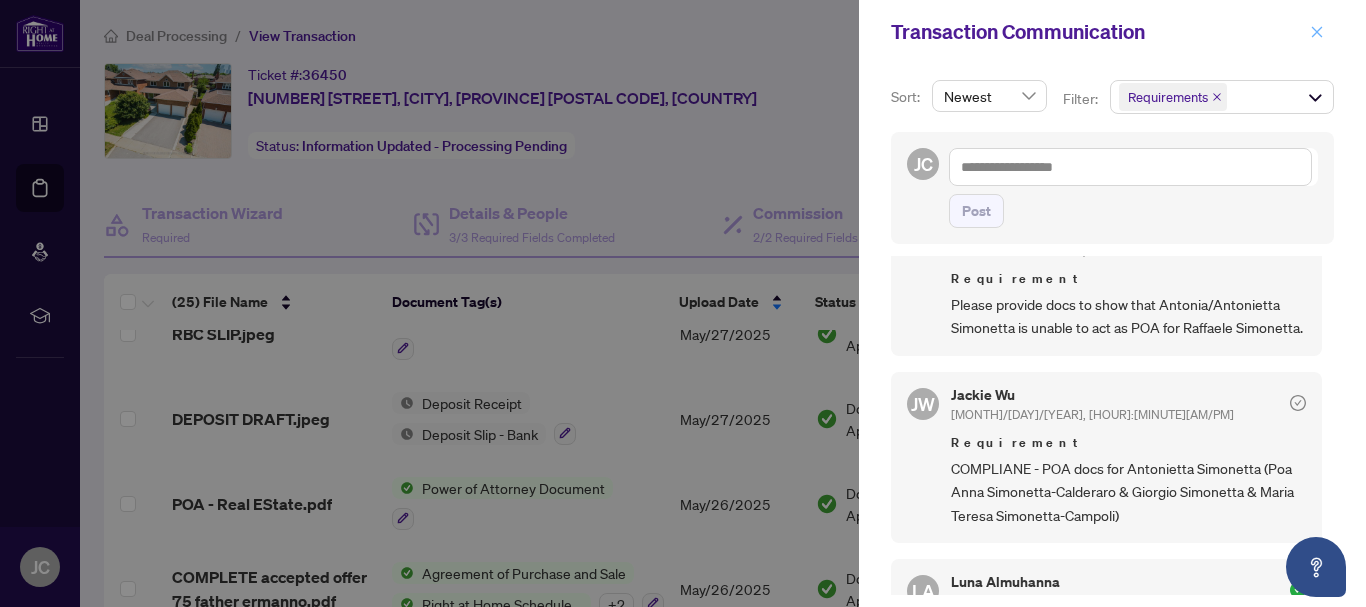 click 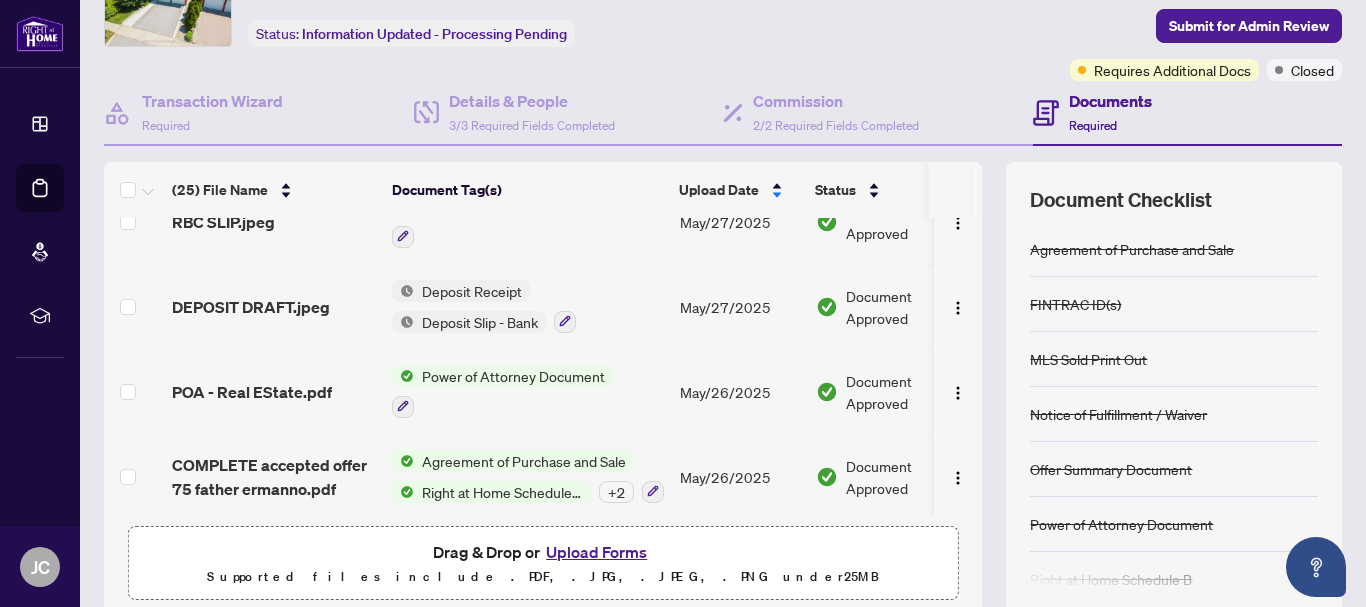 scroll, scrollTop: 268, scrollLeft: 0, axis: vertical 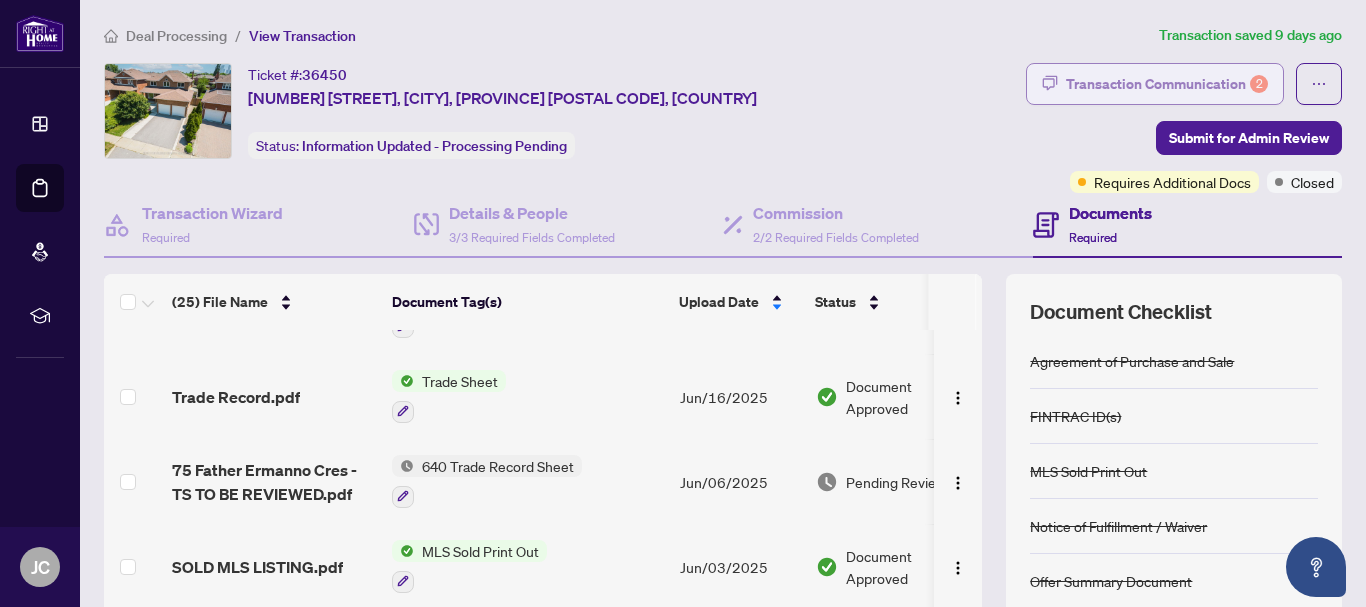 click on "Transaction Communication 2" at bounding box center [1167, 84] 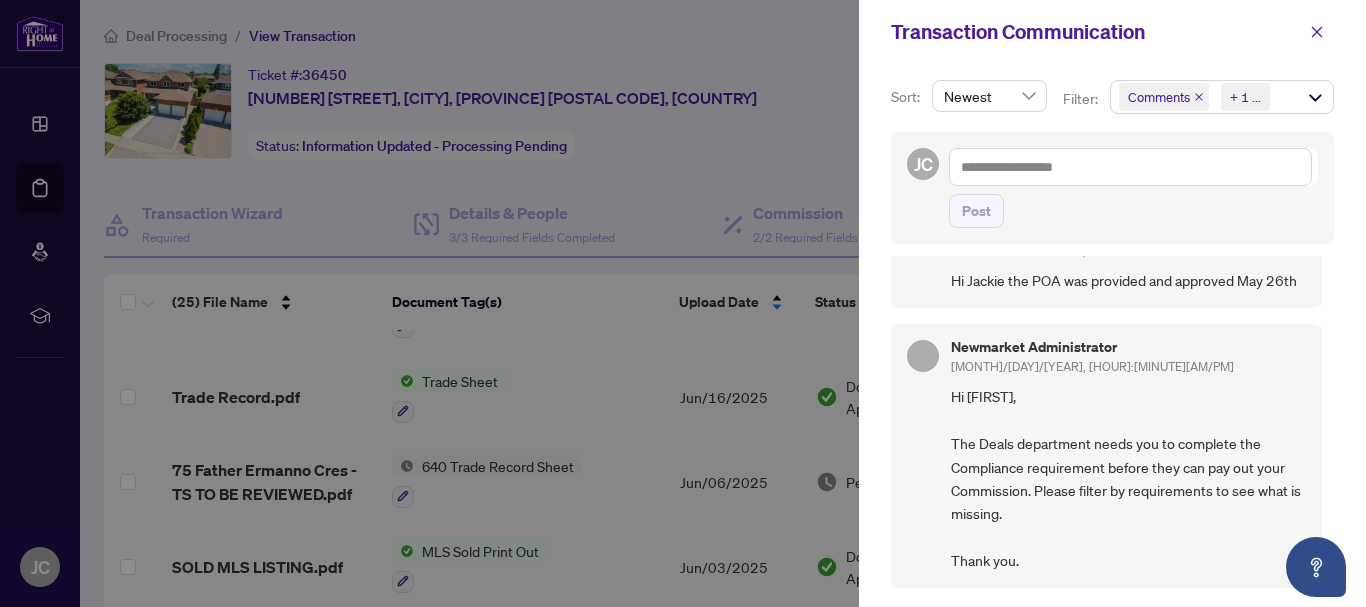 scroll, scrollTop: 0, scrollLeft: 0, axis: both 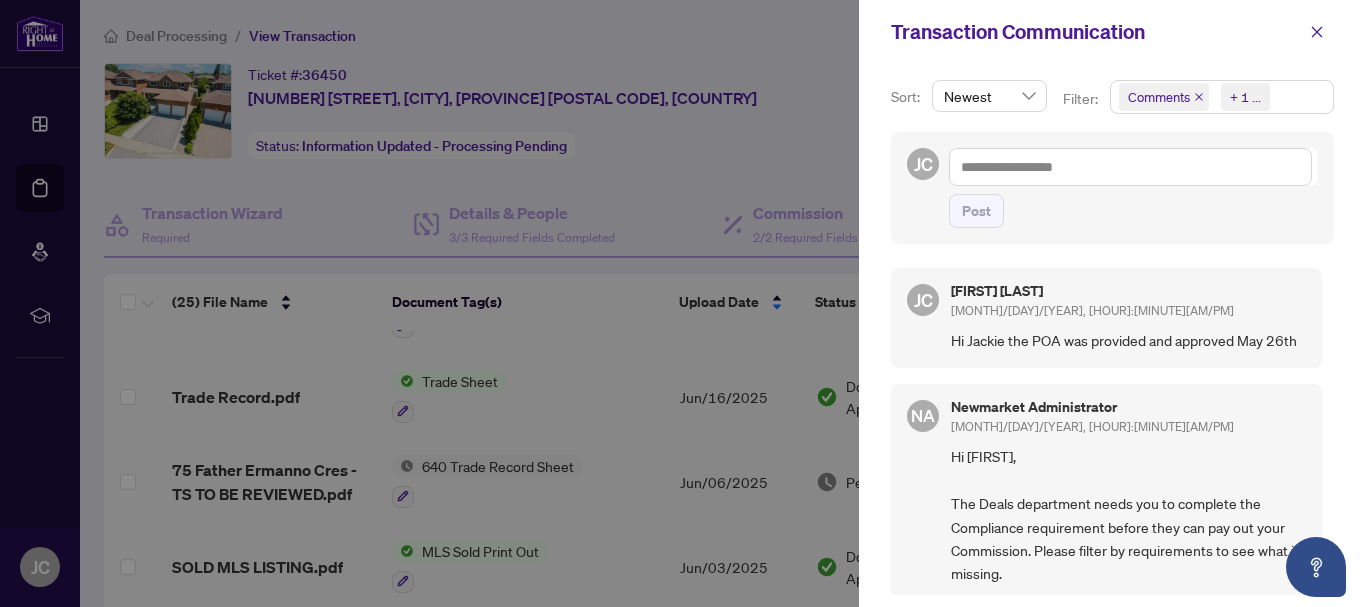 click on "Comments" at bounding box center (1159, 97) 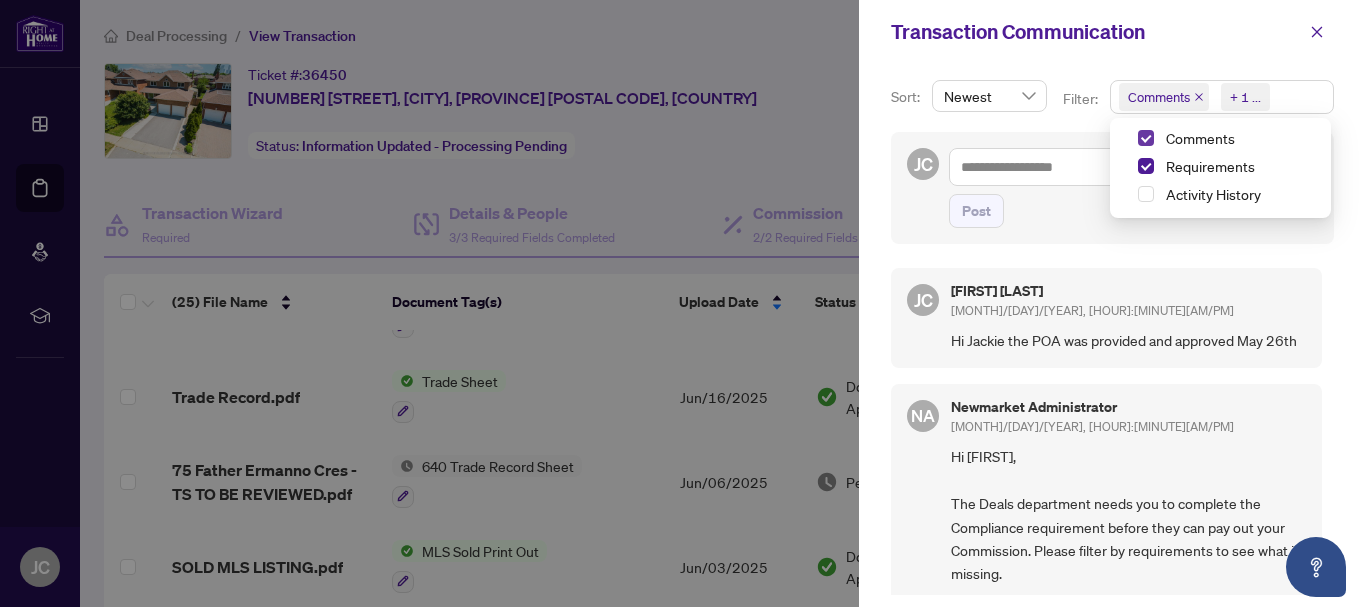 click at bounding box center [1146, 138] 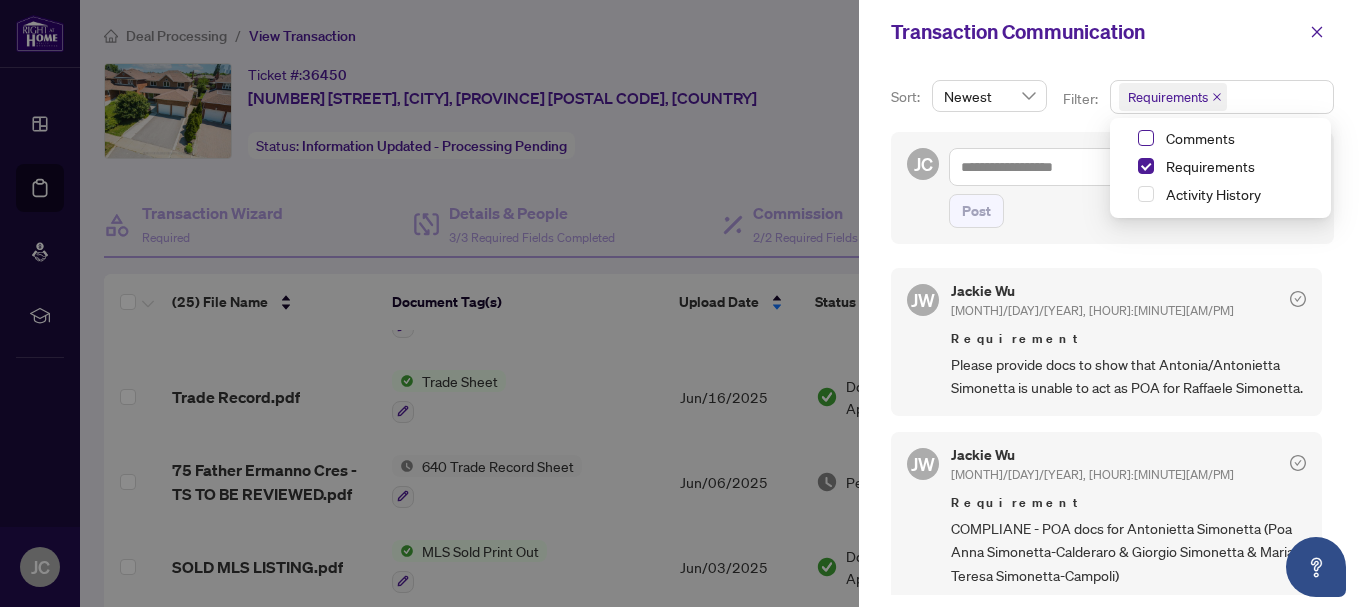 click at bounding box center (1146, 138) 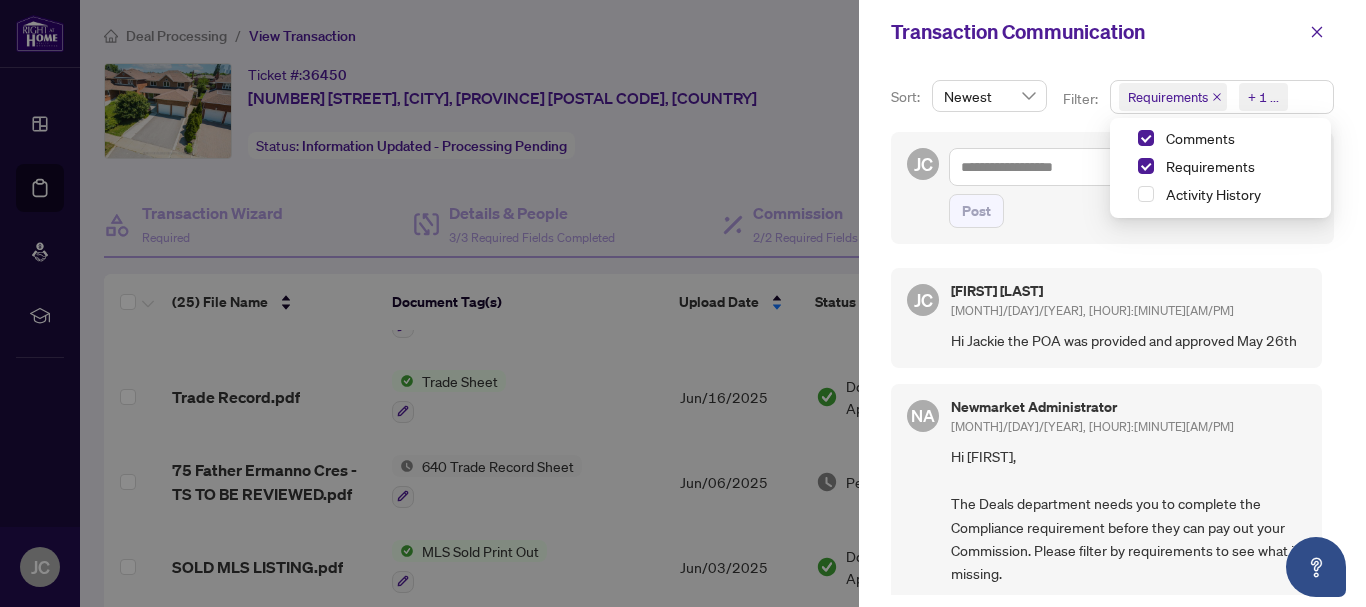 click at bounding box center (1146, 138) 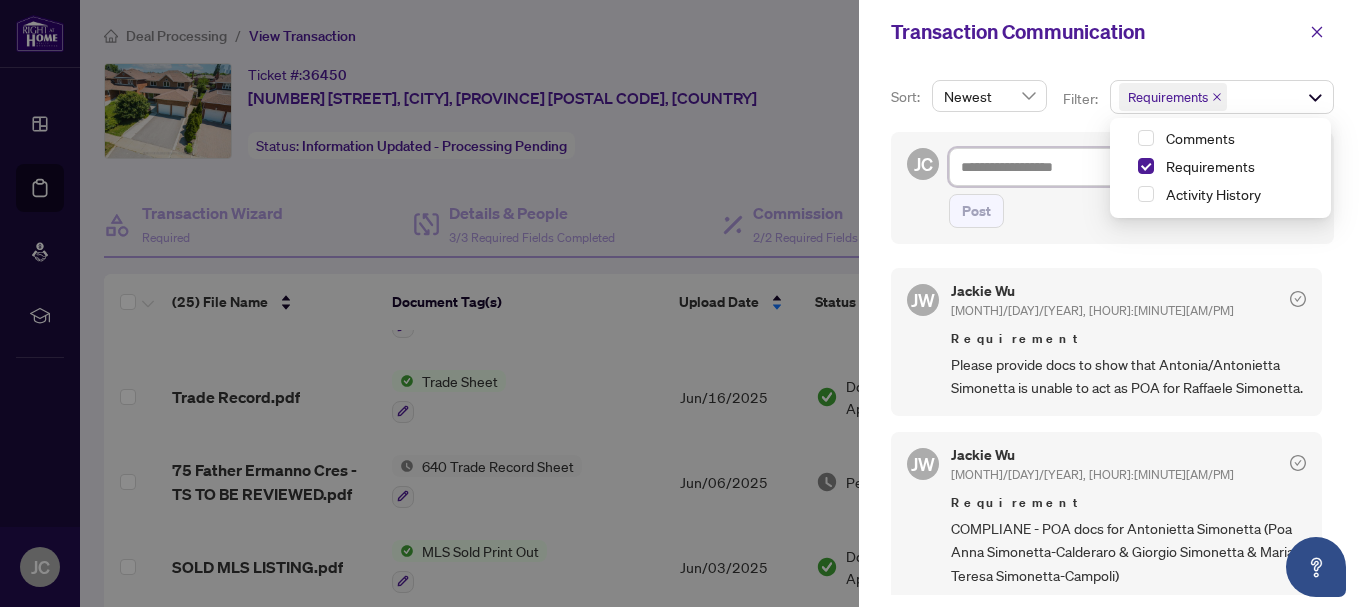 click at bounding box center [1130, 167] 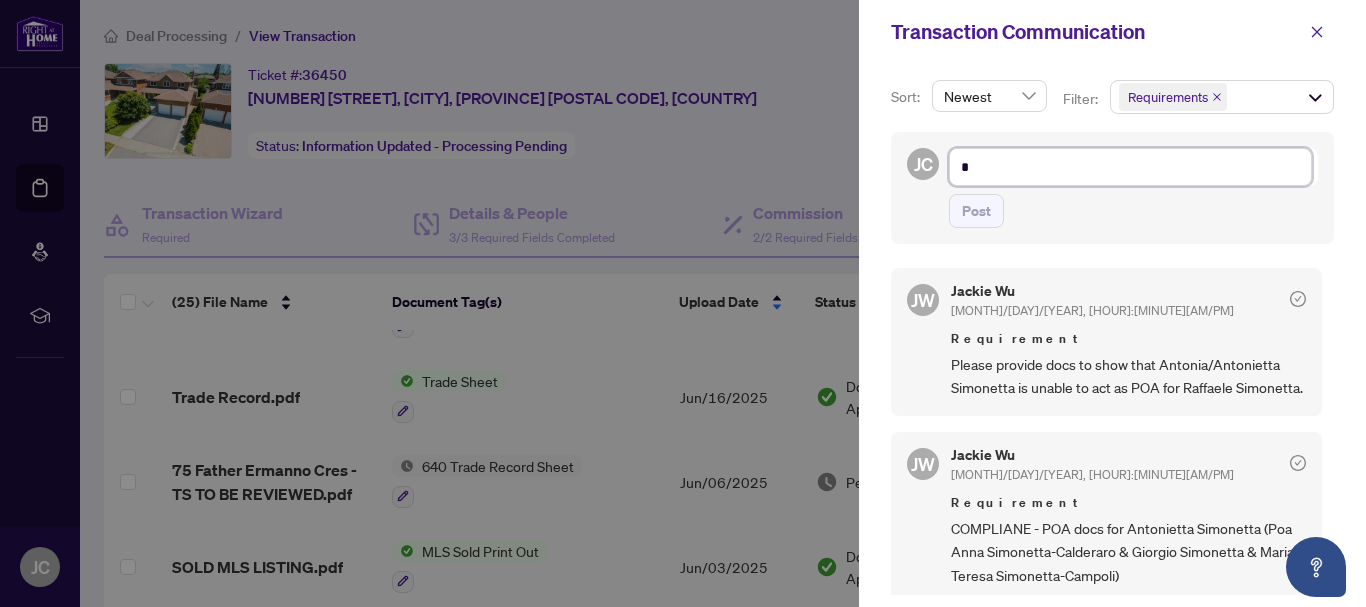 type on "**" 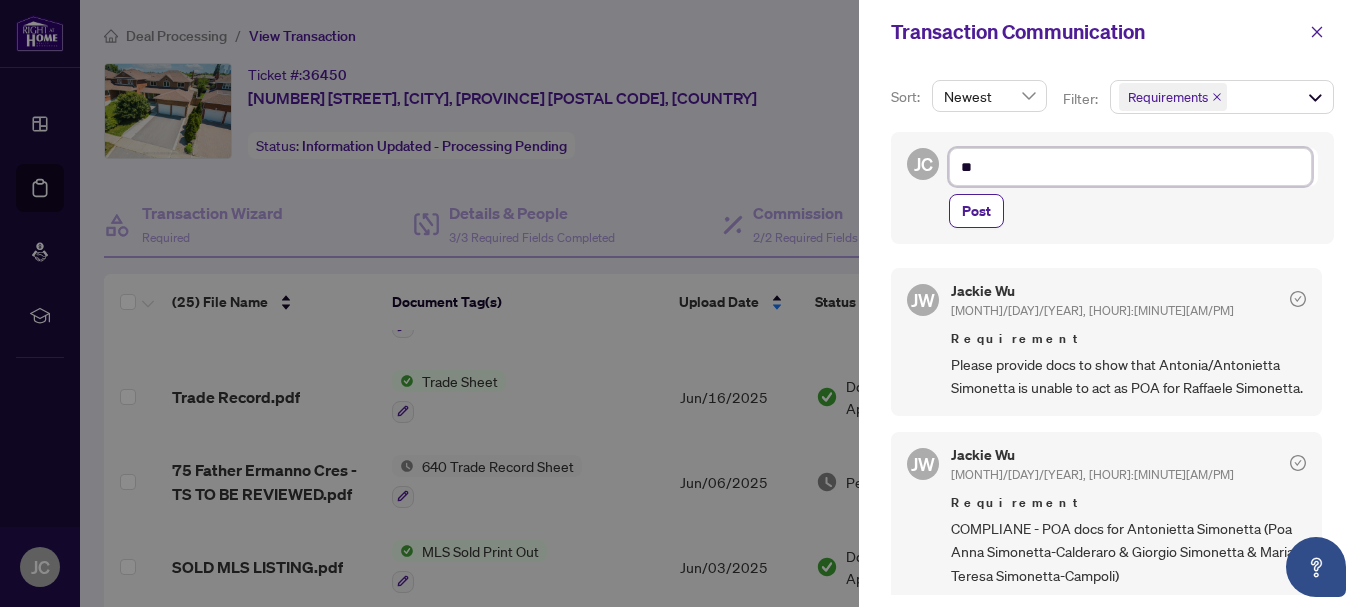type on "*" 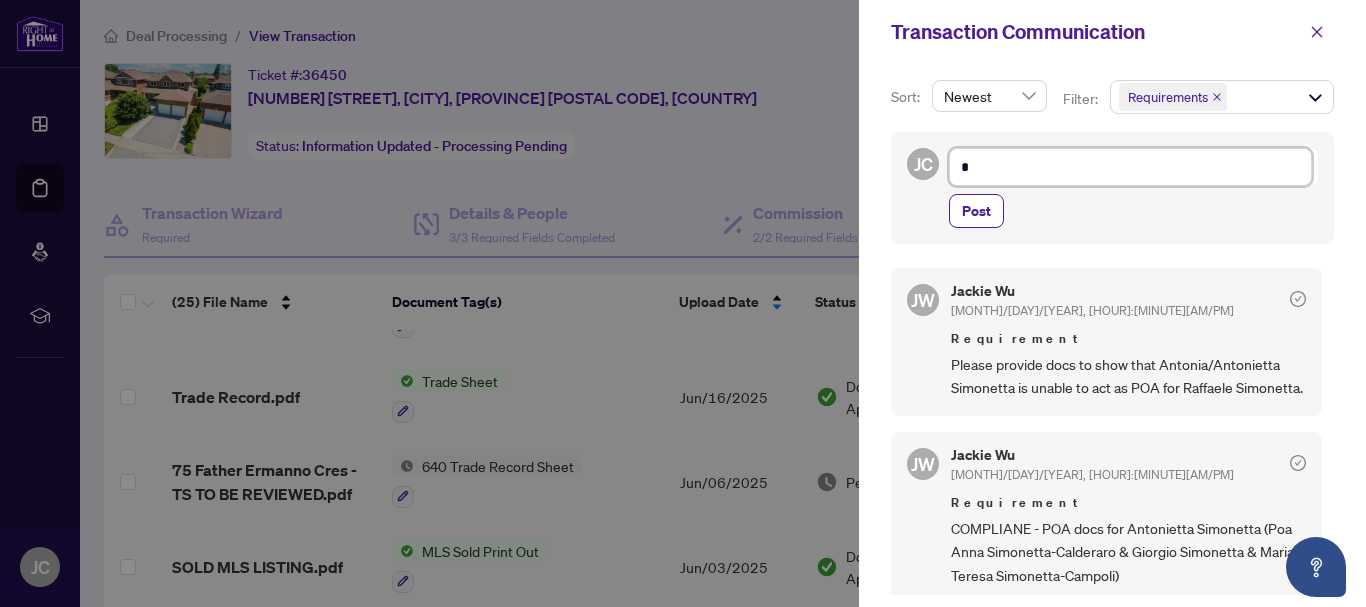 type 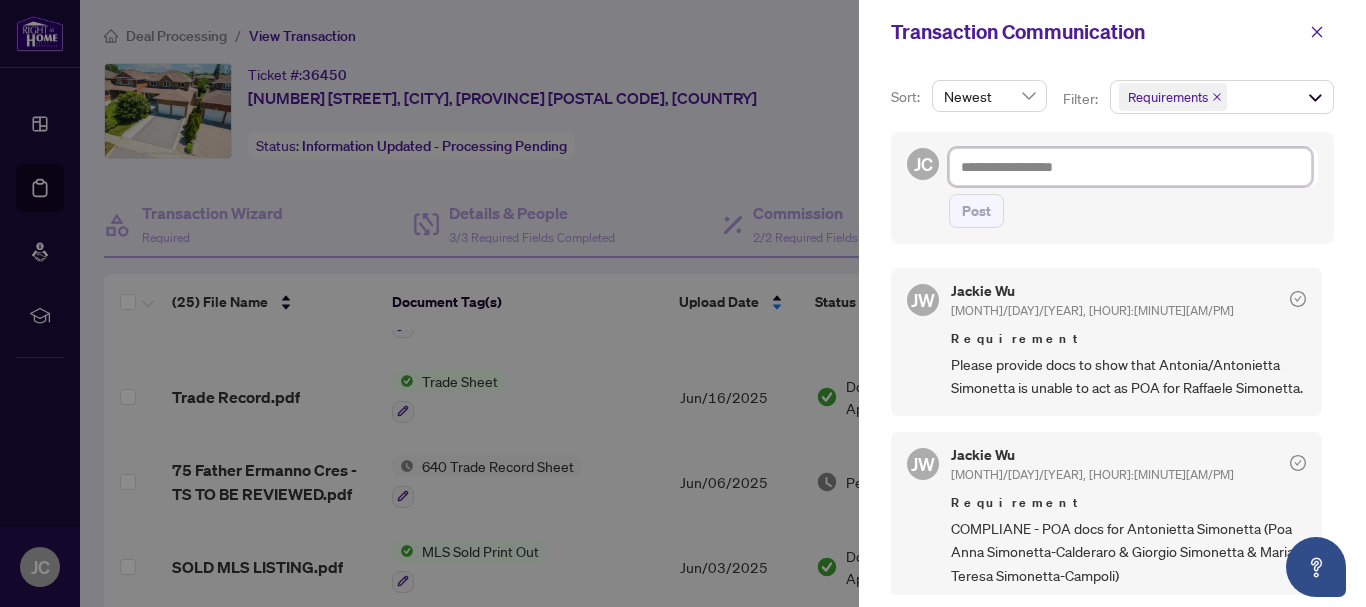 type on "*" 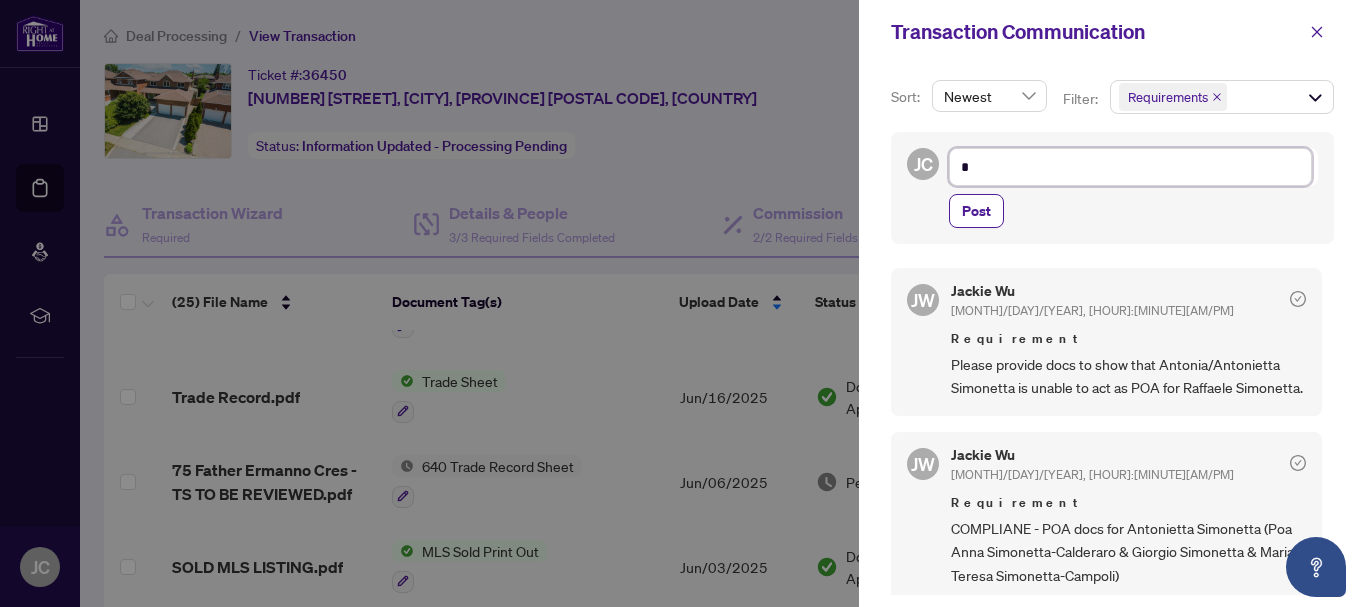 type on "**" 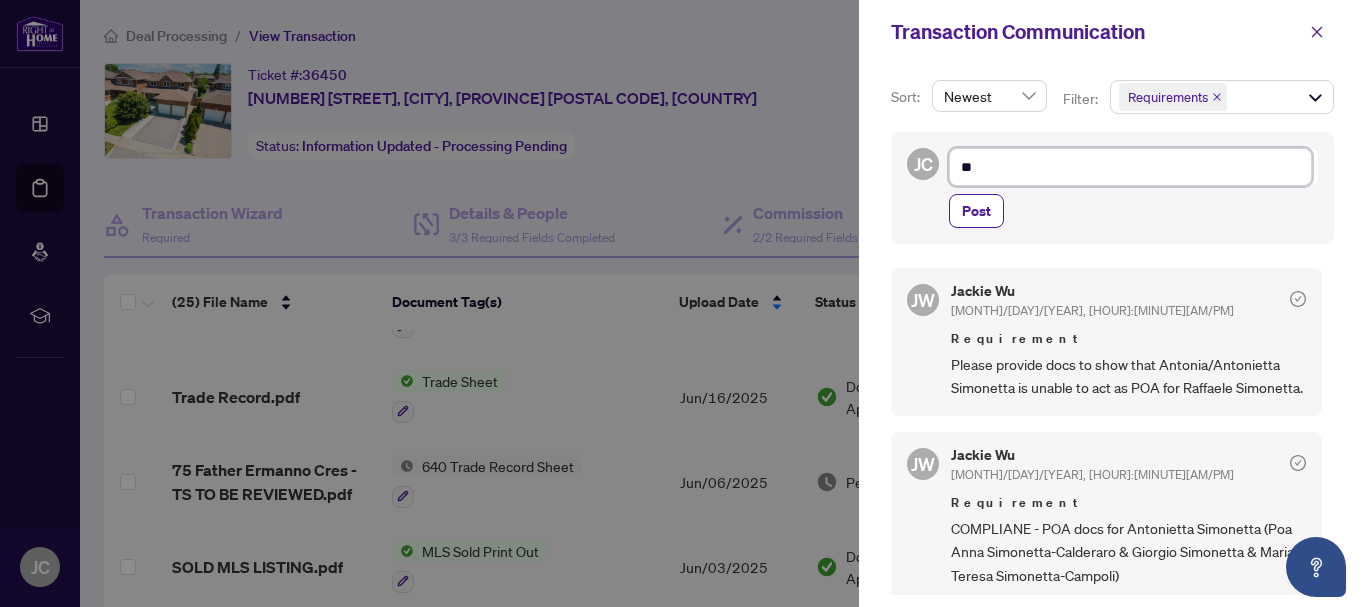 type on "**" 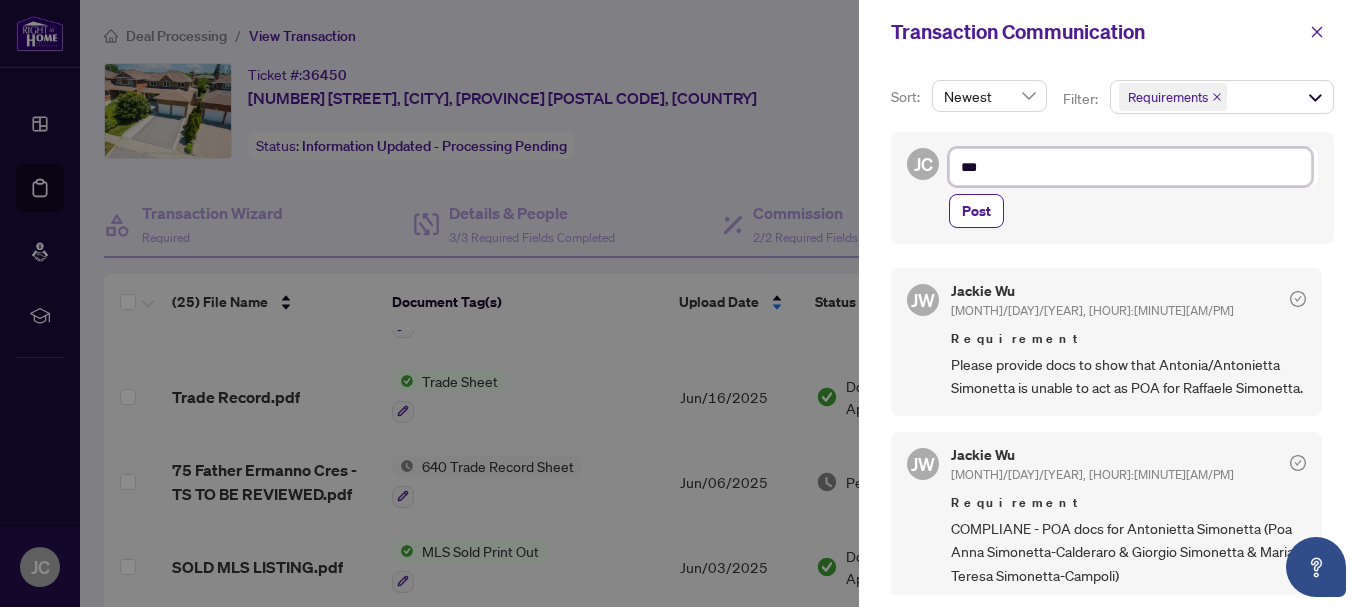 type on "**" 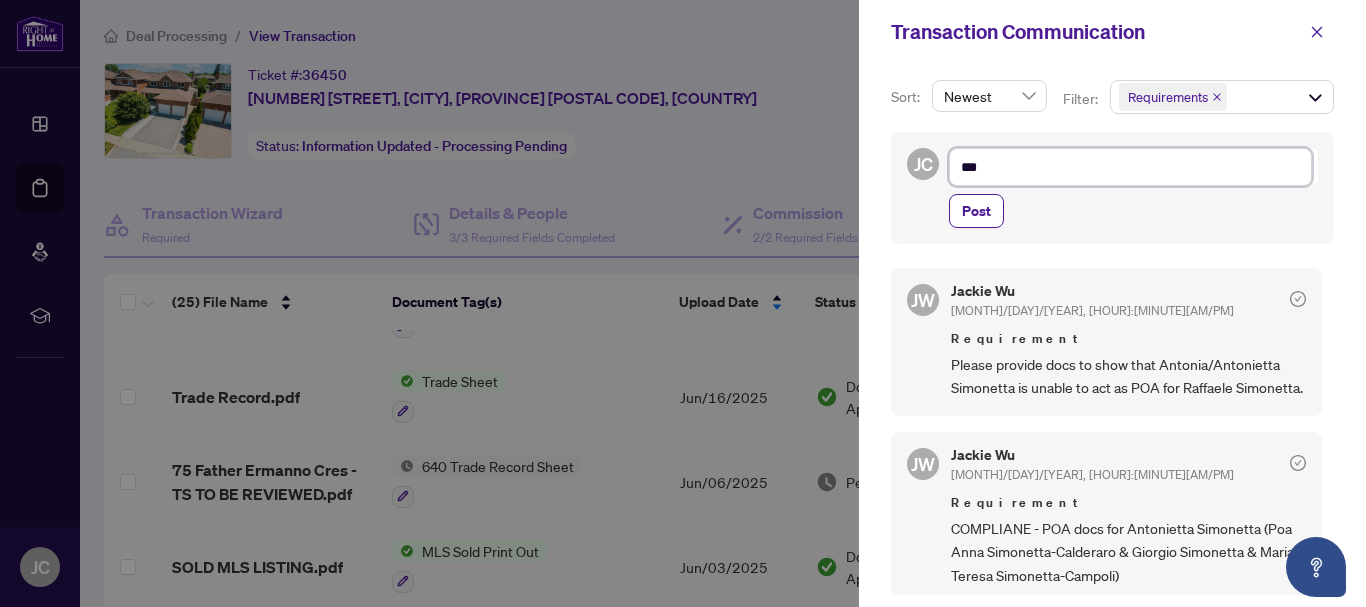 type on "****" 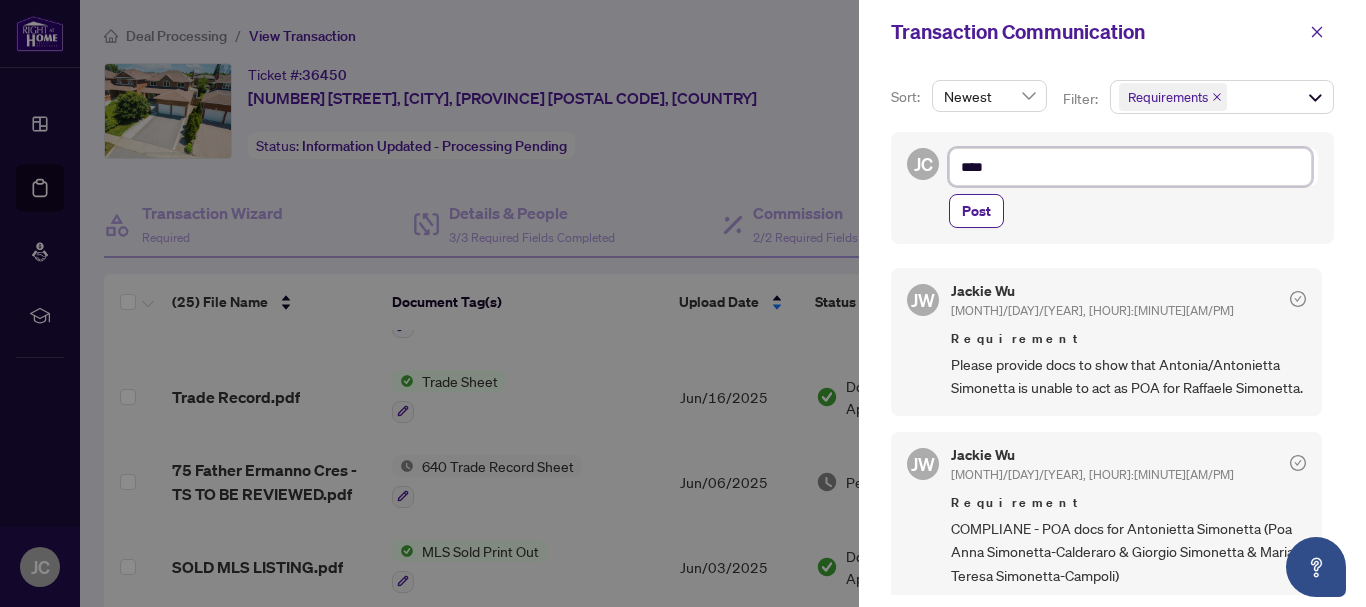 type on "*****" 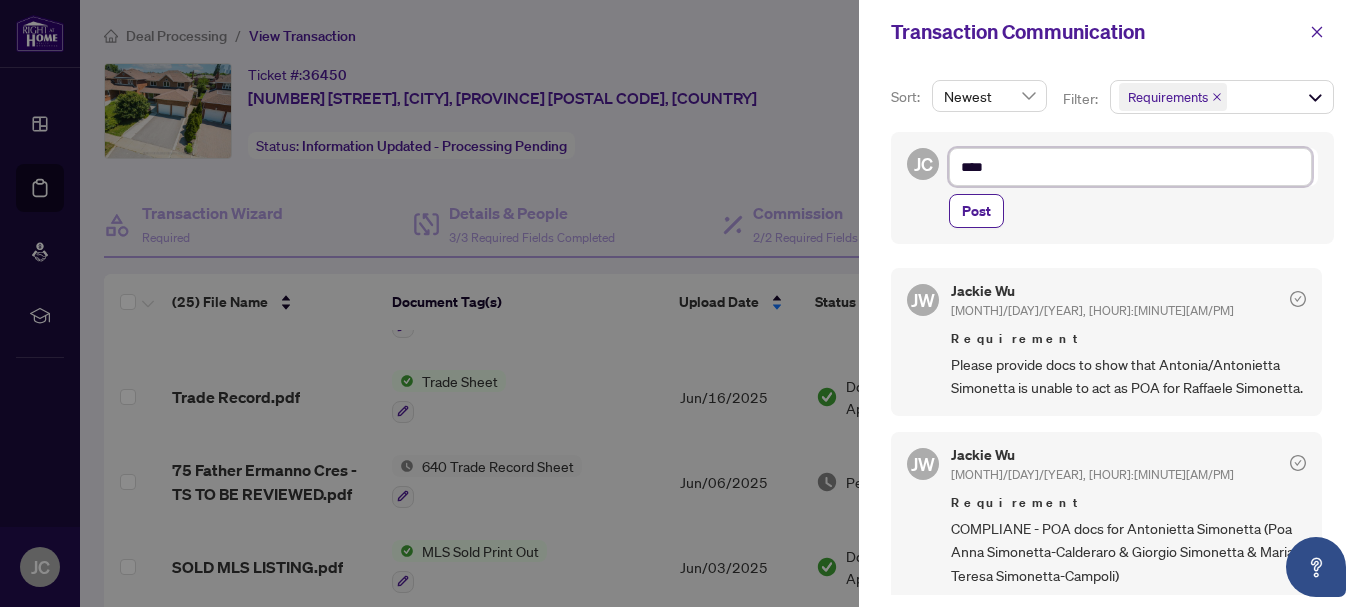 type on "*****" 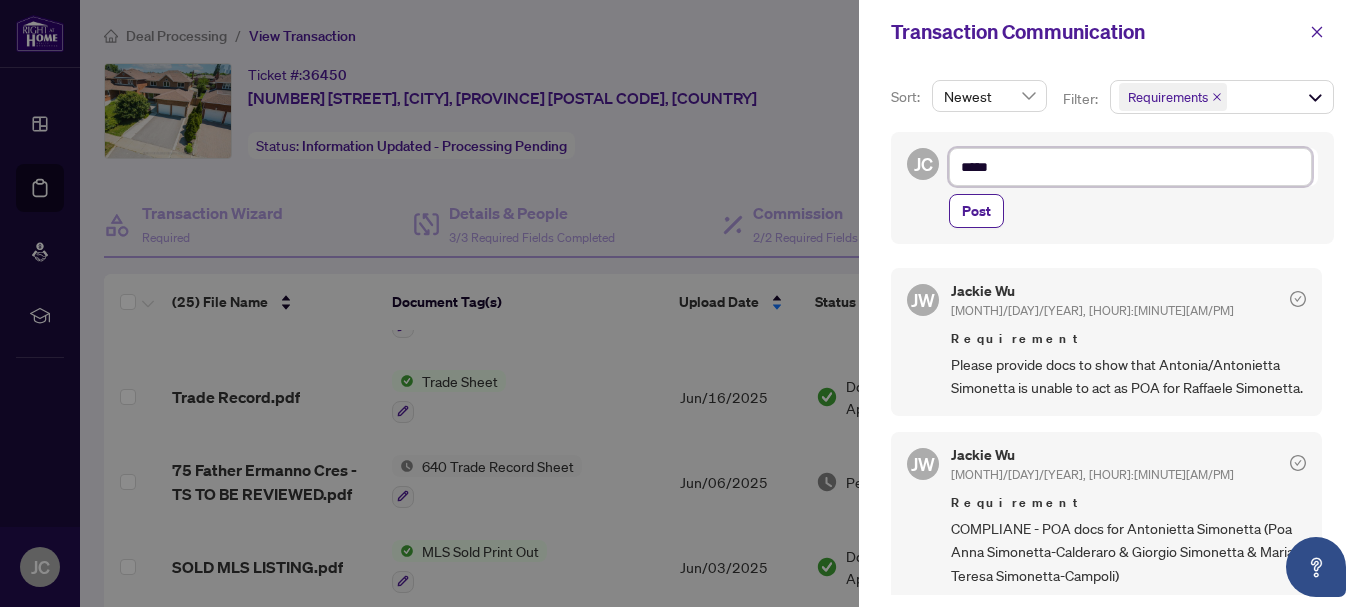 type on "******" 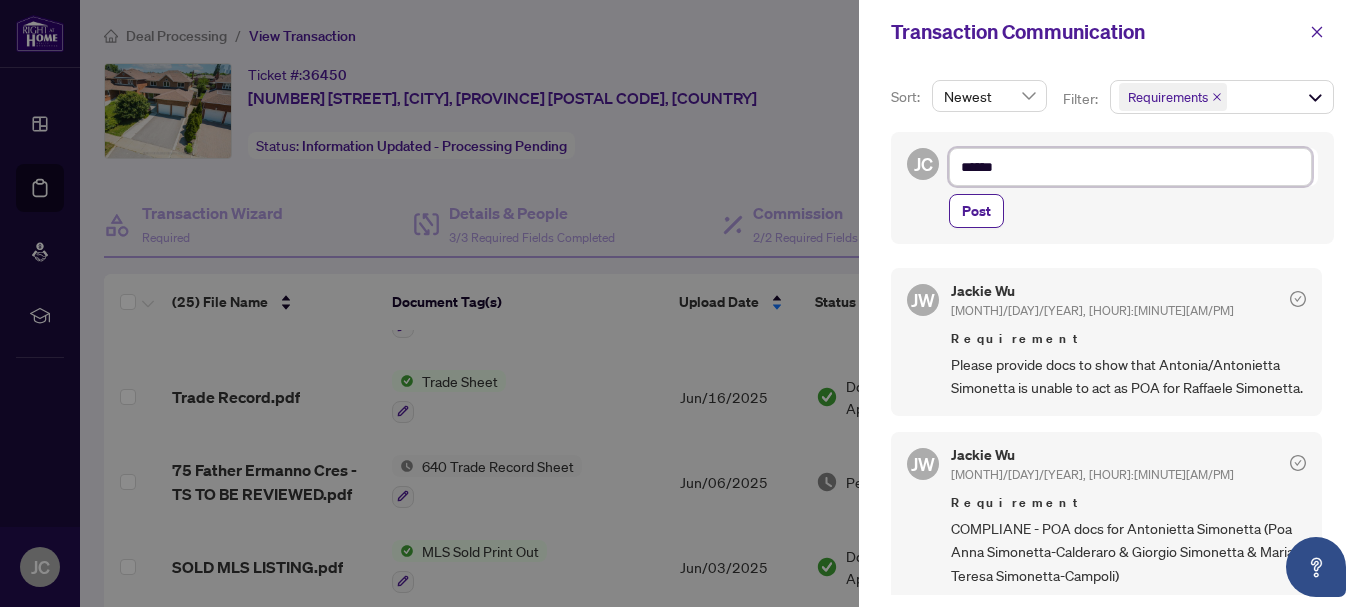type on "*******" 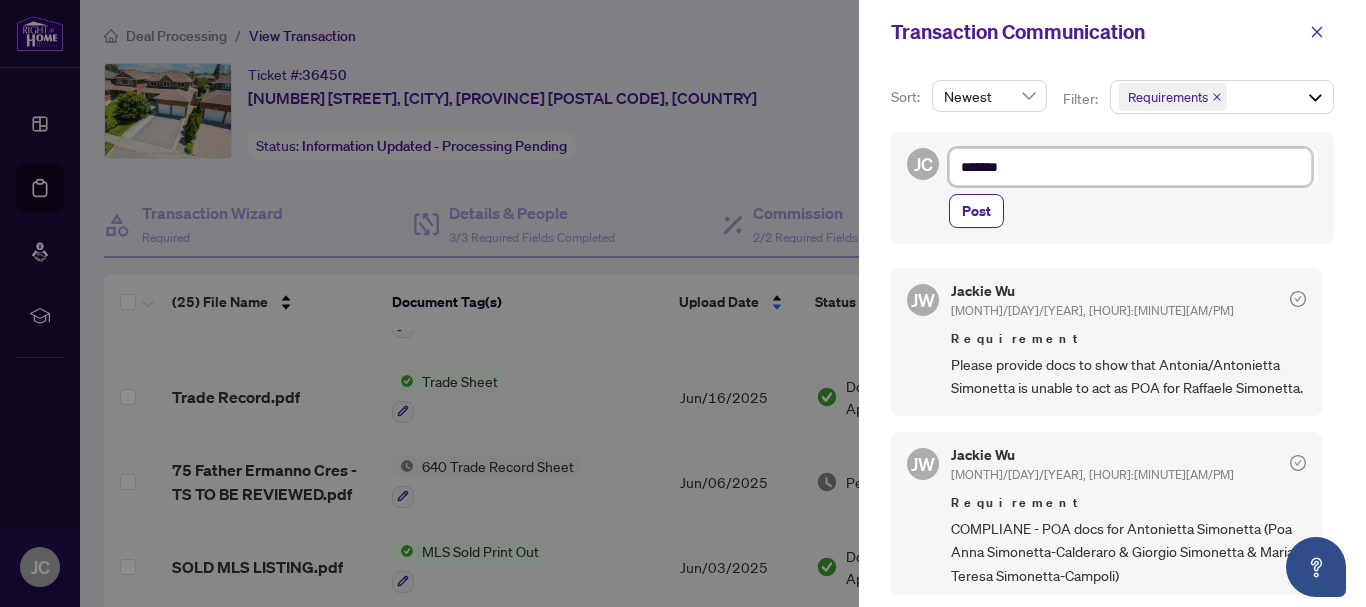 type on "********" 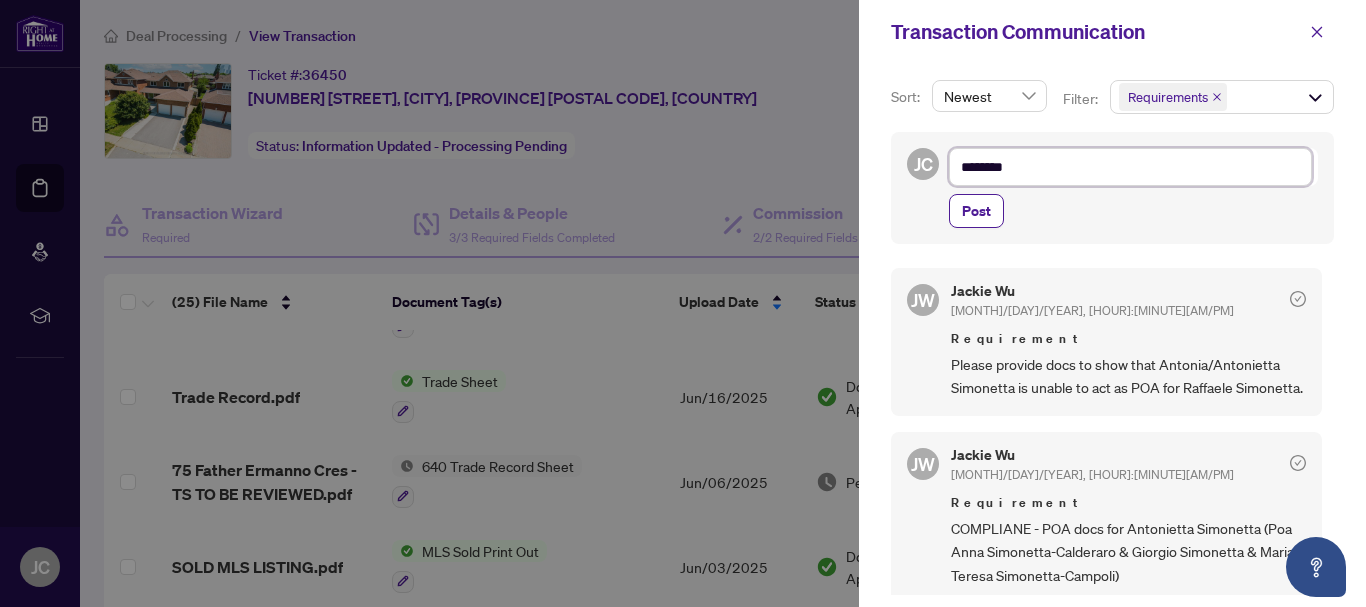 type on "*********" 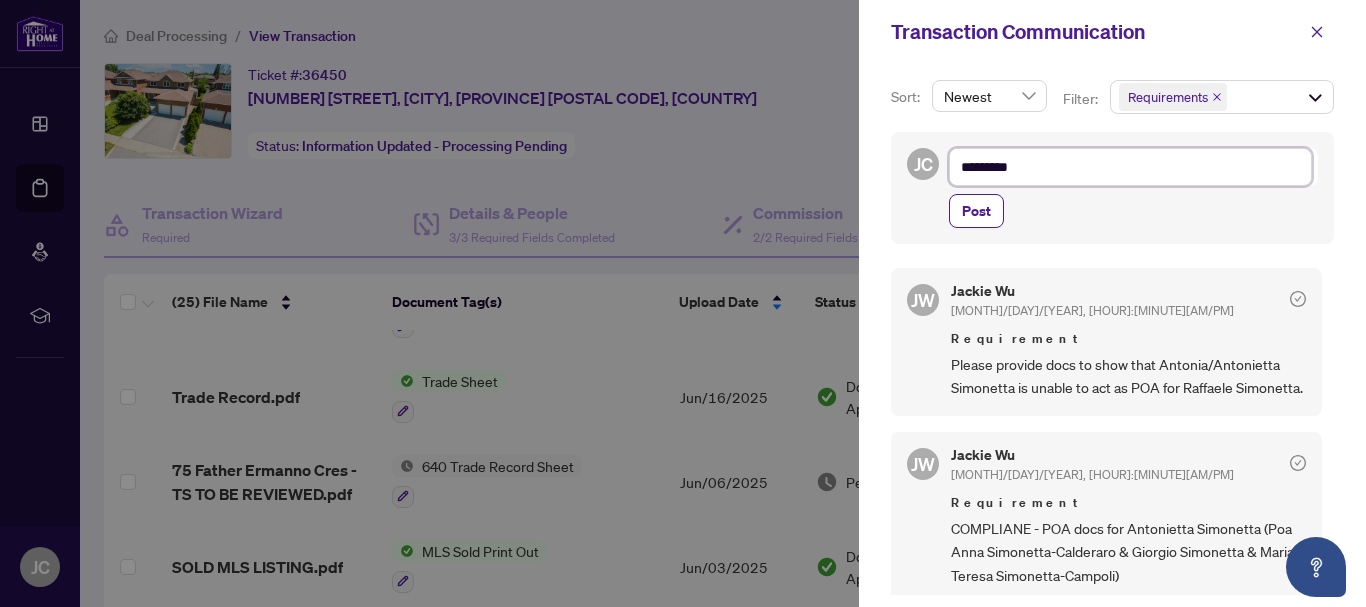 type on "**********" 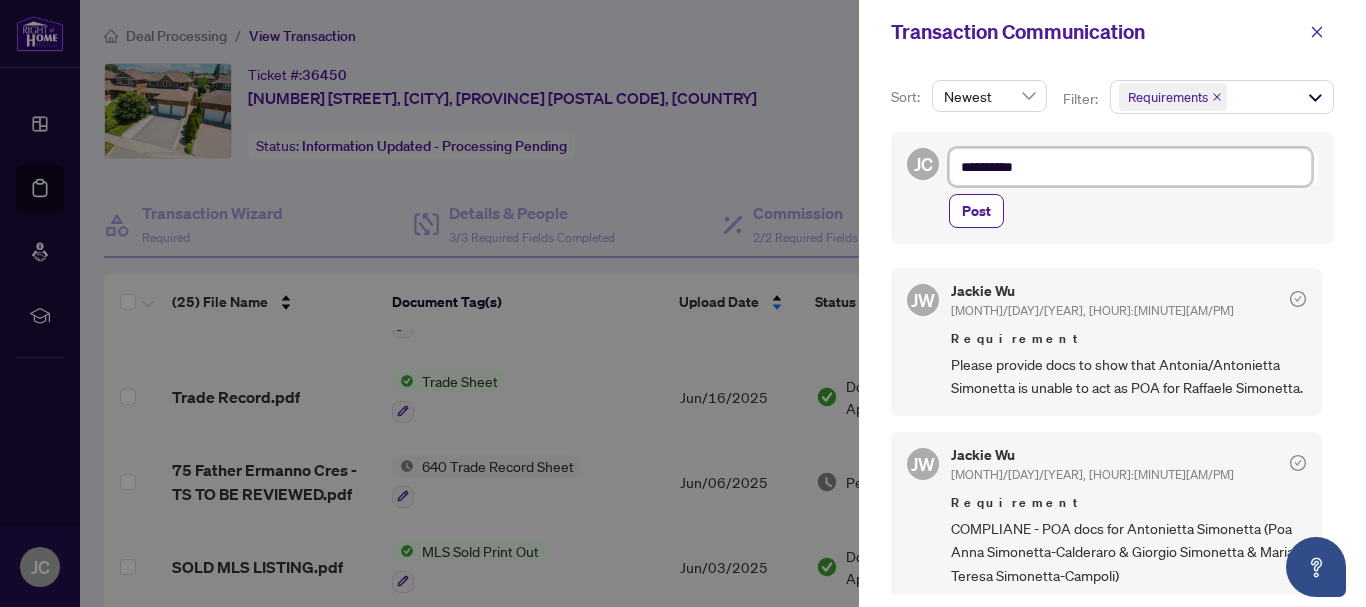 type on "**********" 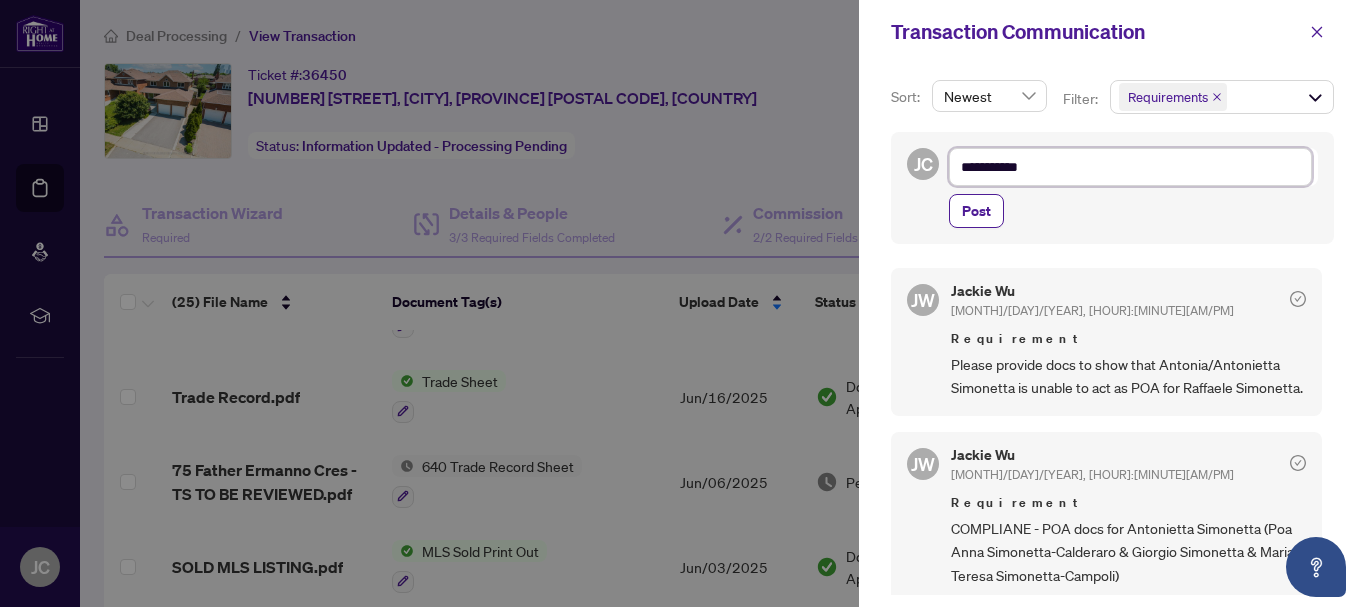 type on "**********" 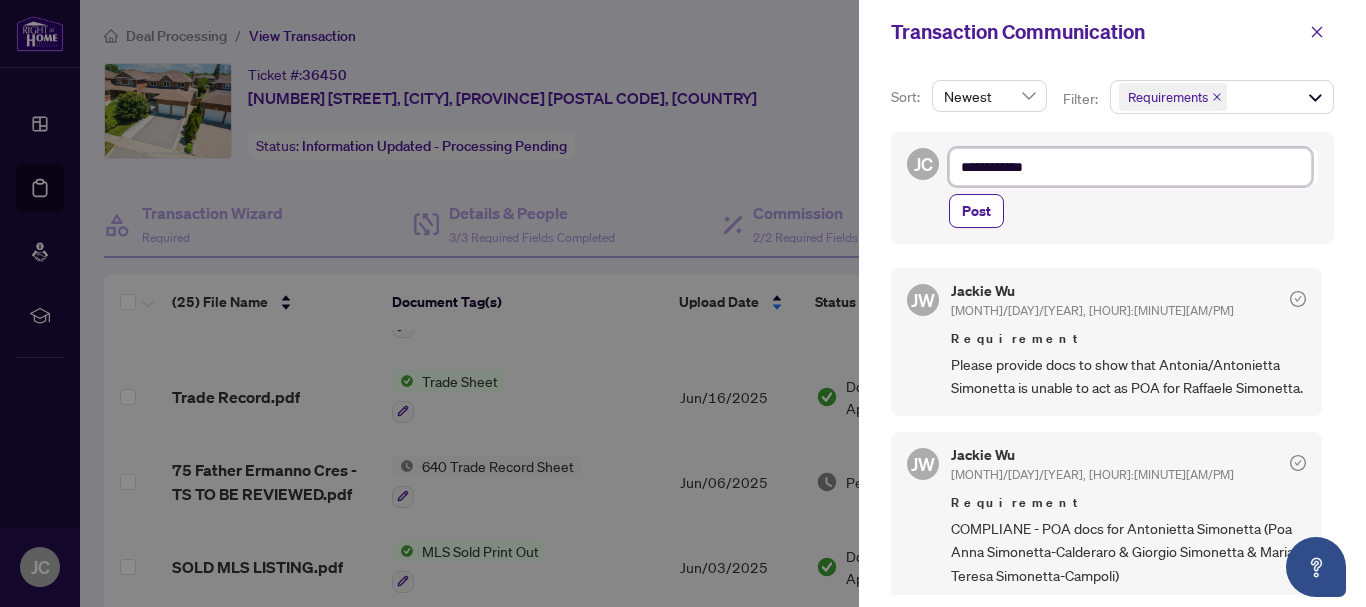 type on "**********" 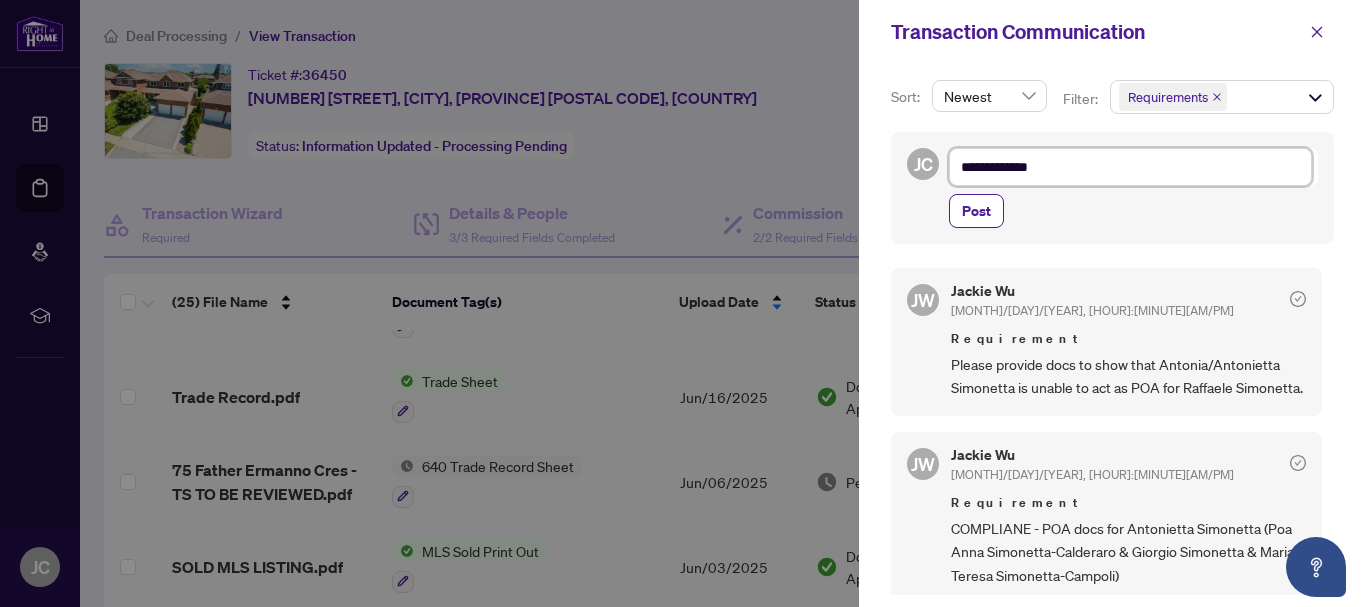 type on "**********" 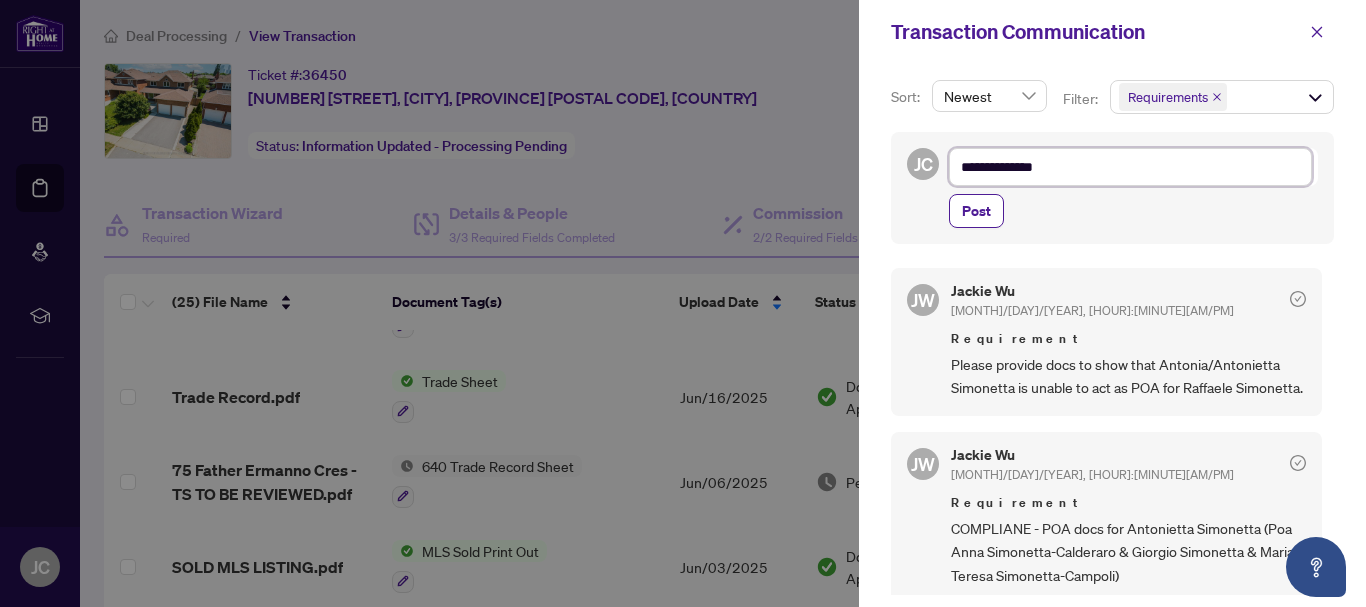 type on "**********" 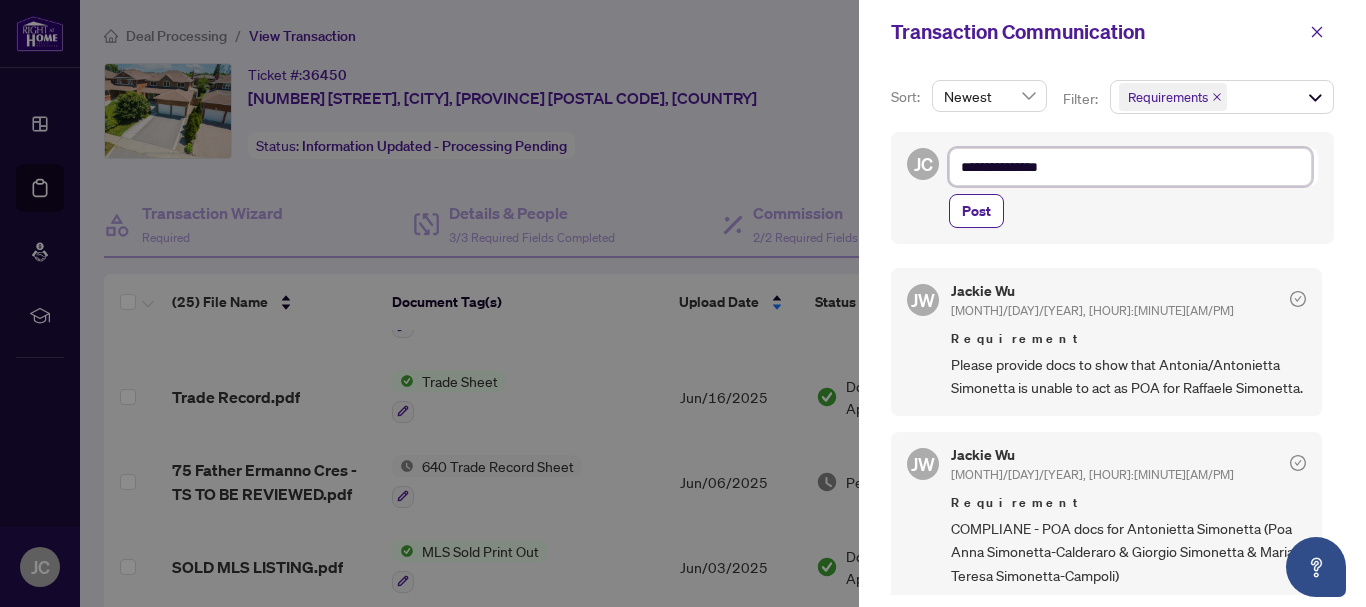 type on "**********" 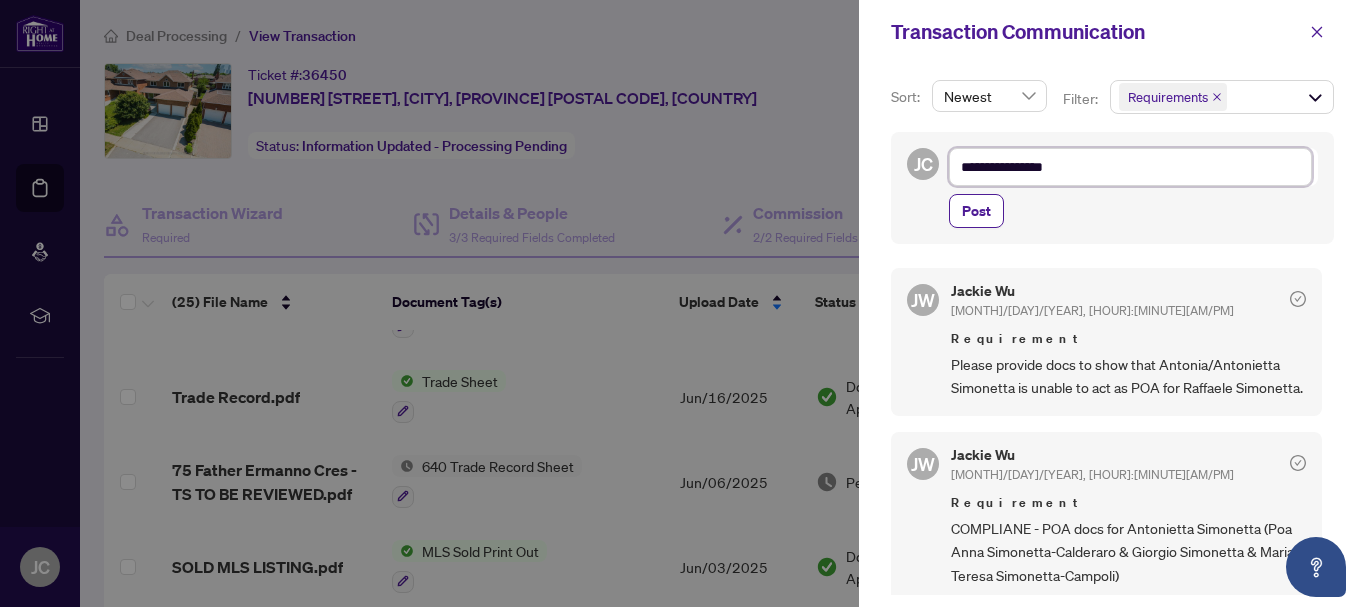 type on "**********" 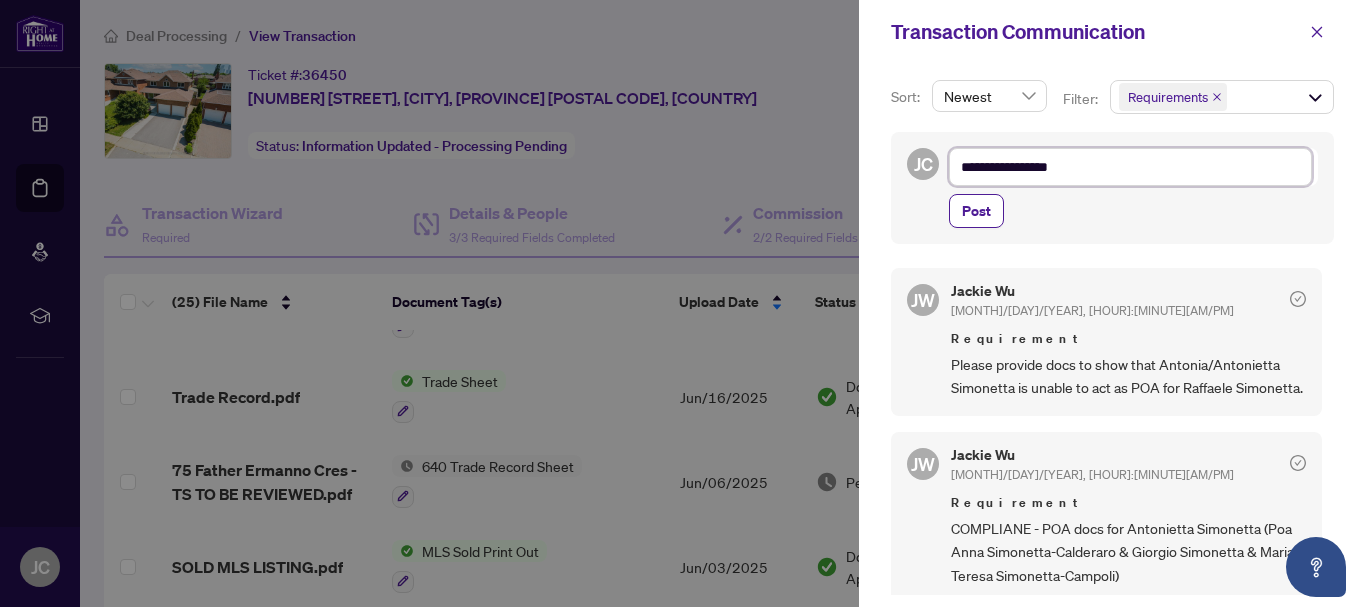 type on "**********" 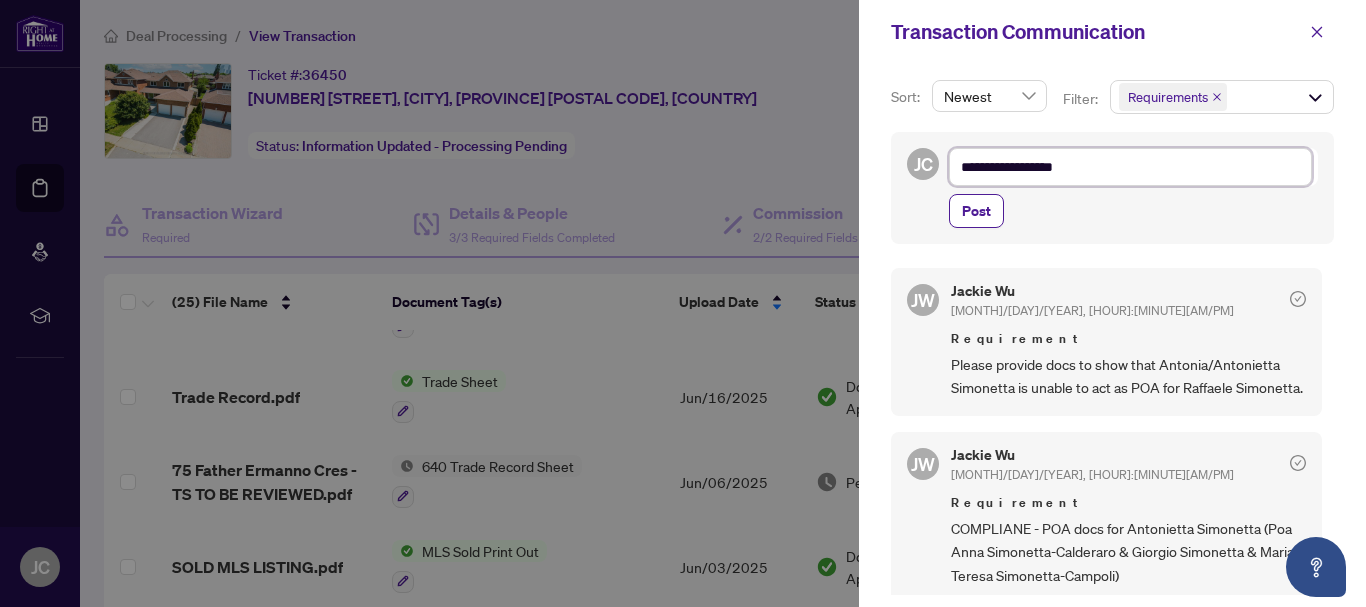 type on "**********" 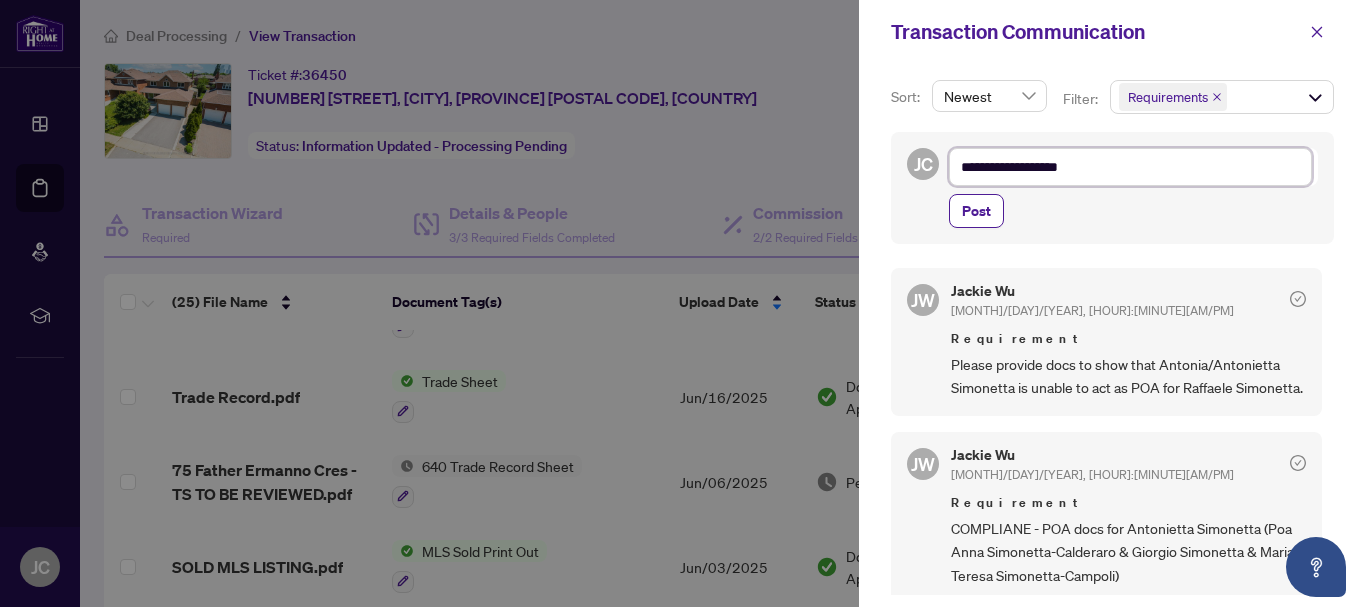 type on "**********" 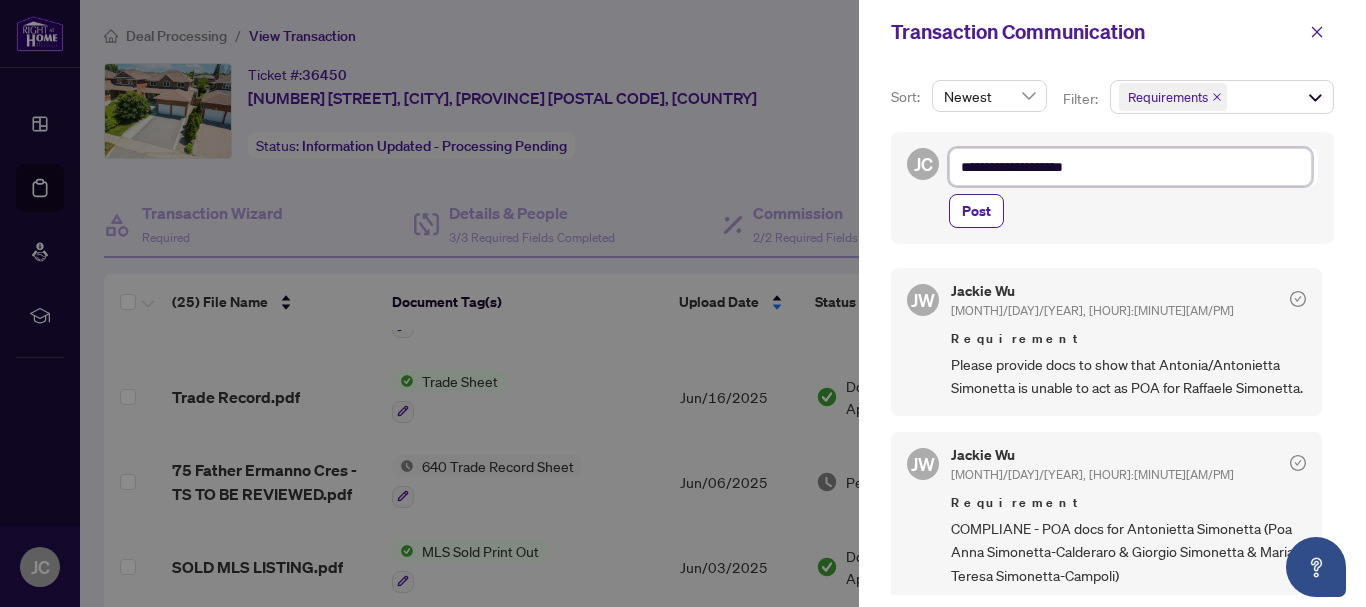 type on "**********" 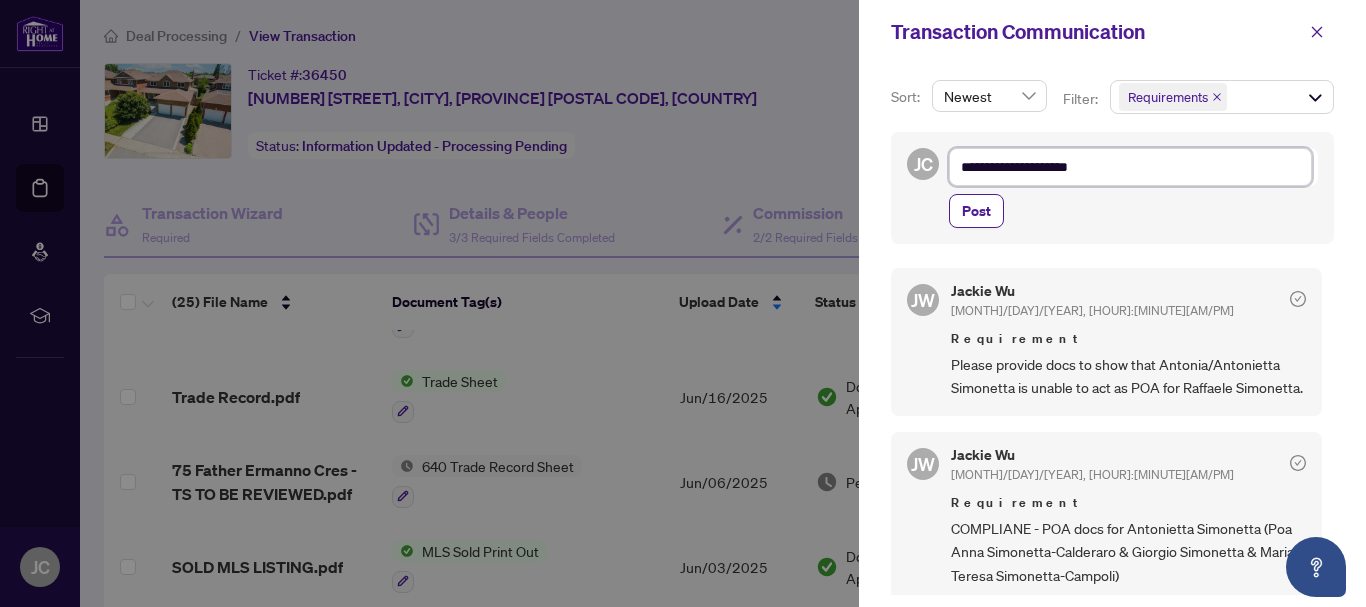 type on "**********" 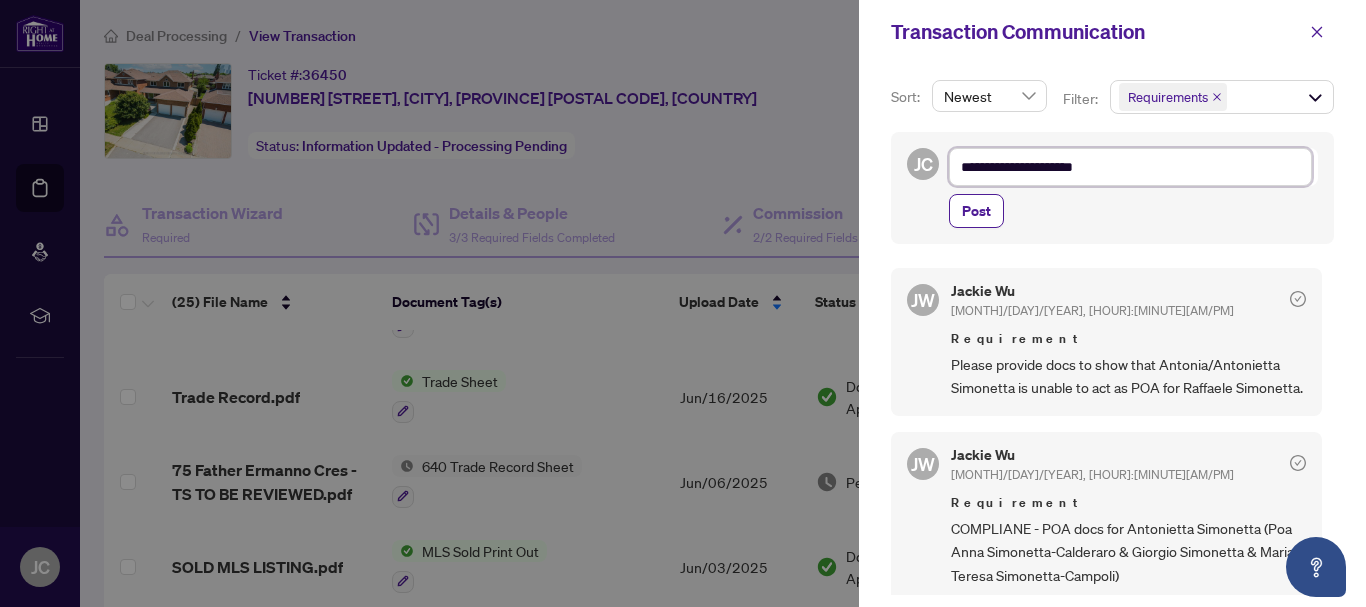 type on "**********" 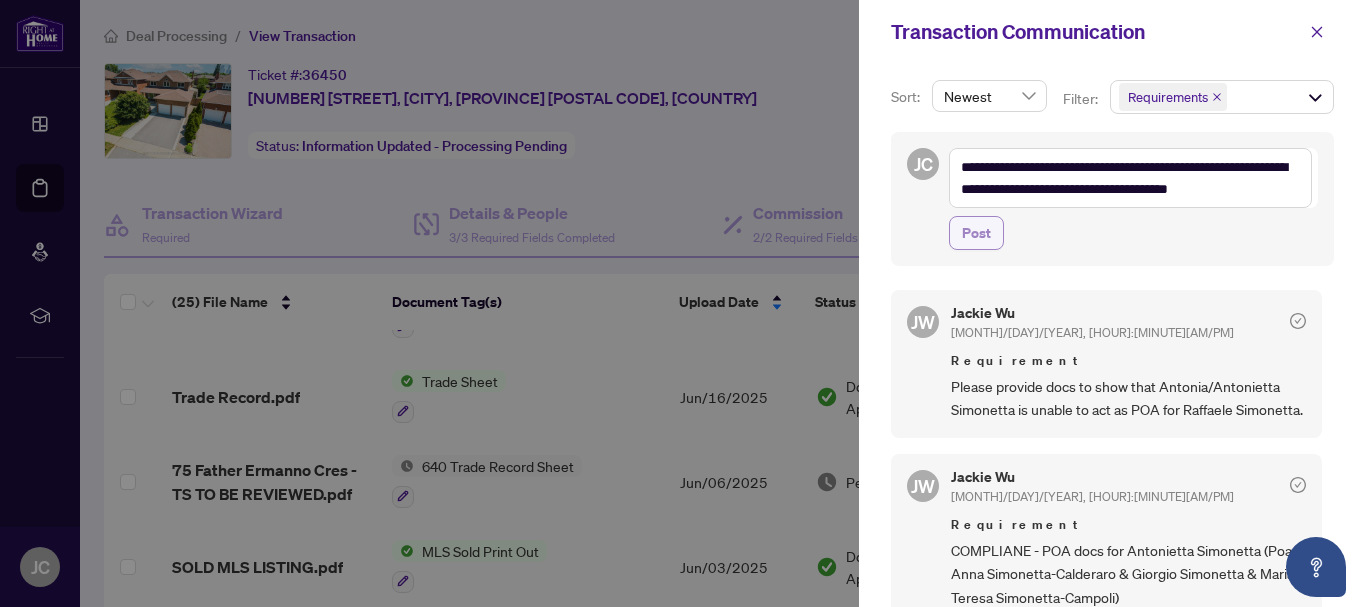 click on "Post" at bounding box center (976, 233) 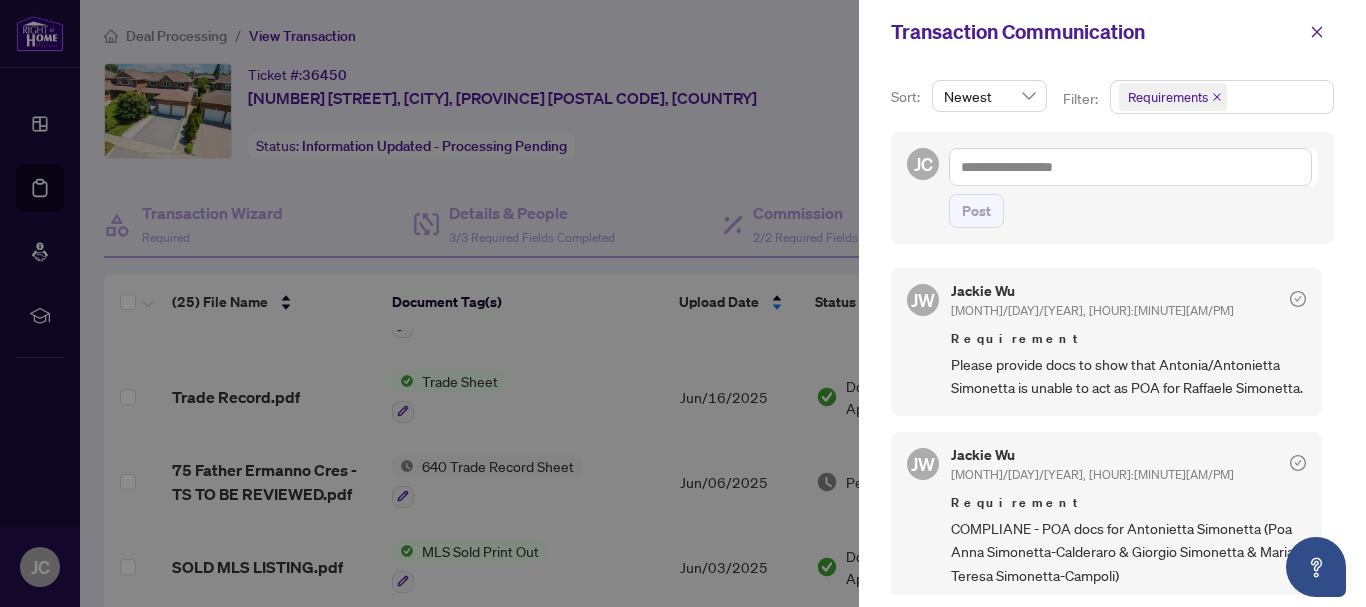 click 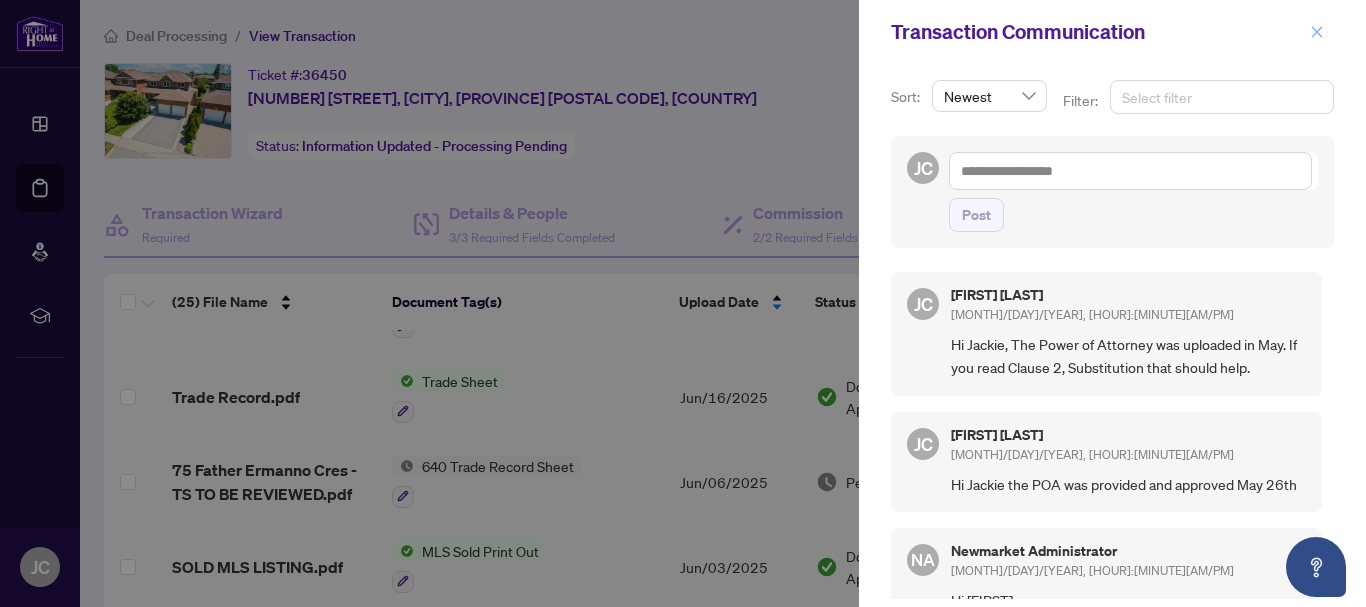 click 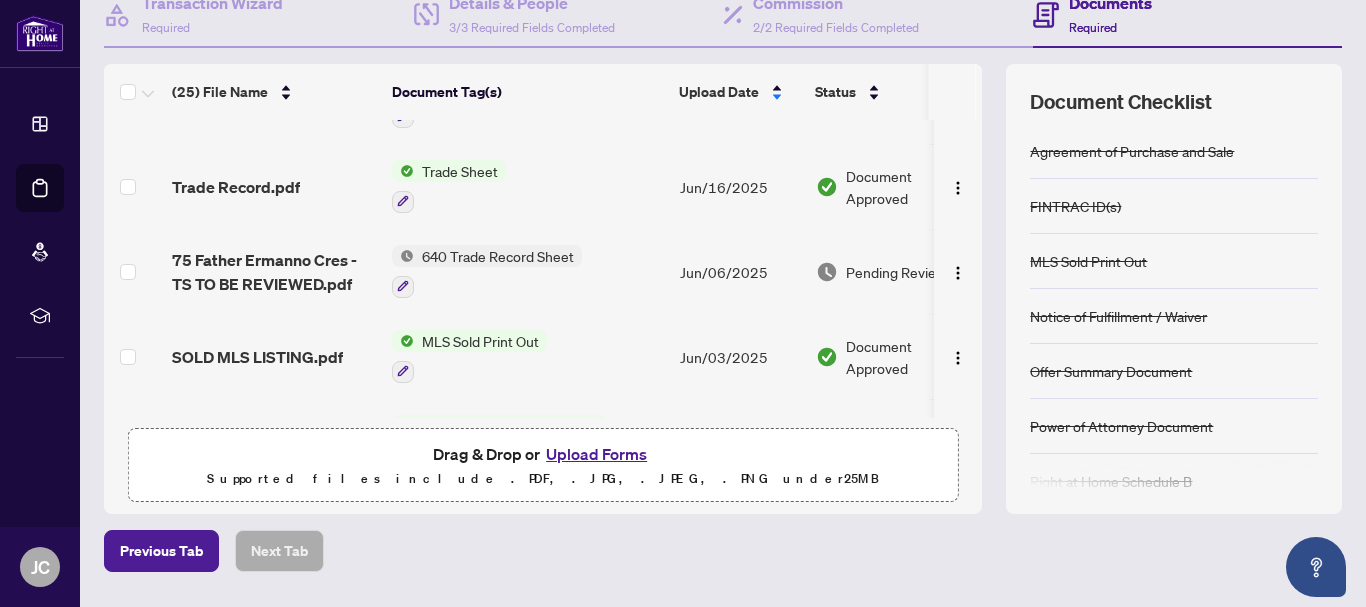 scroll, scrollTop: 0, scrollLeft: 0, axis: both 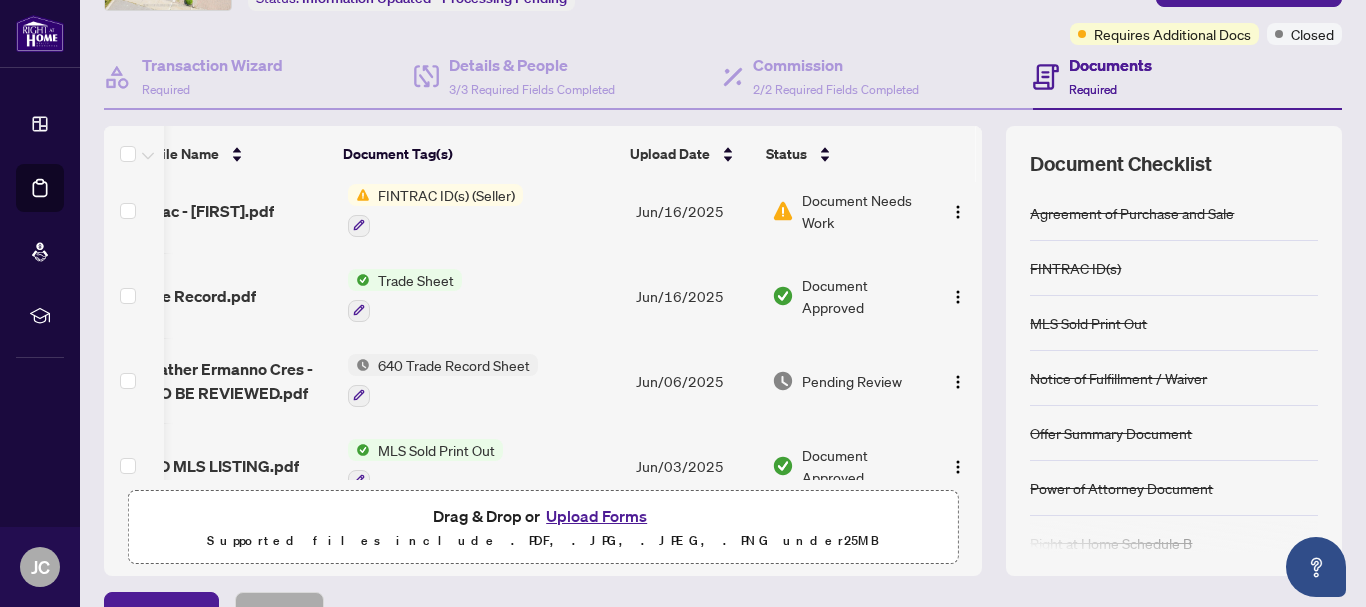 click on "Jun/16/2025" at bounding box center (696, 210) 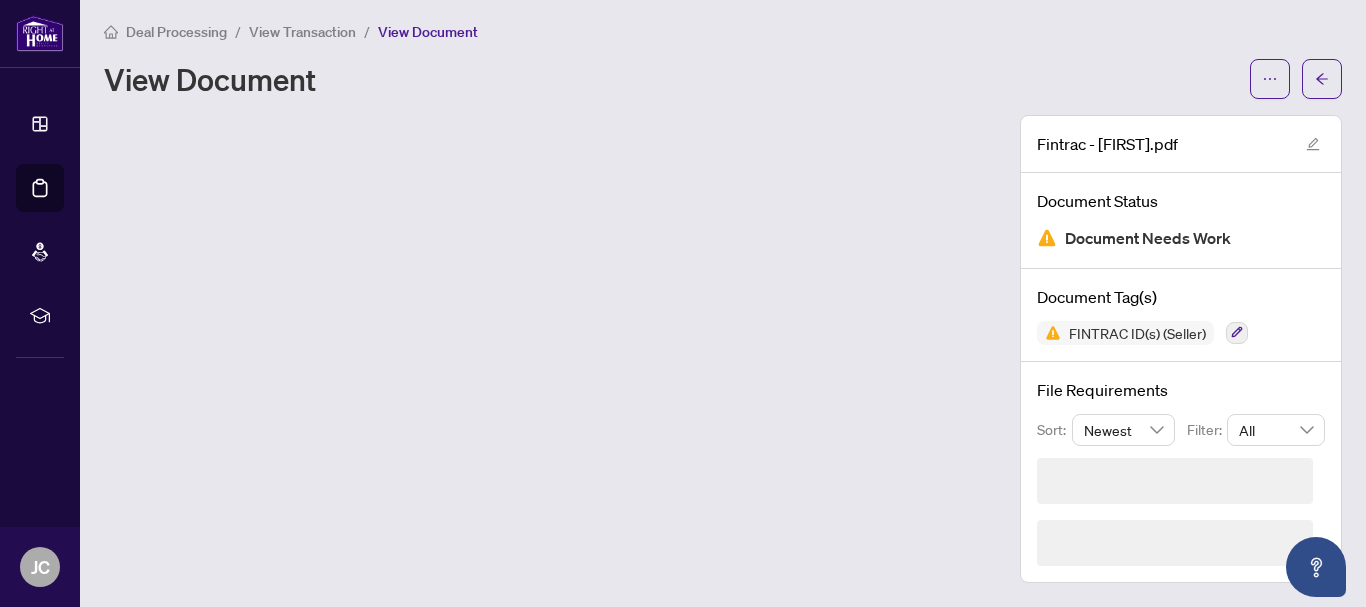 scroll, scrollTop: 0, scrollLeft: 0, axis: both 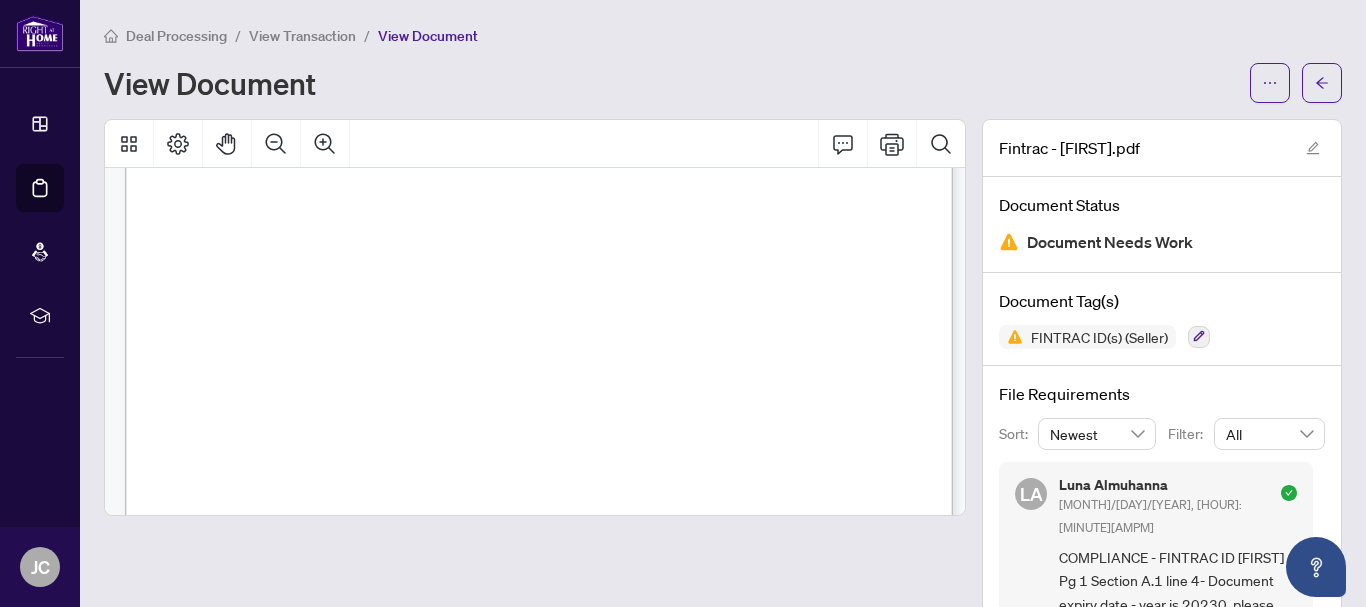 click on "View Document" at bounding box center (428, 36) 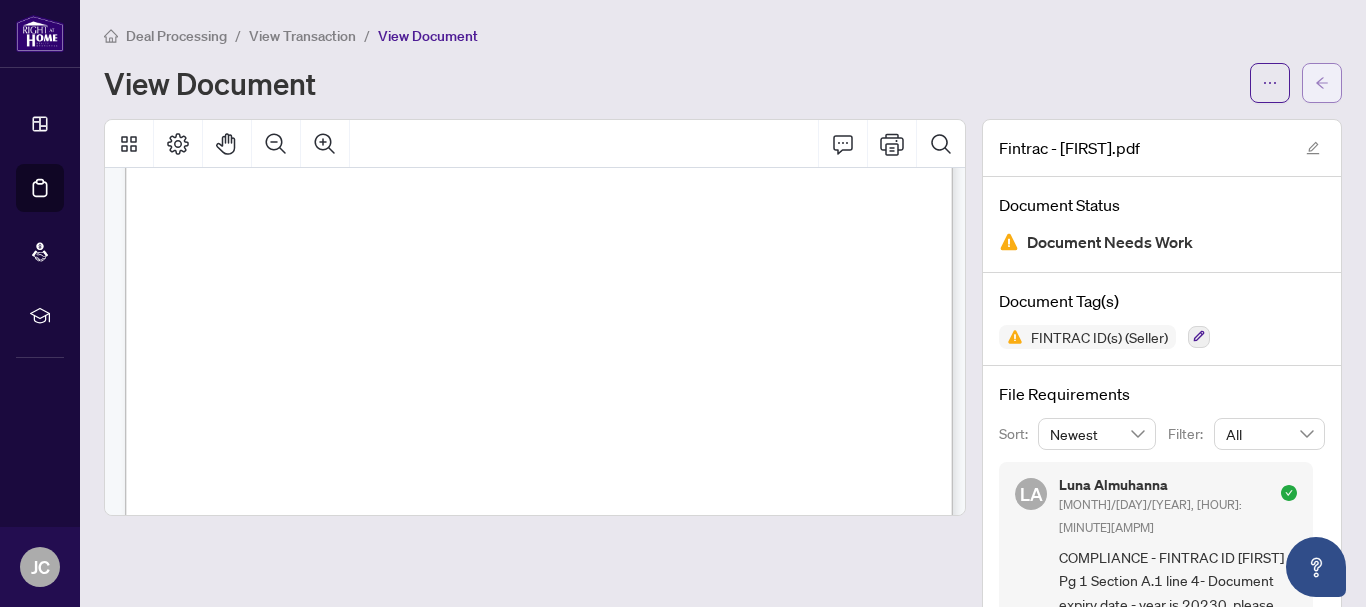 click at bounding box center [1322, 83] 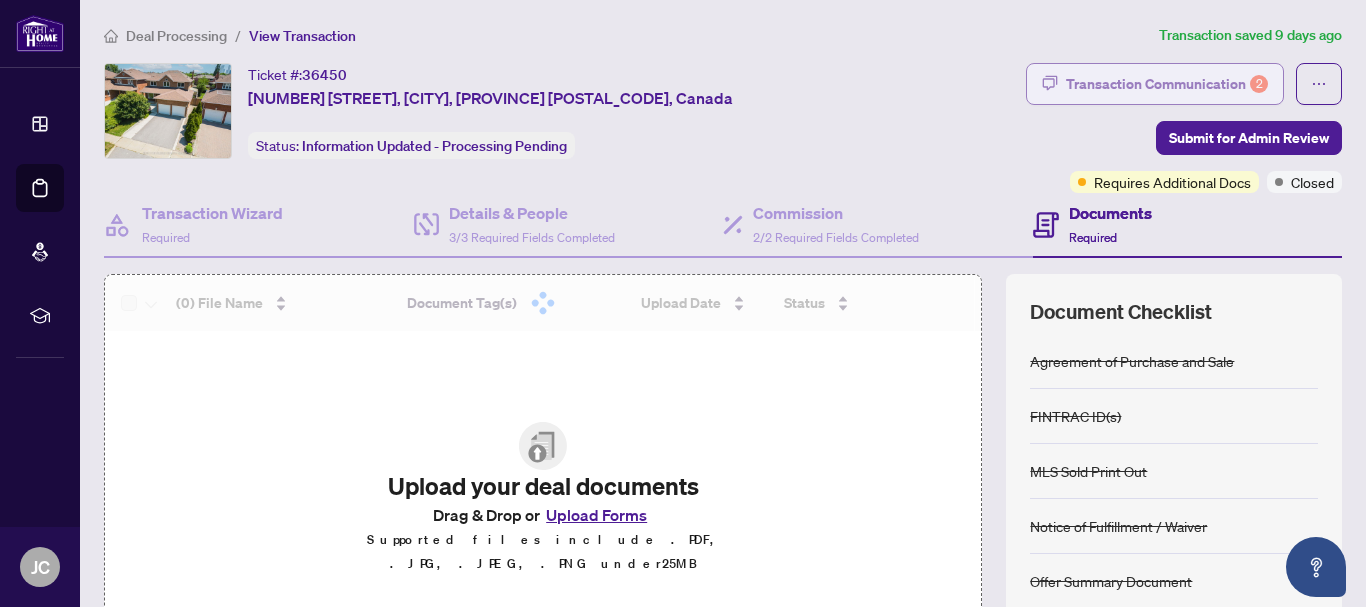 click on "Transaction Communication 2" at bounding box center (1167, 84) 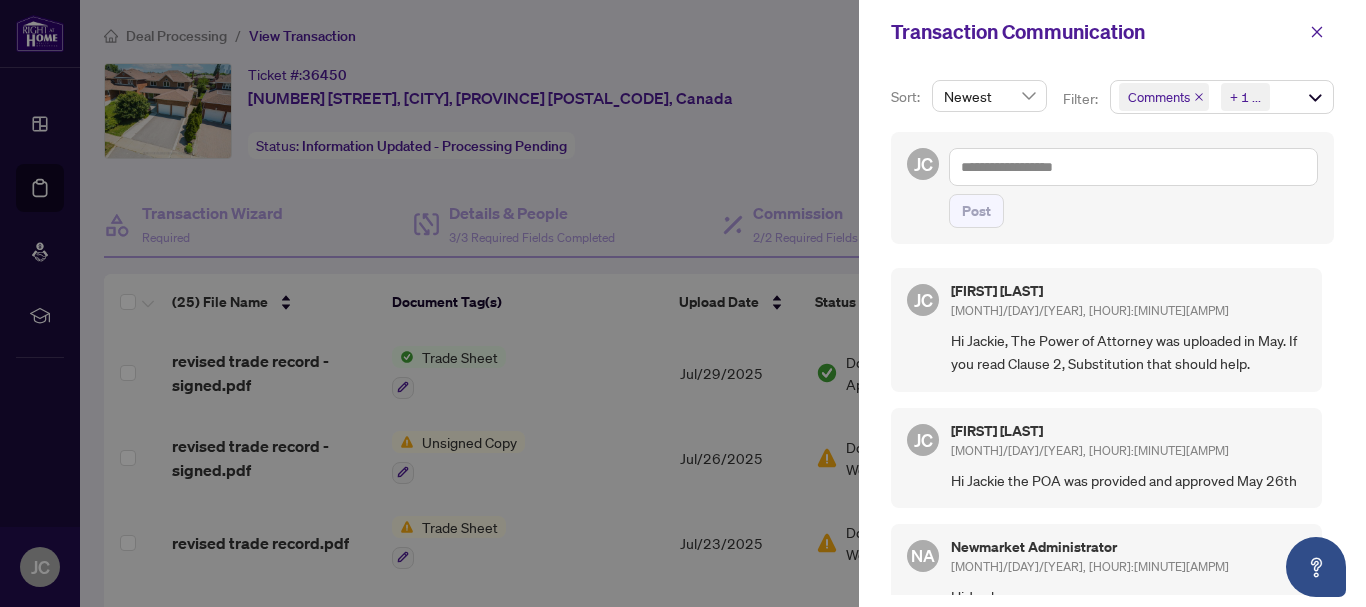 click at bounding box center (683, 303) 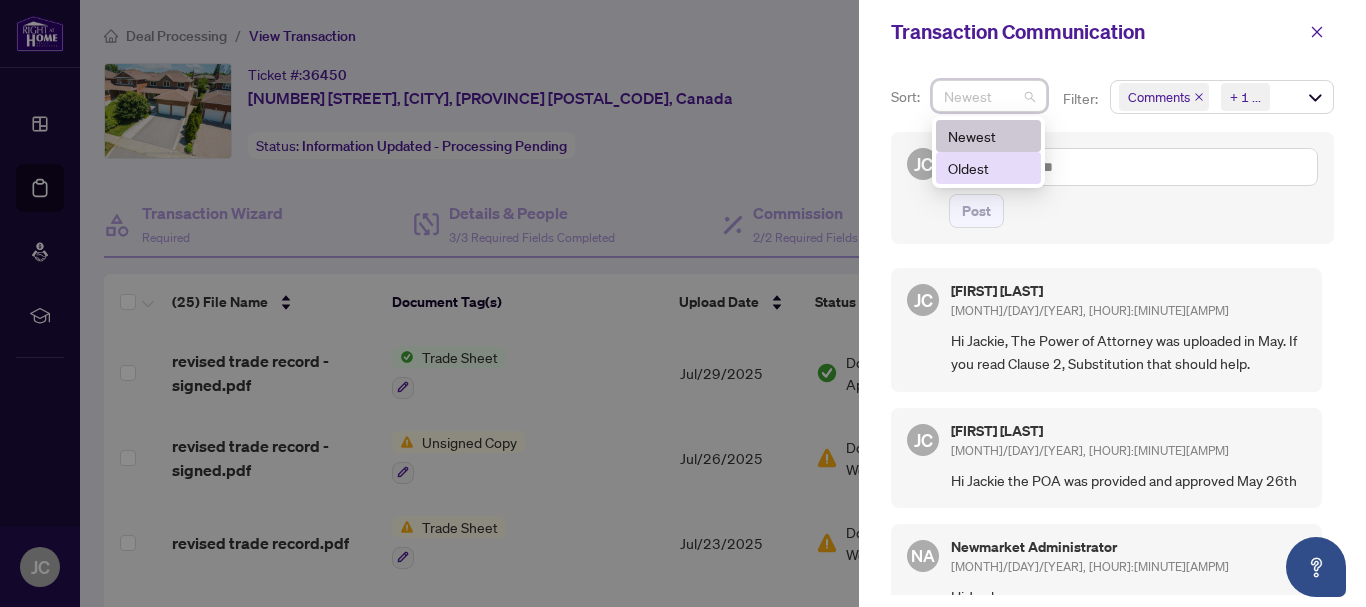 click at bounding box center (683, 303) 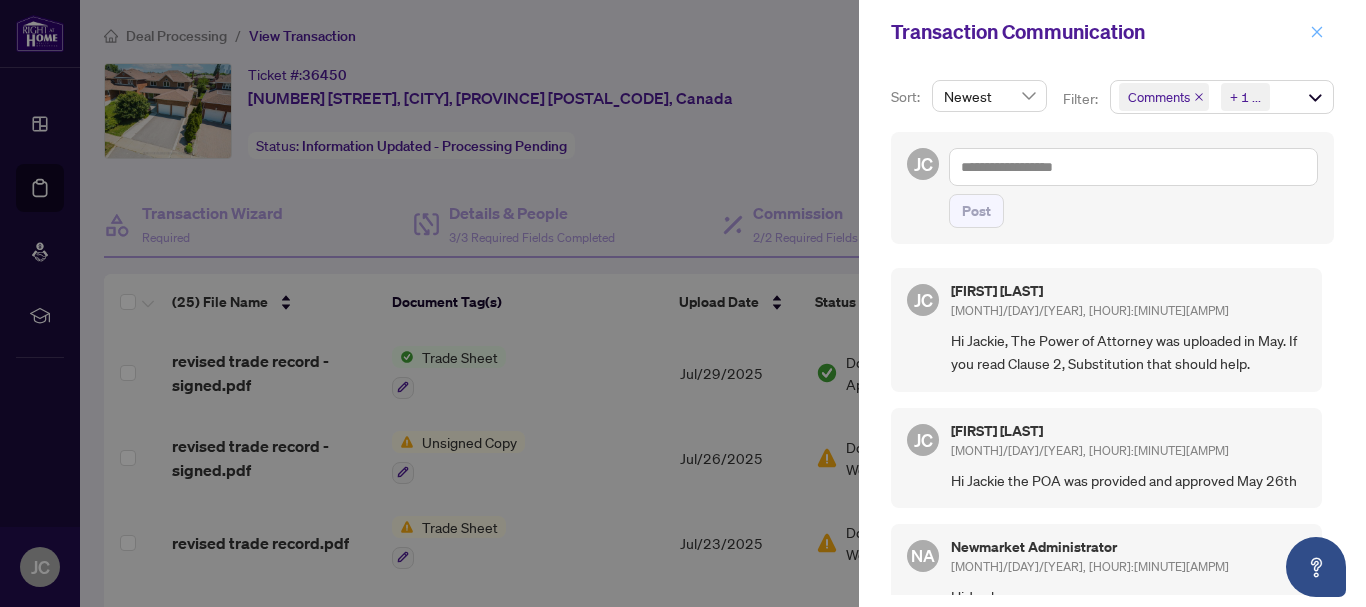 click 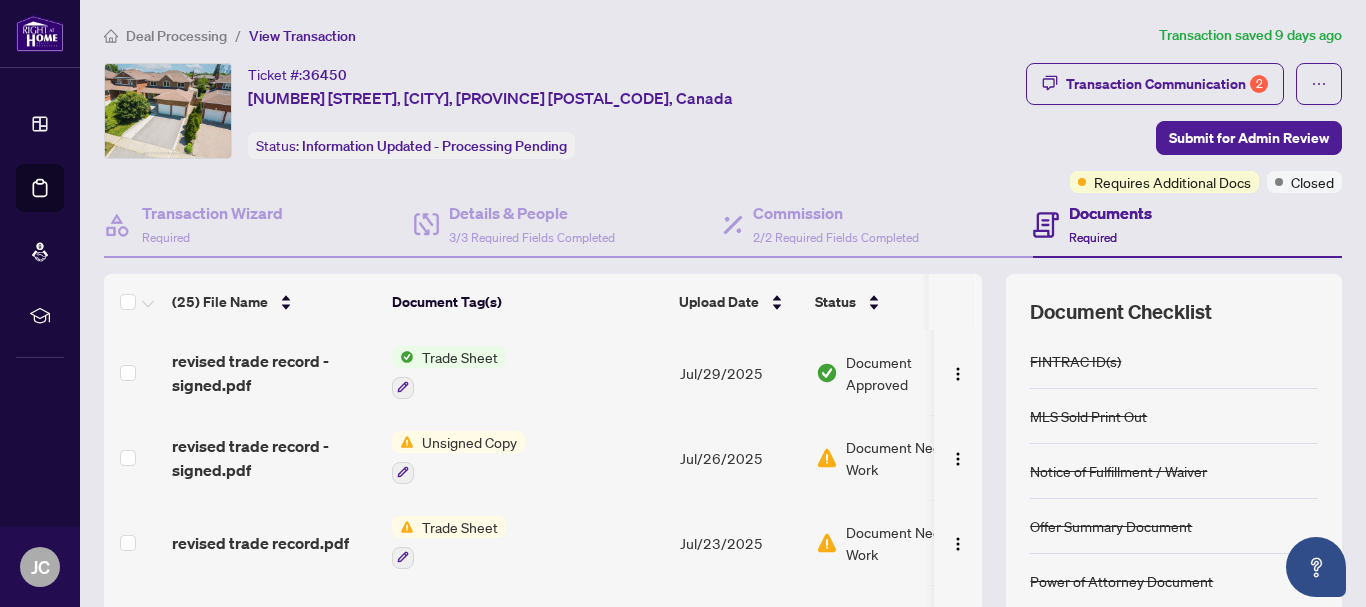 scroll, scrollTop: 81, scrollLeft: 0, axis: vertical 